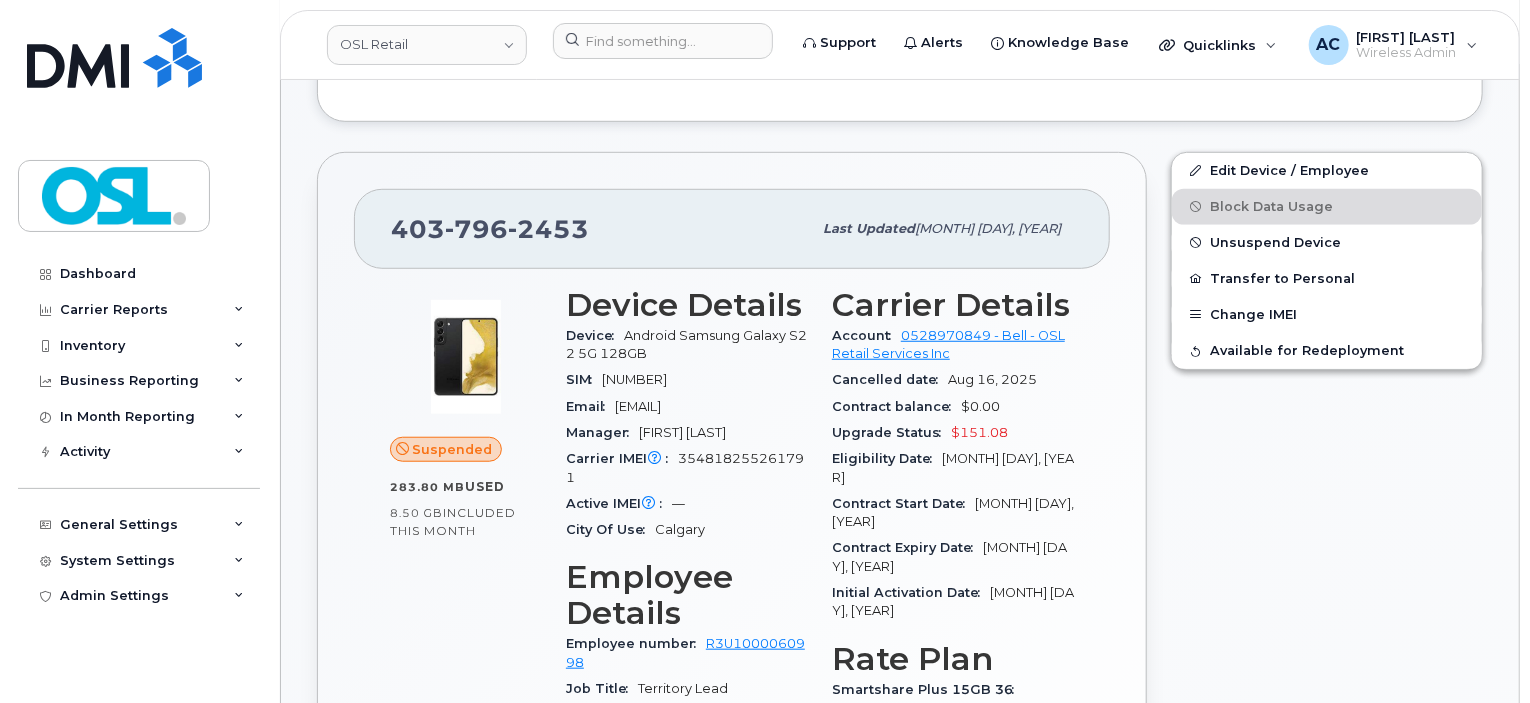 scroll, scrollTop: 612, scrollLeft: 0, axis: vertical 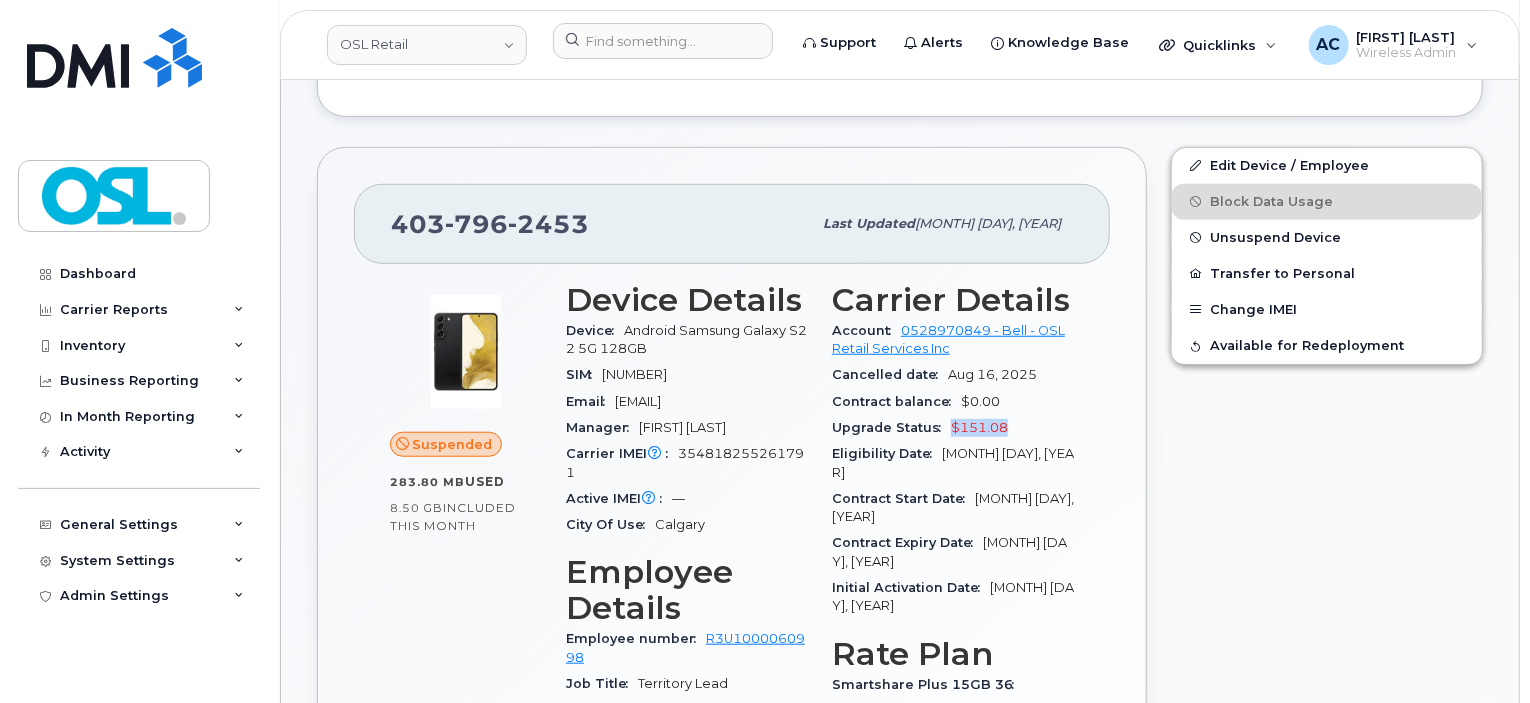 drag, startPoint x: 1016, startPoint y: 428, endPoint x: 948, endPoint y: 422, distance: 68.26419 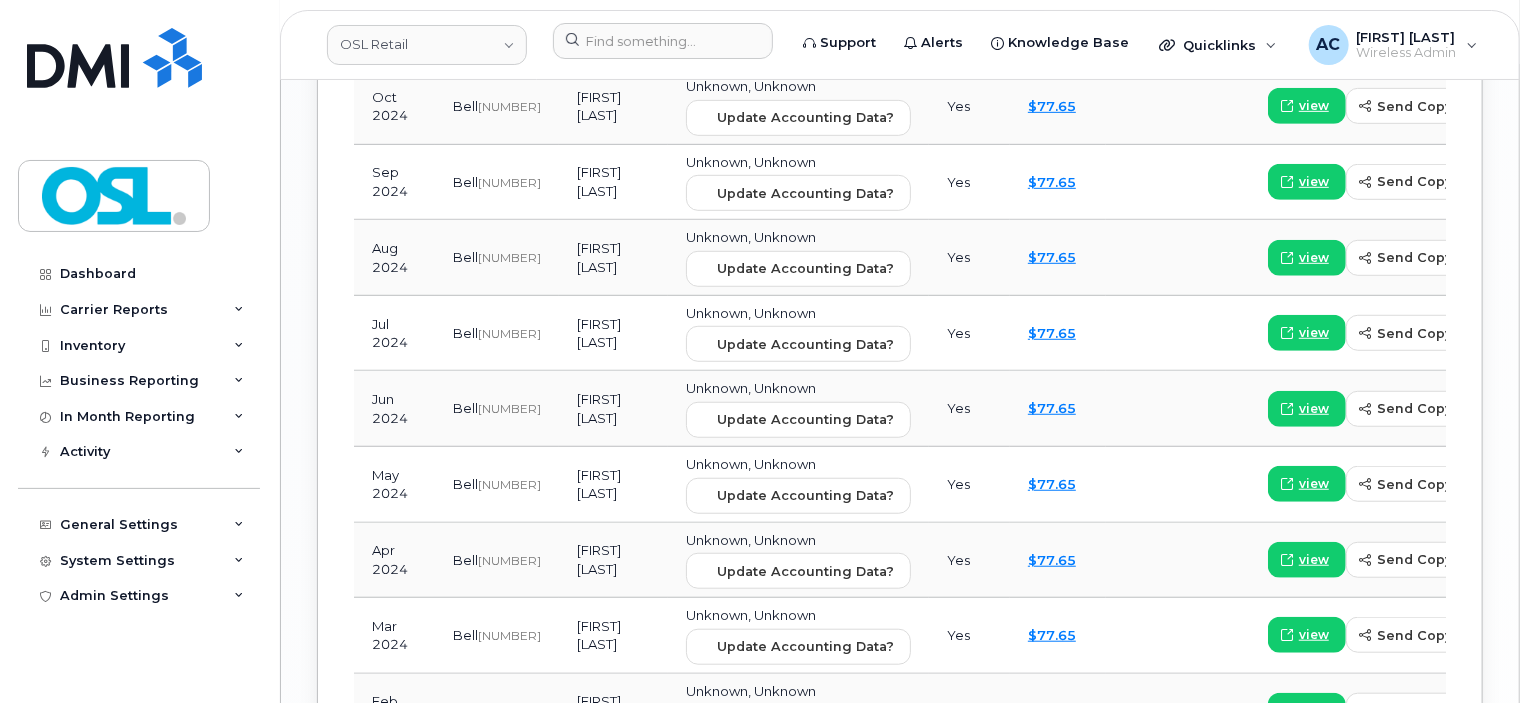scroll, scrollTop: 2752, scrollLeft: 0, axis: vertical 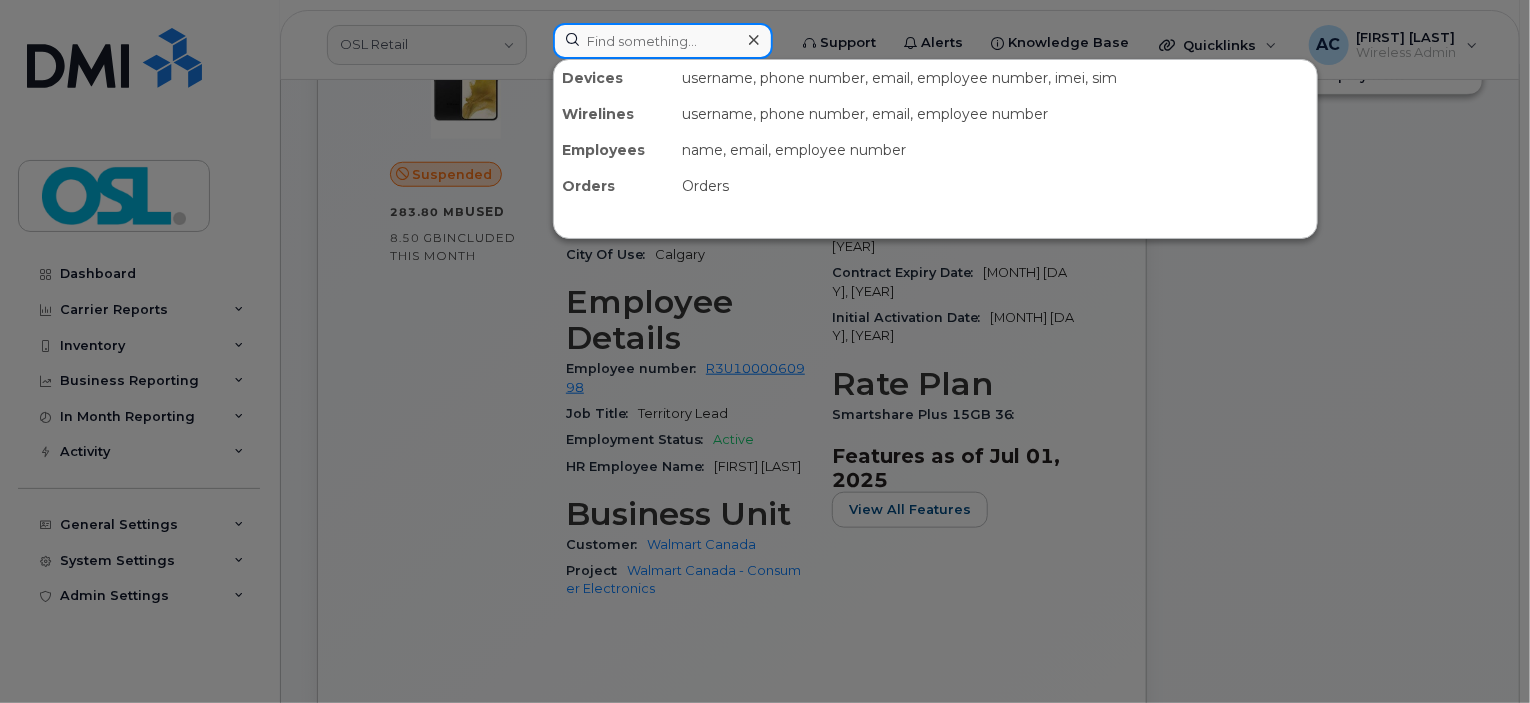 click at bounding box center [663, 41] 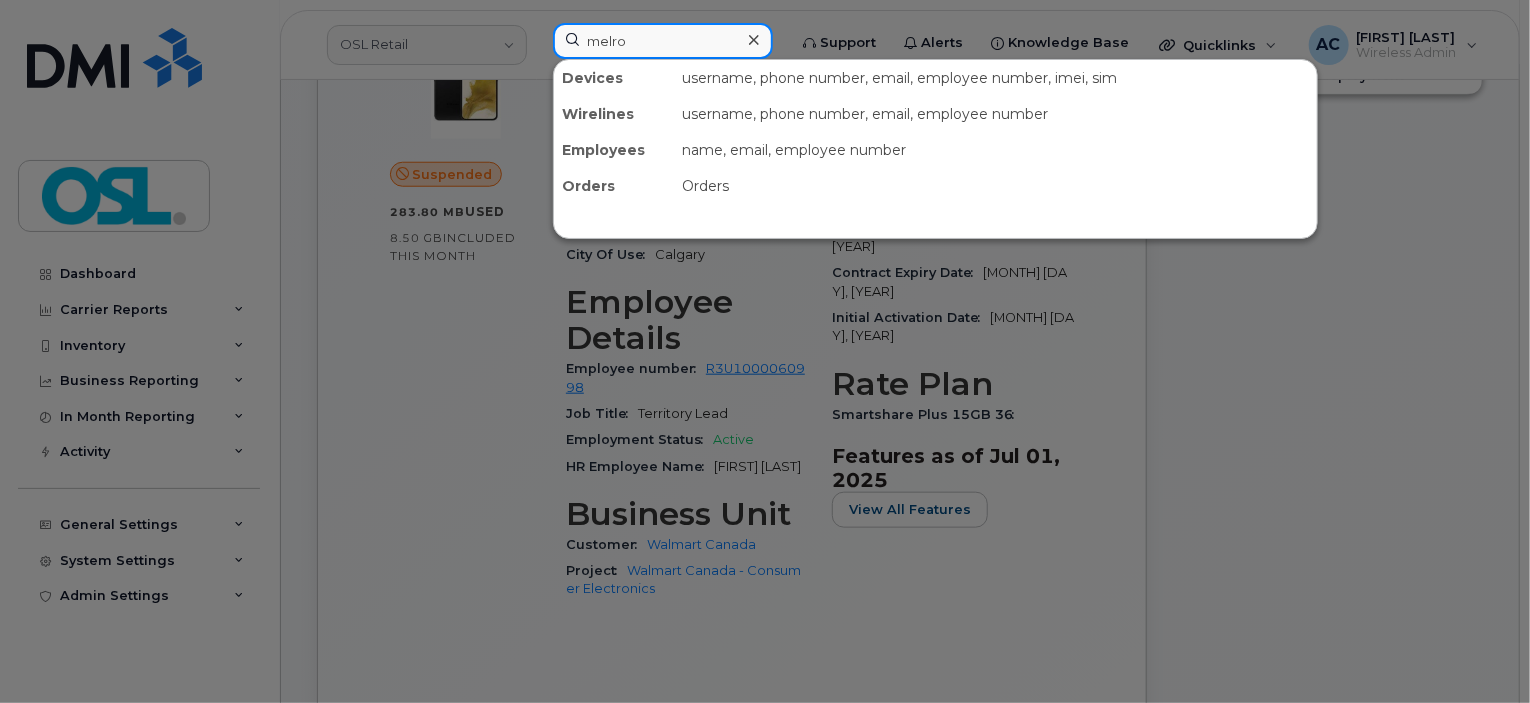 type on "melro" 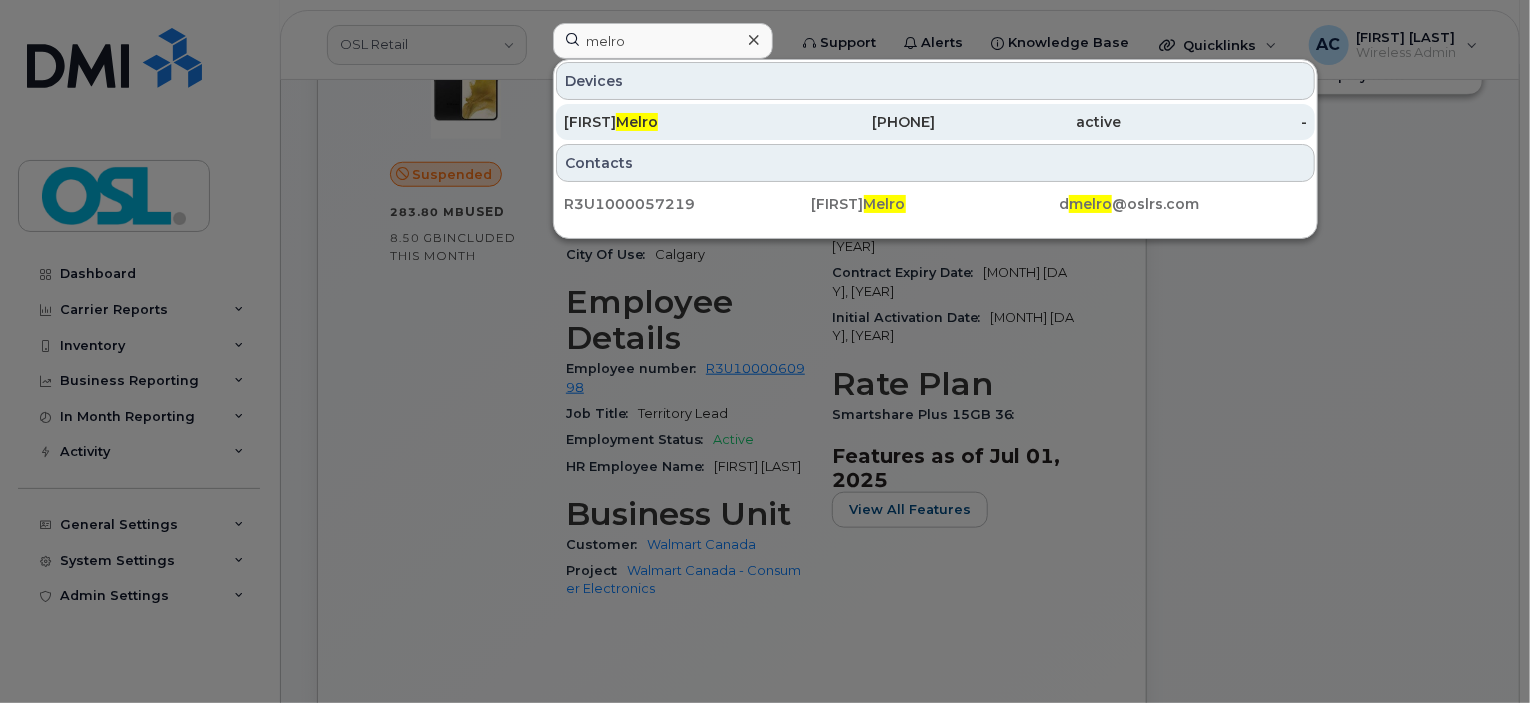 click on "Daniela  Melro" 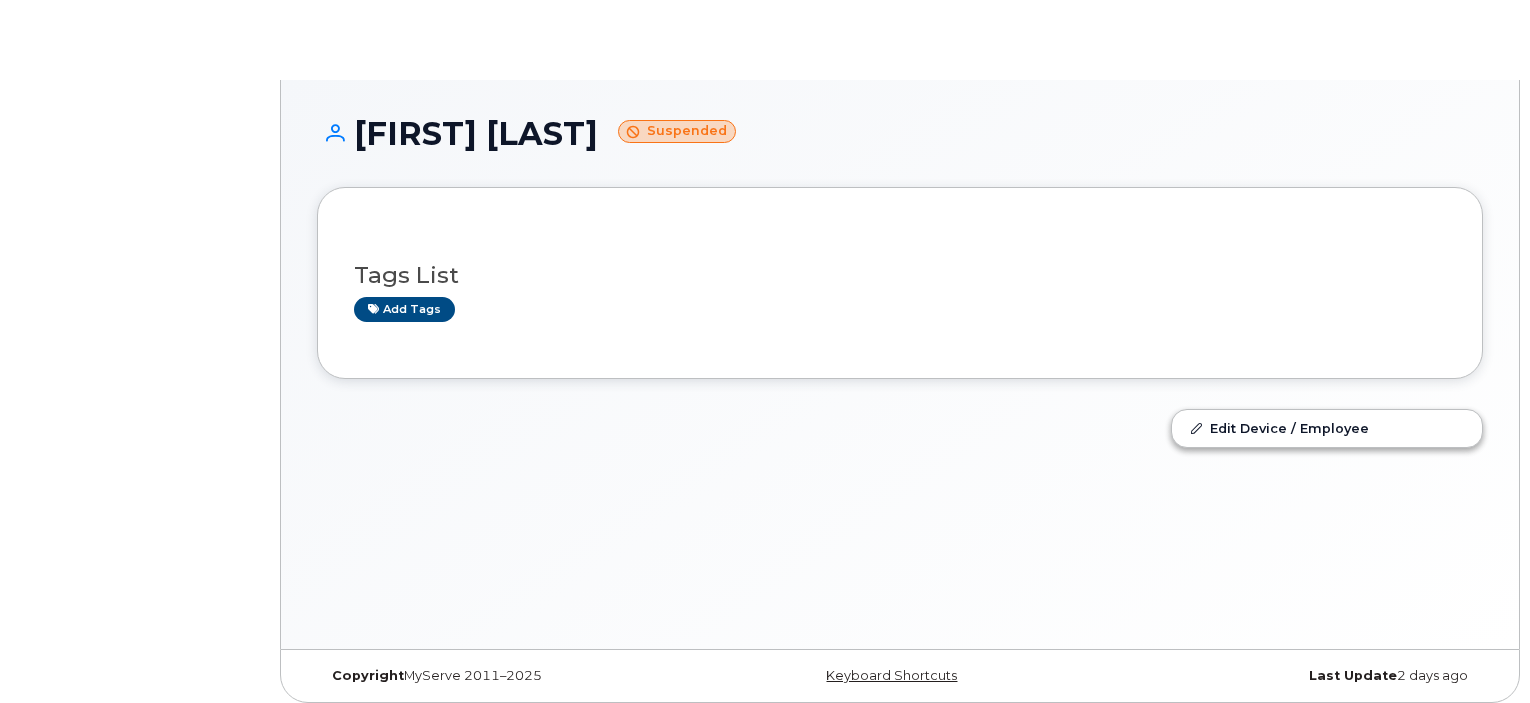 scroll, scrollTop: 0, scrollLeft: 0, axis: both 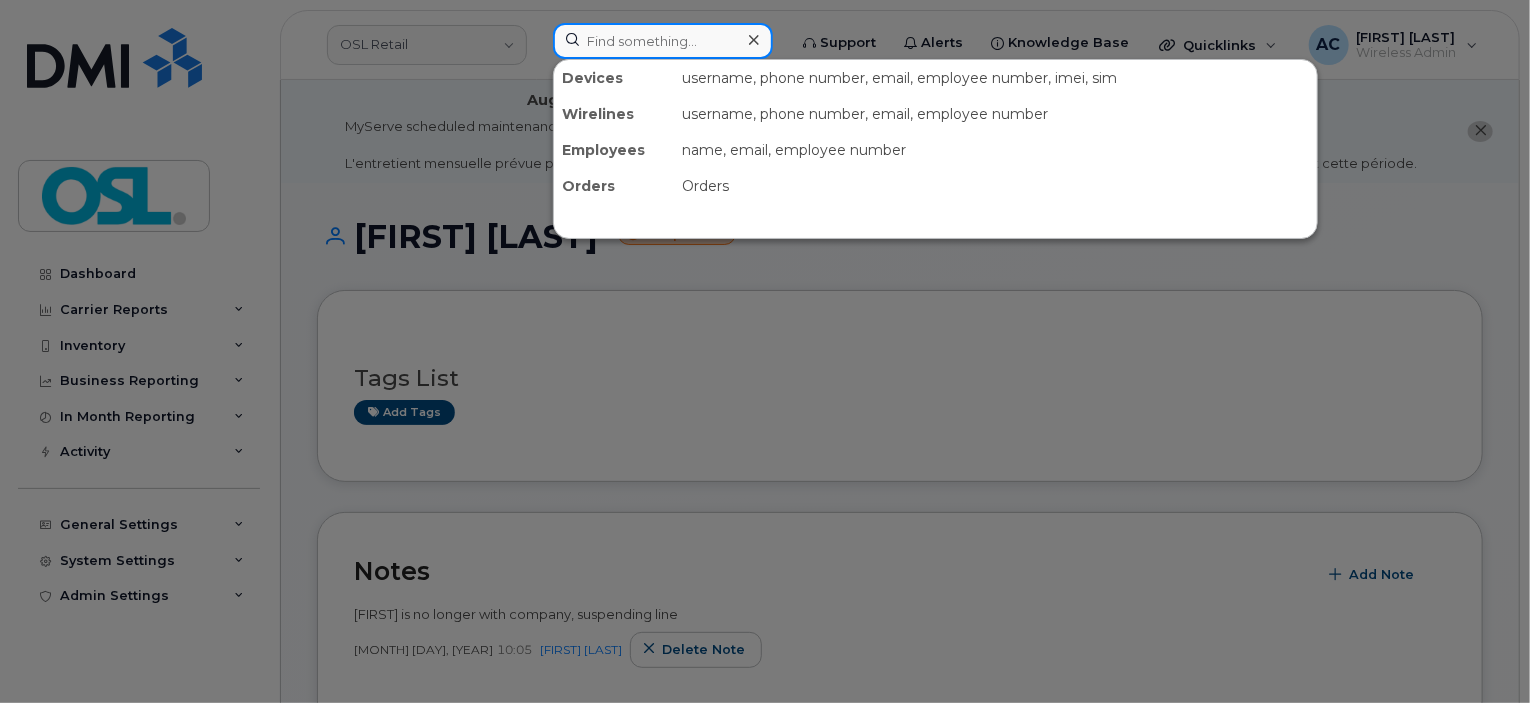 click at bounding box center (663, 41) 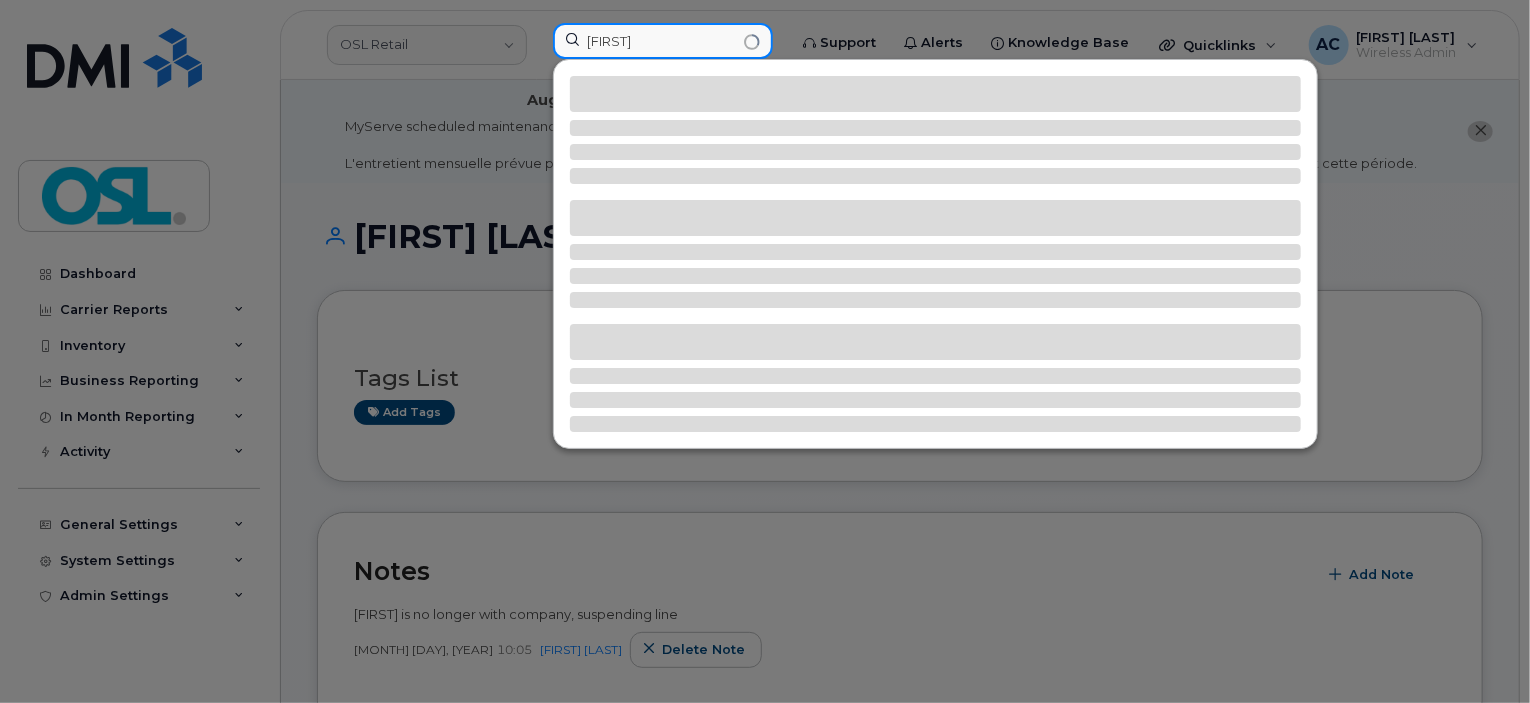 type on "yury" 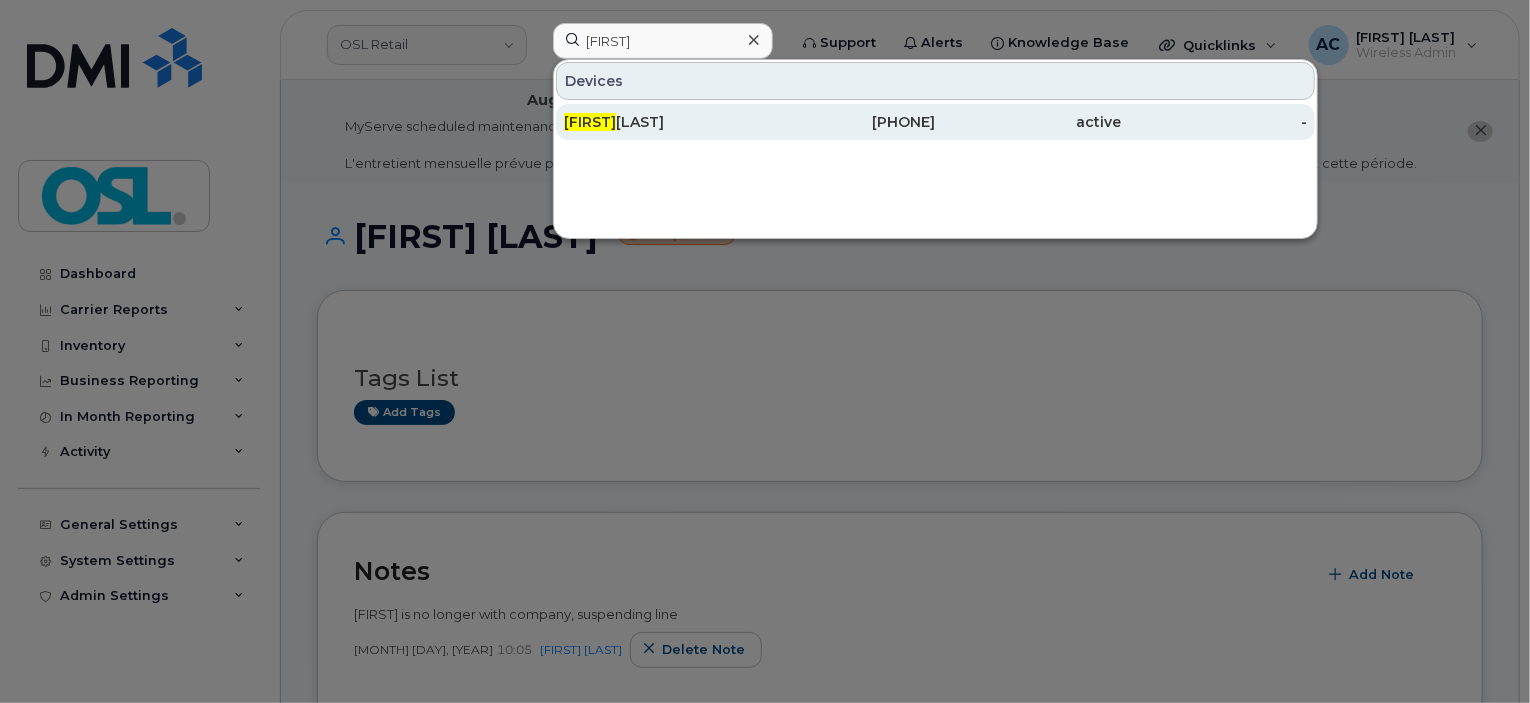 click on "Yury  Amaya" 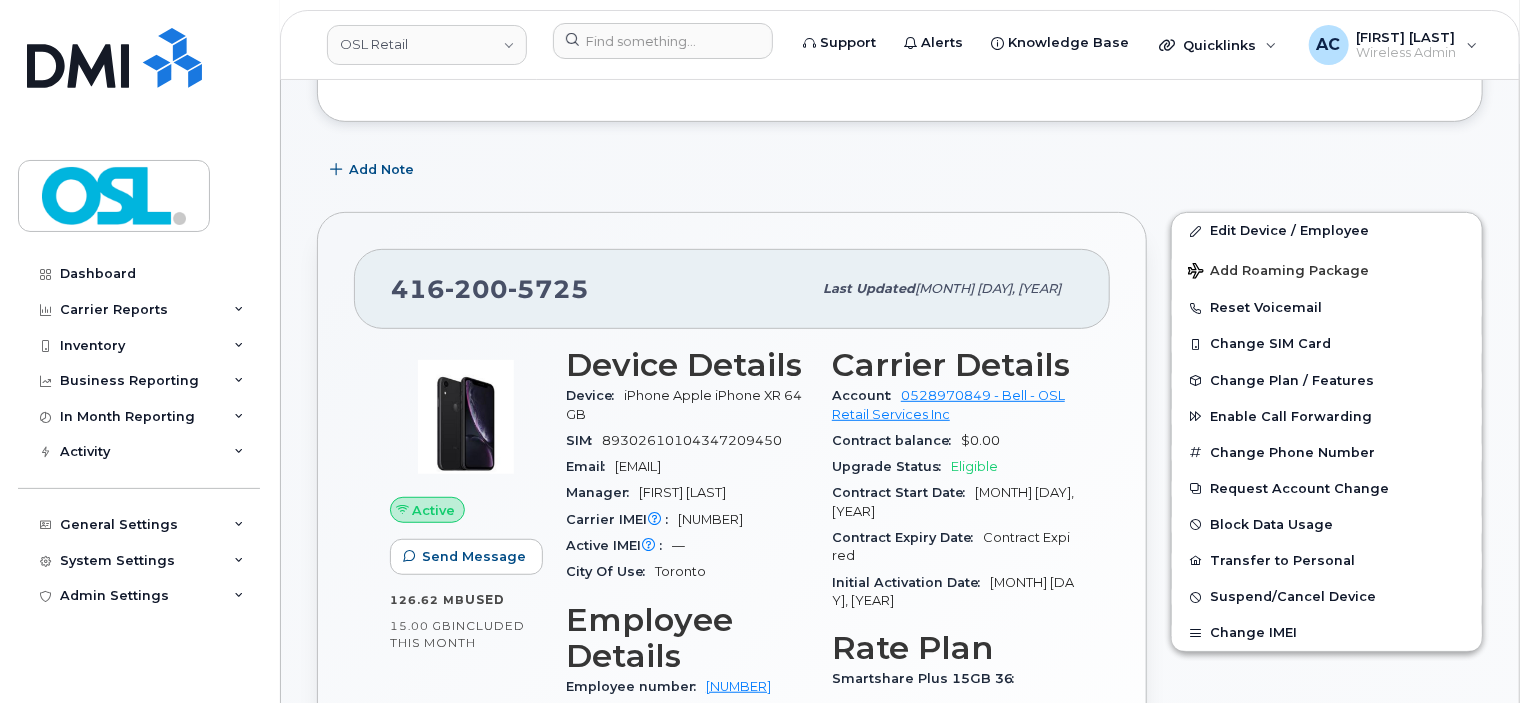 scroll, scrollTop: 368, scrollLeft: 0, axis: vertical 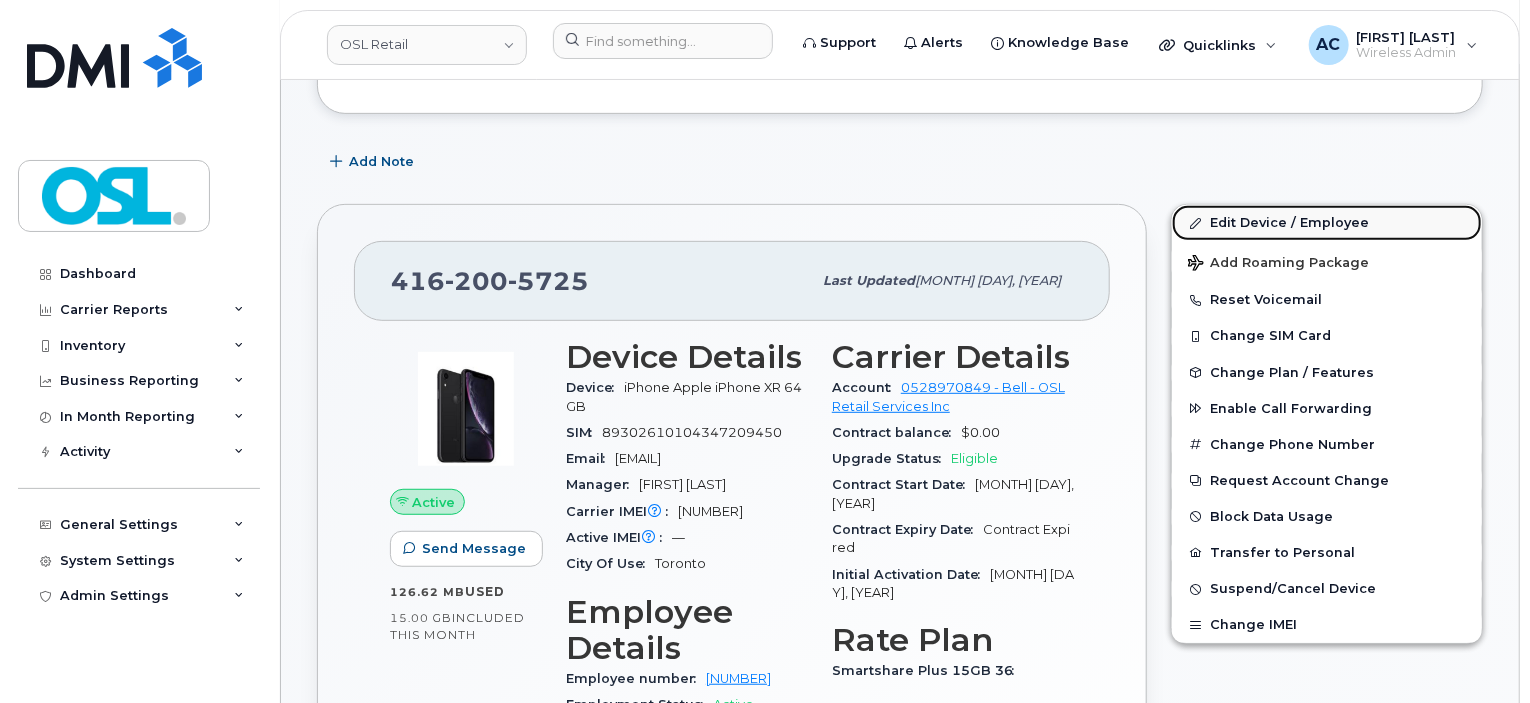 click on "Edit Device / Employee" at bounding box center (1327, 223) 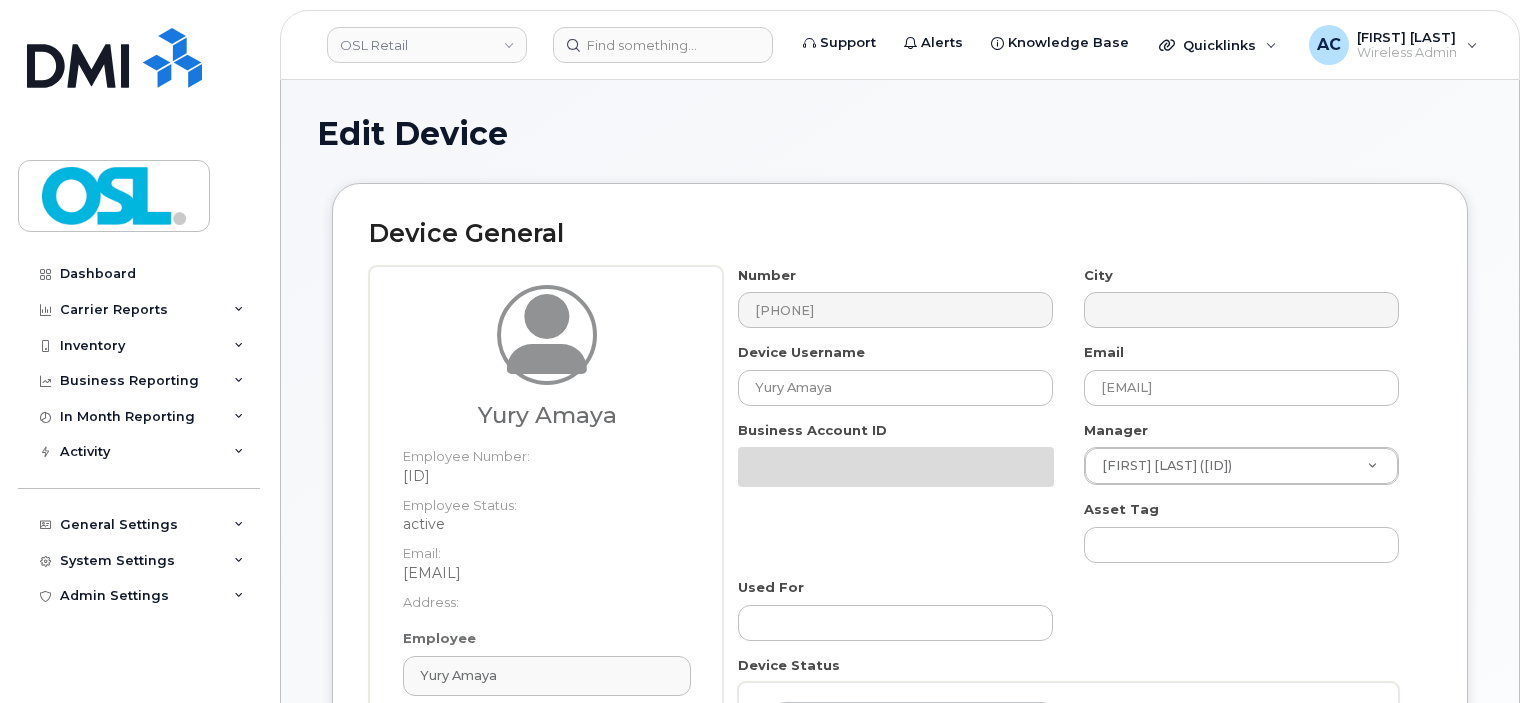 select on "1938691" 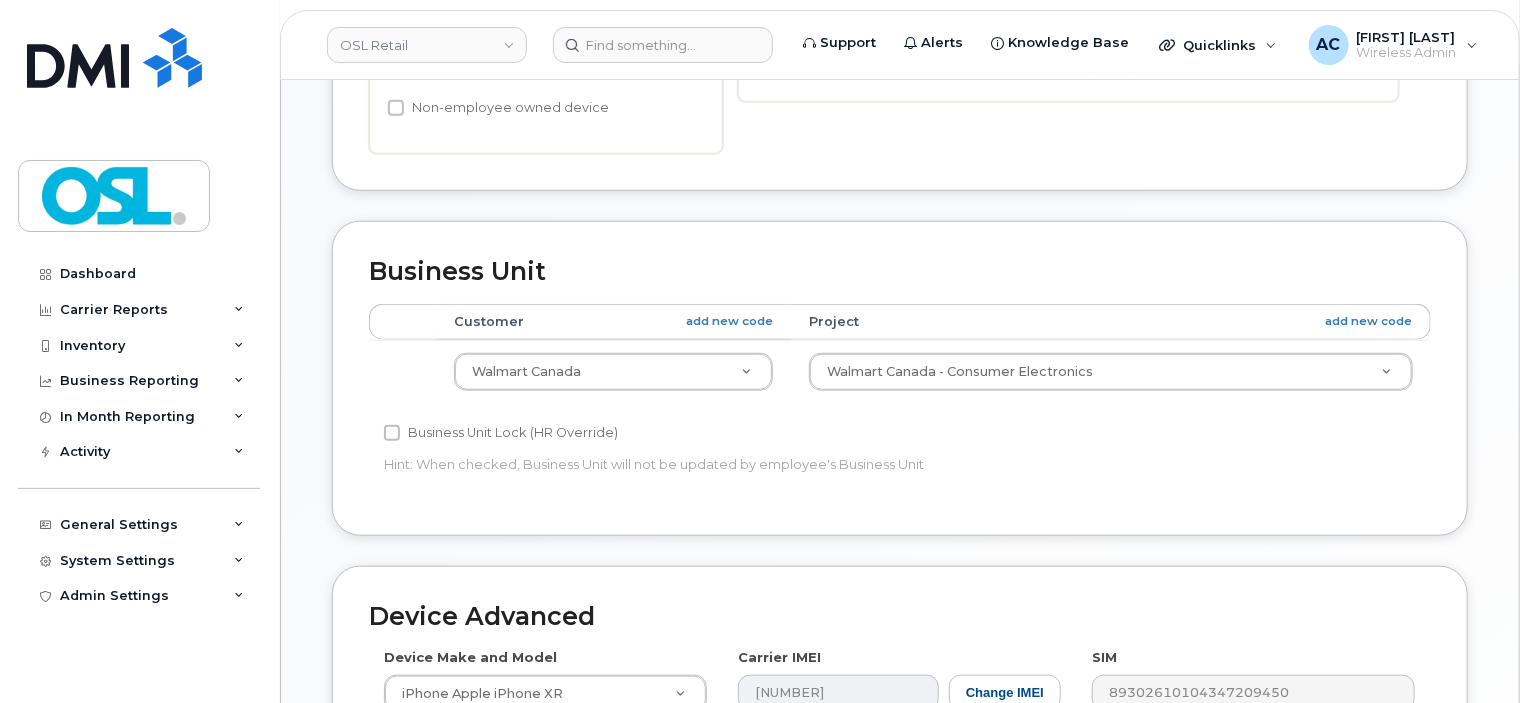 scroll, scrollTop: 776, scrollLeft: 0, axis: vertical 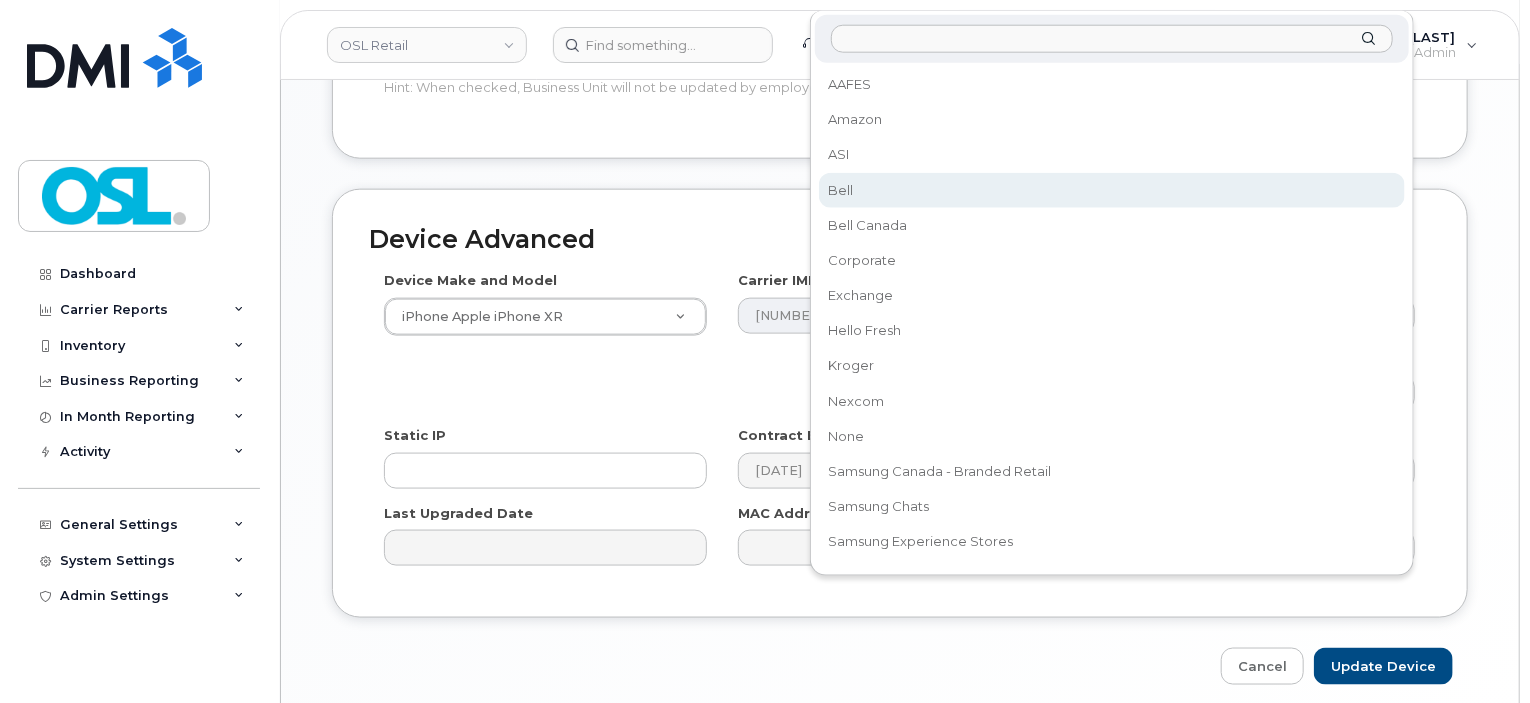 select on "33825839" 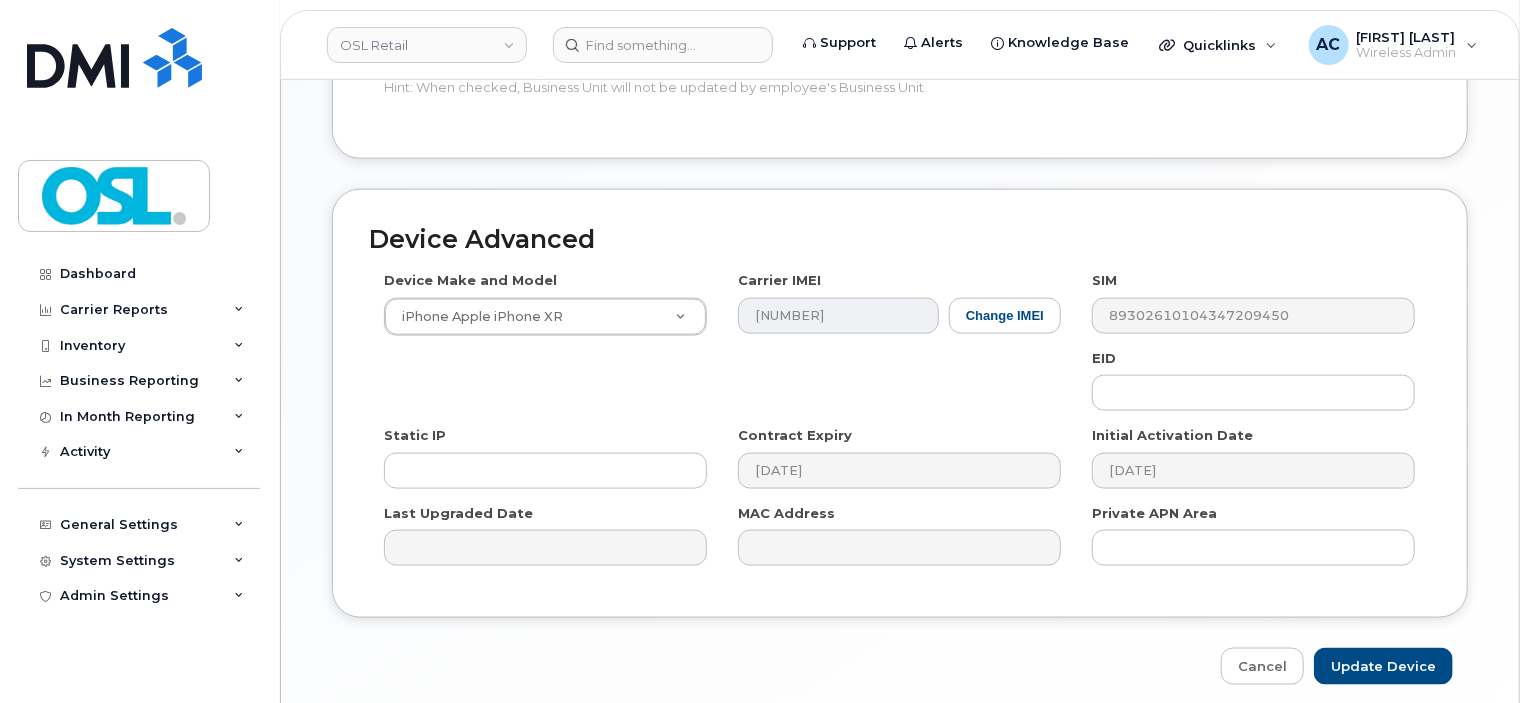 scroll, scrollTop: 776, scrollLeft: 0, axis: vertical 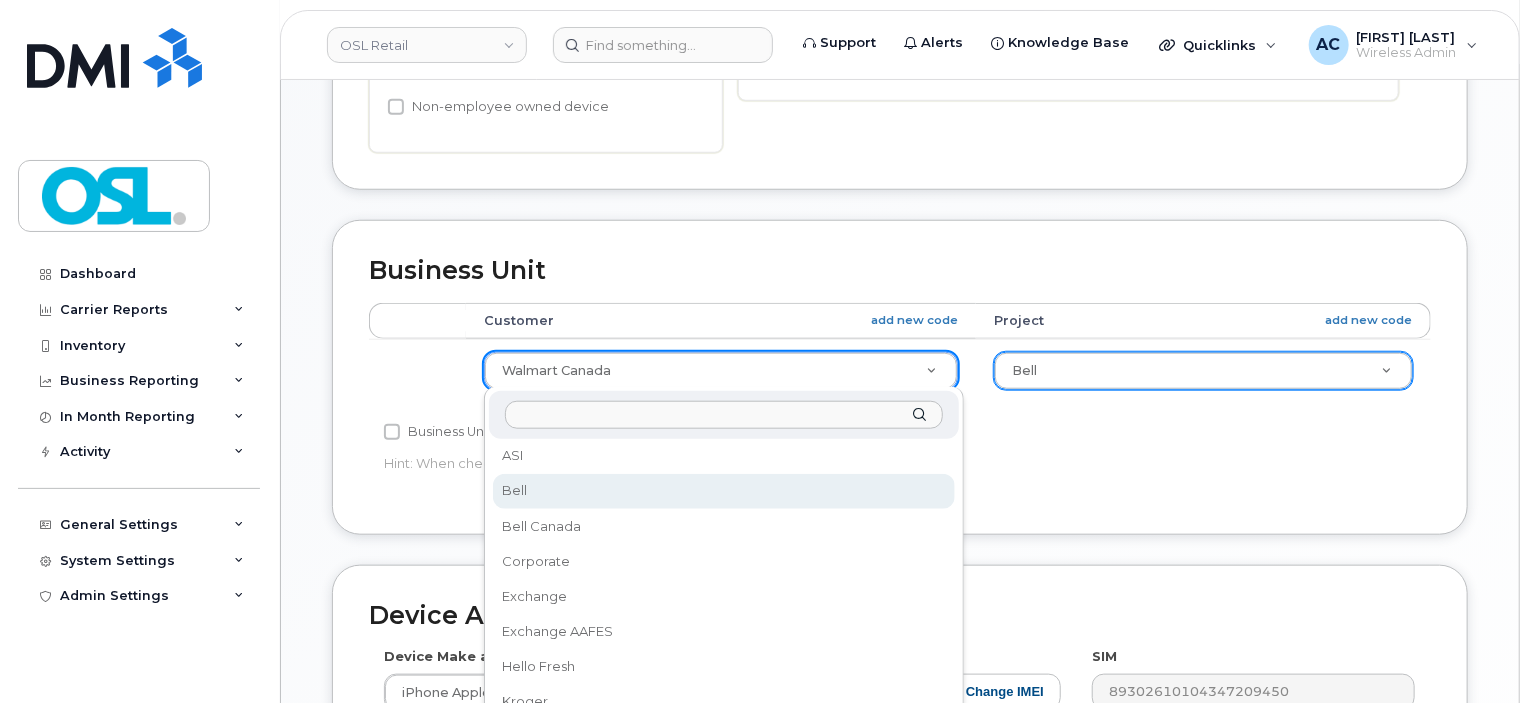 select on "33825840" 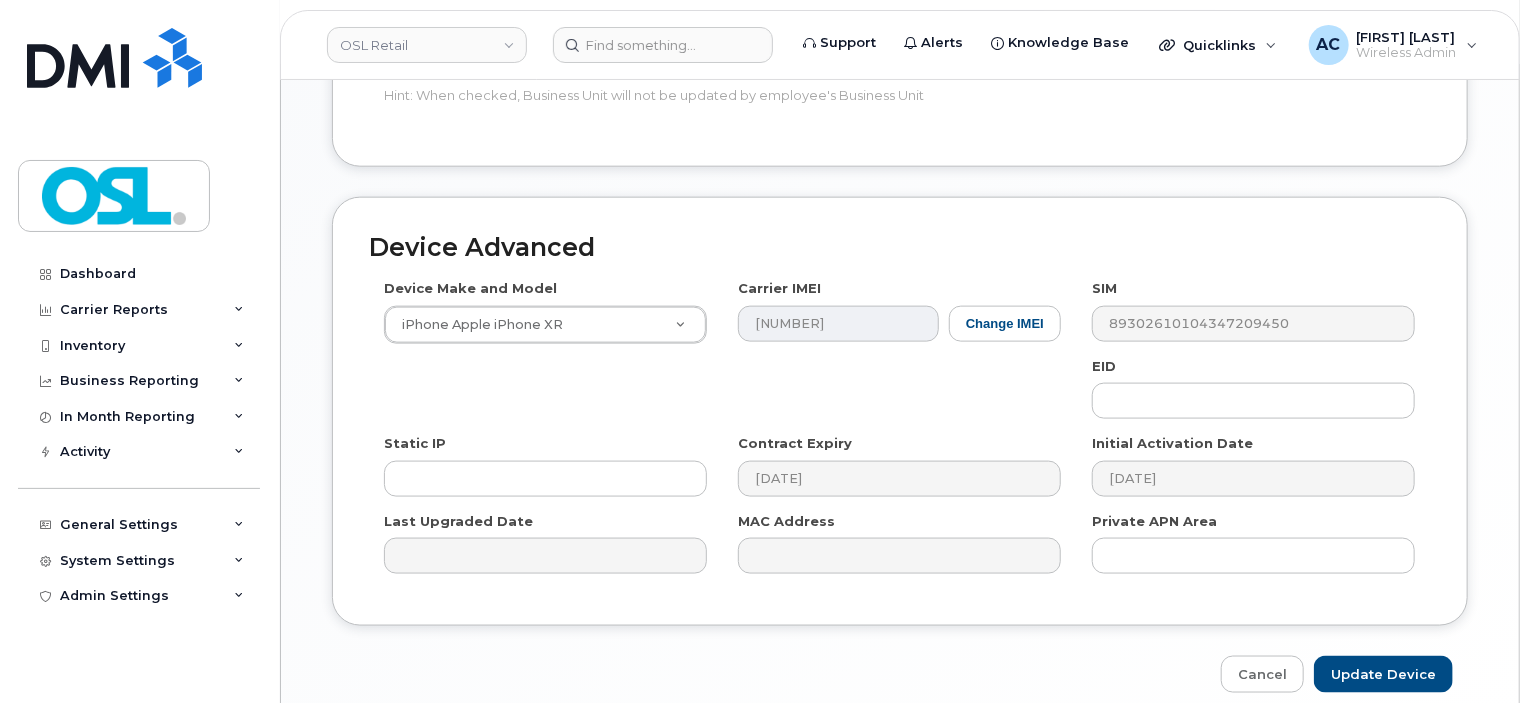 scroll, scrollTop: 1230, scrollLeft: 0, axis: vertical 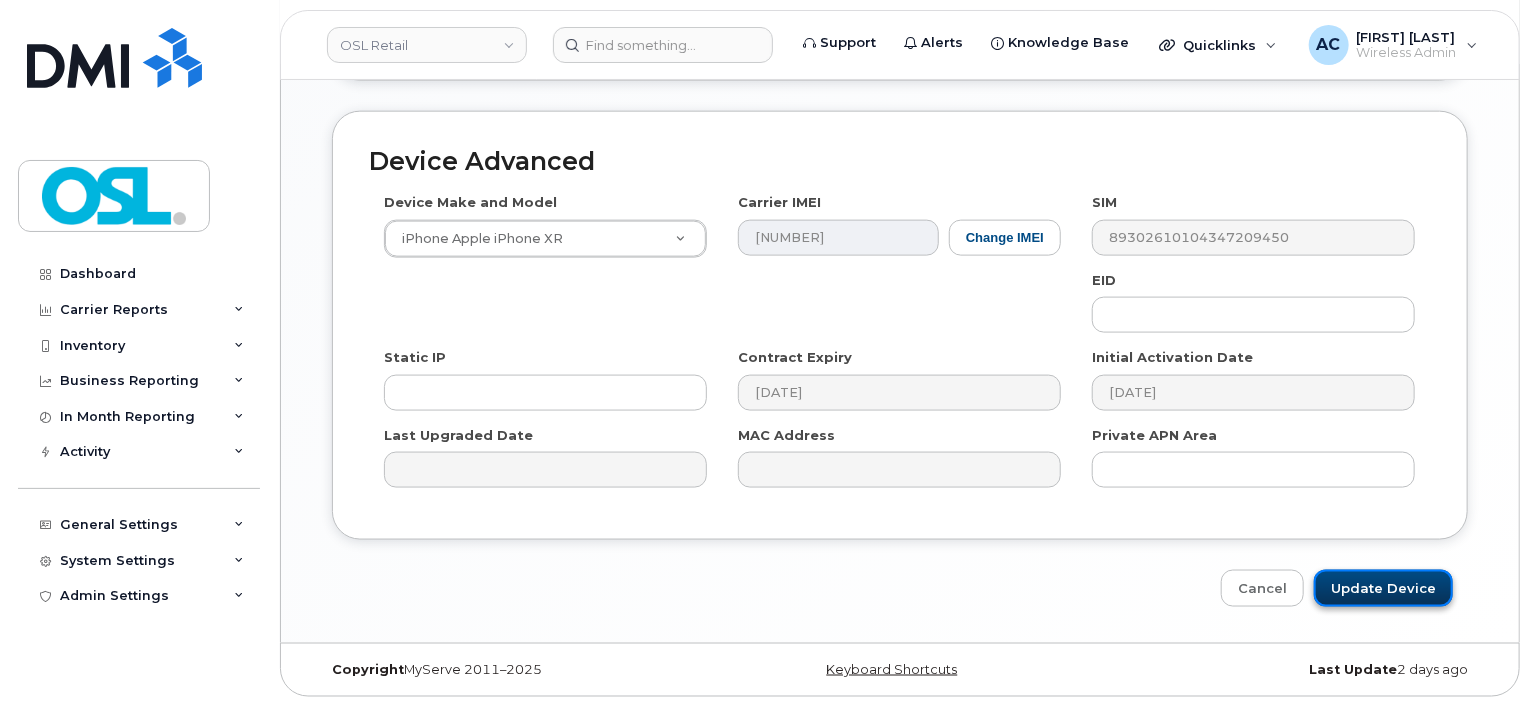 click on "Update Device" at bounding box center [1383, 588] 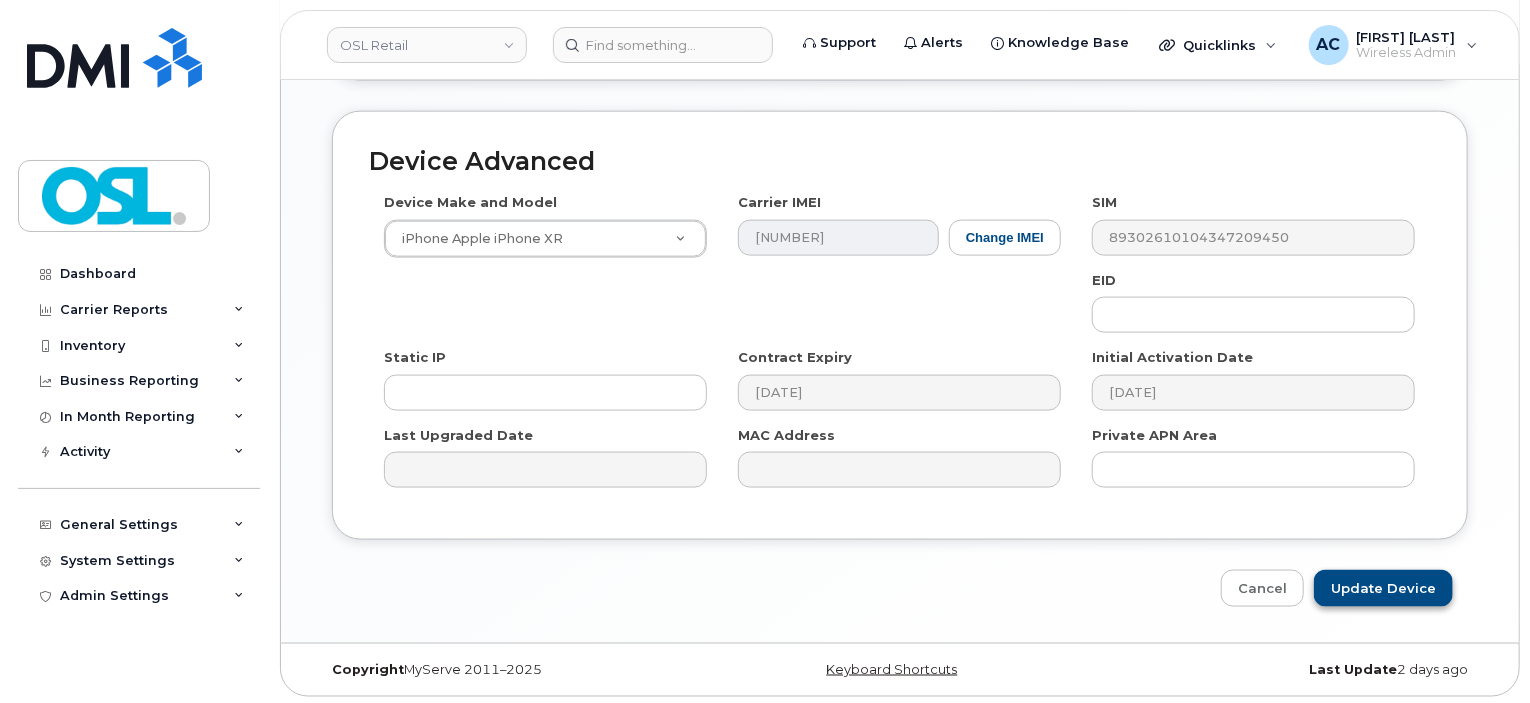 type on "Saving..." 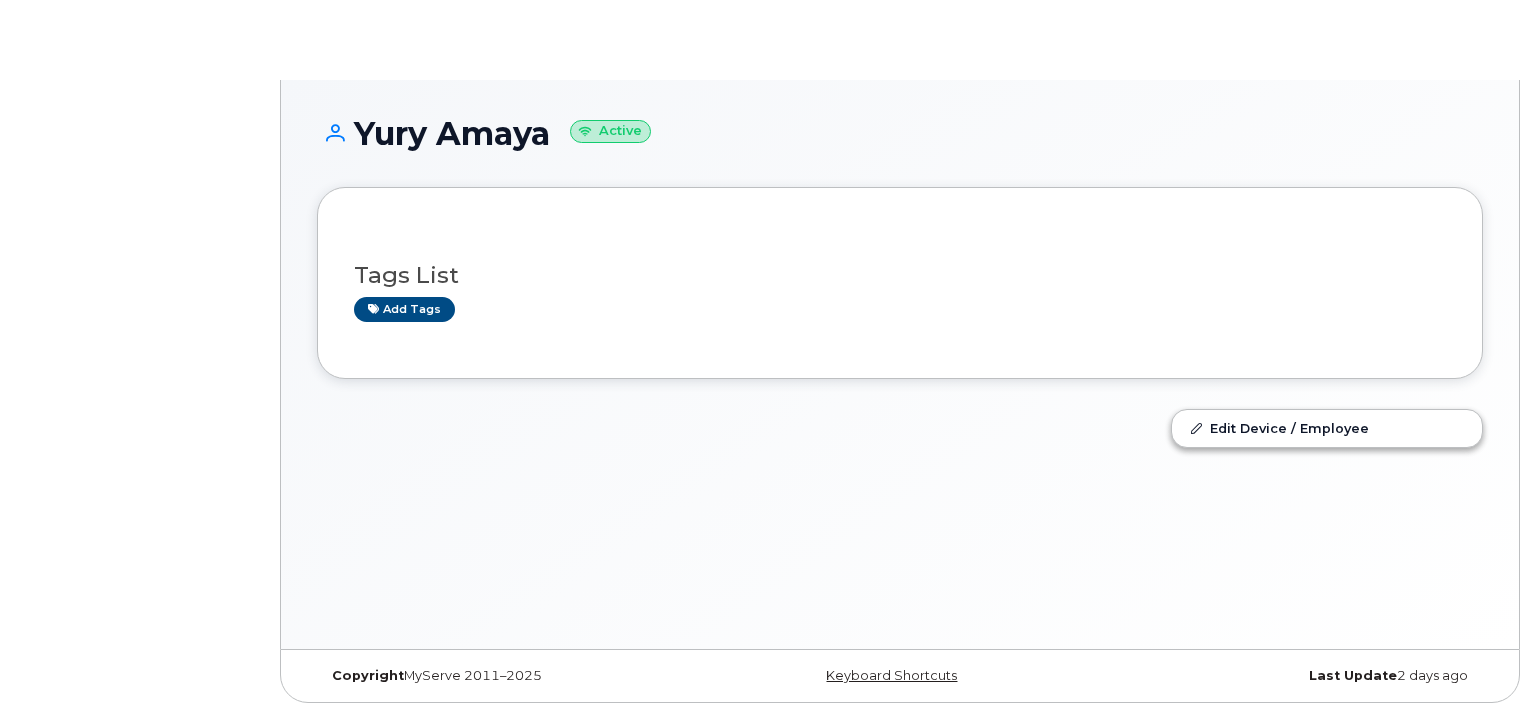 scroll, scrollTop: 0, scrollLeft: 0, axis: both 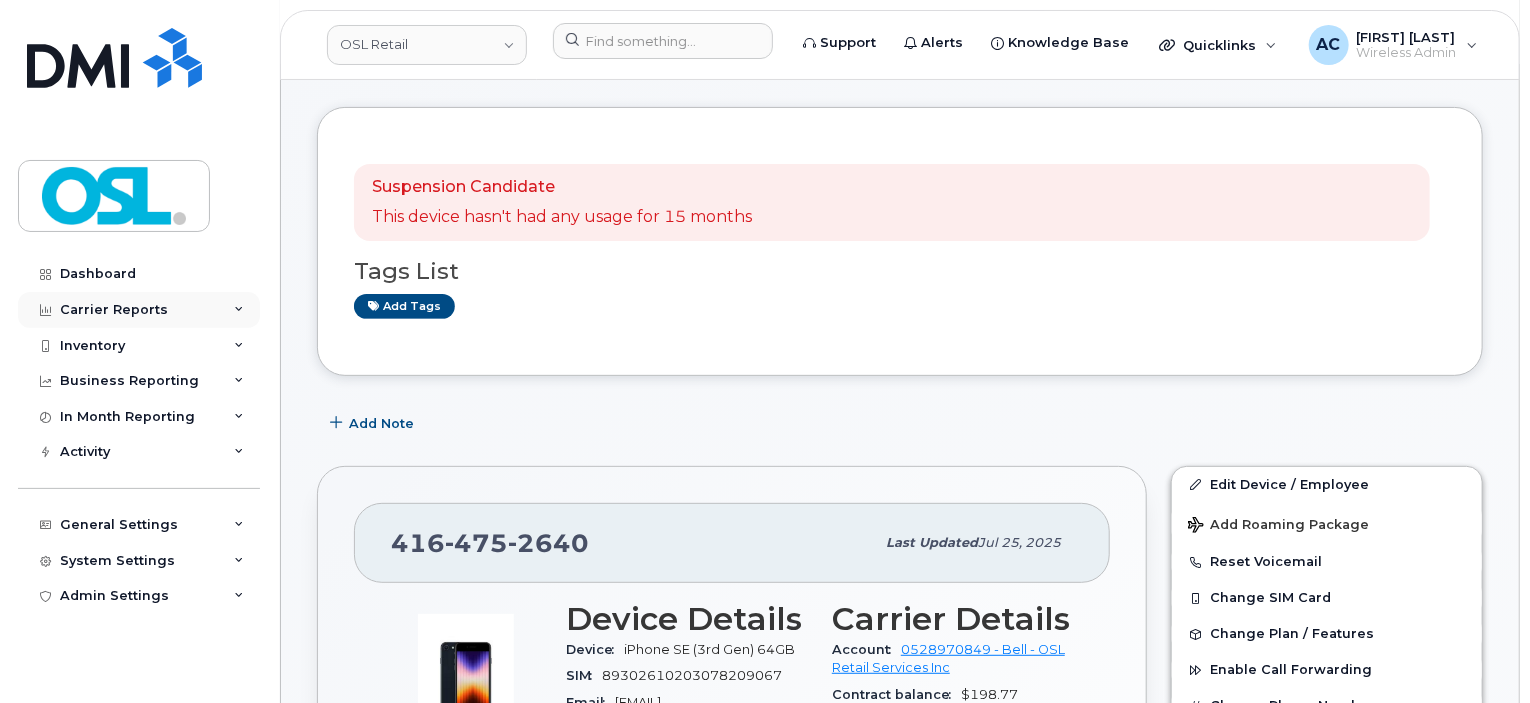 click on "Carrier Reports" at bounding box center (139, 310) 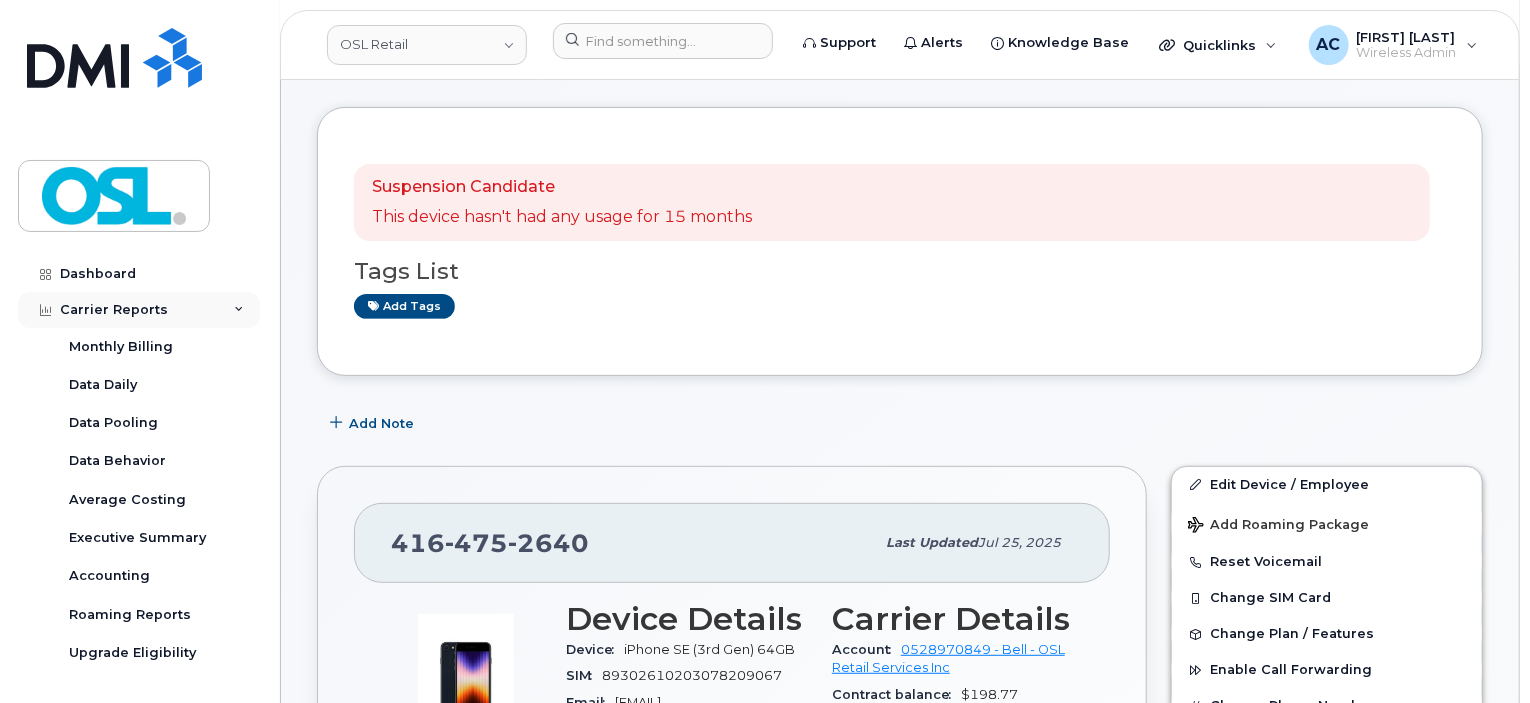 click on "Carrier Reports" at bounding box center (139, 310) 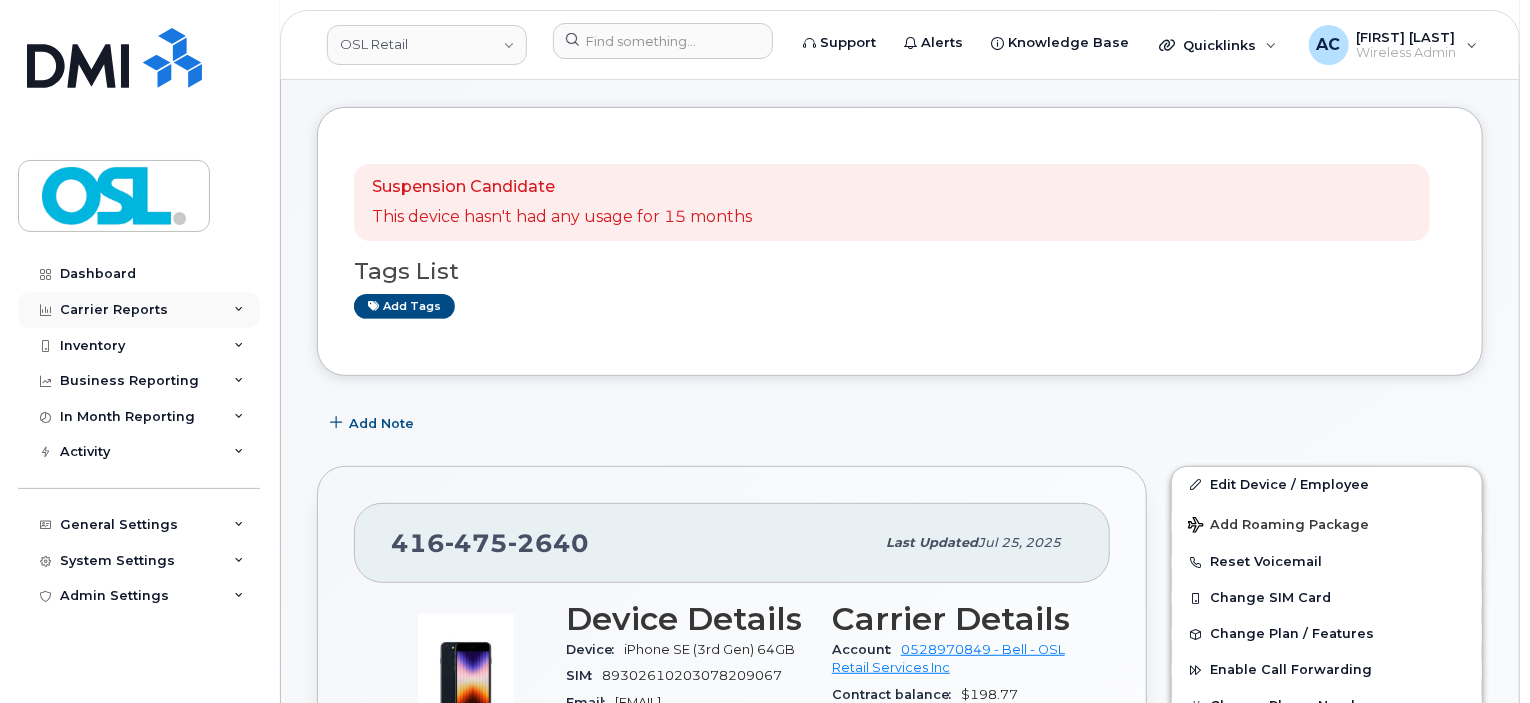 click on "Carrier Reports" at bounding box center (139, 310) 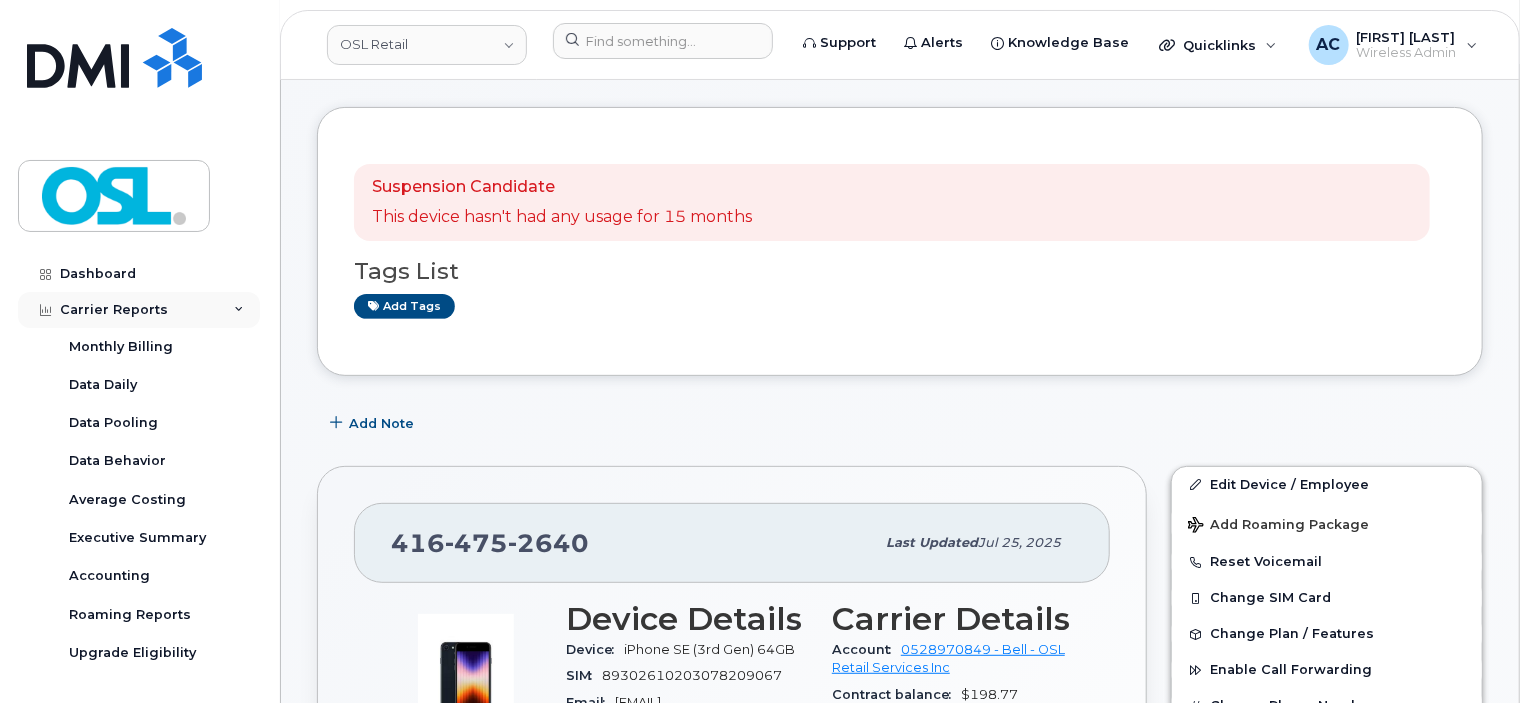 click on "Carrier Reports" at bounding box center (114, 310) 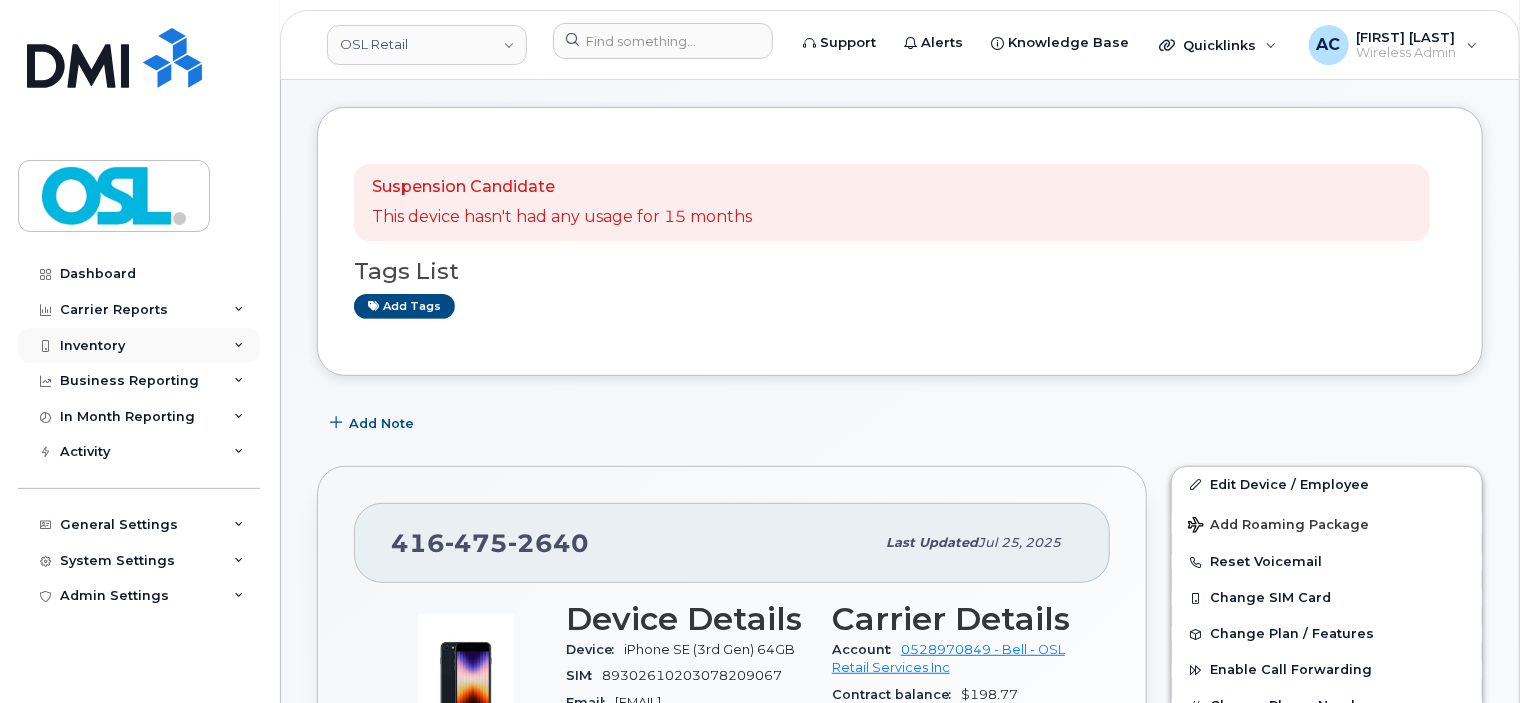 click on "Inventory" at bounding box center [139, 346] 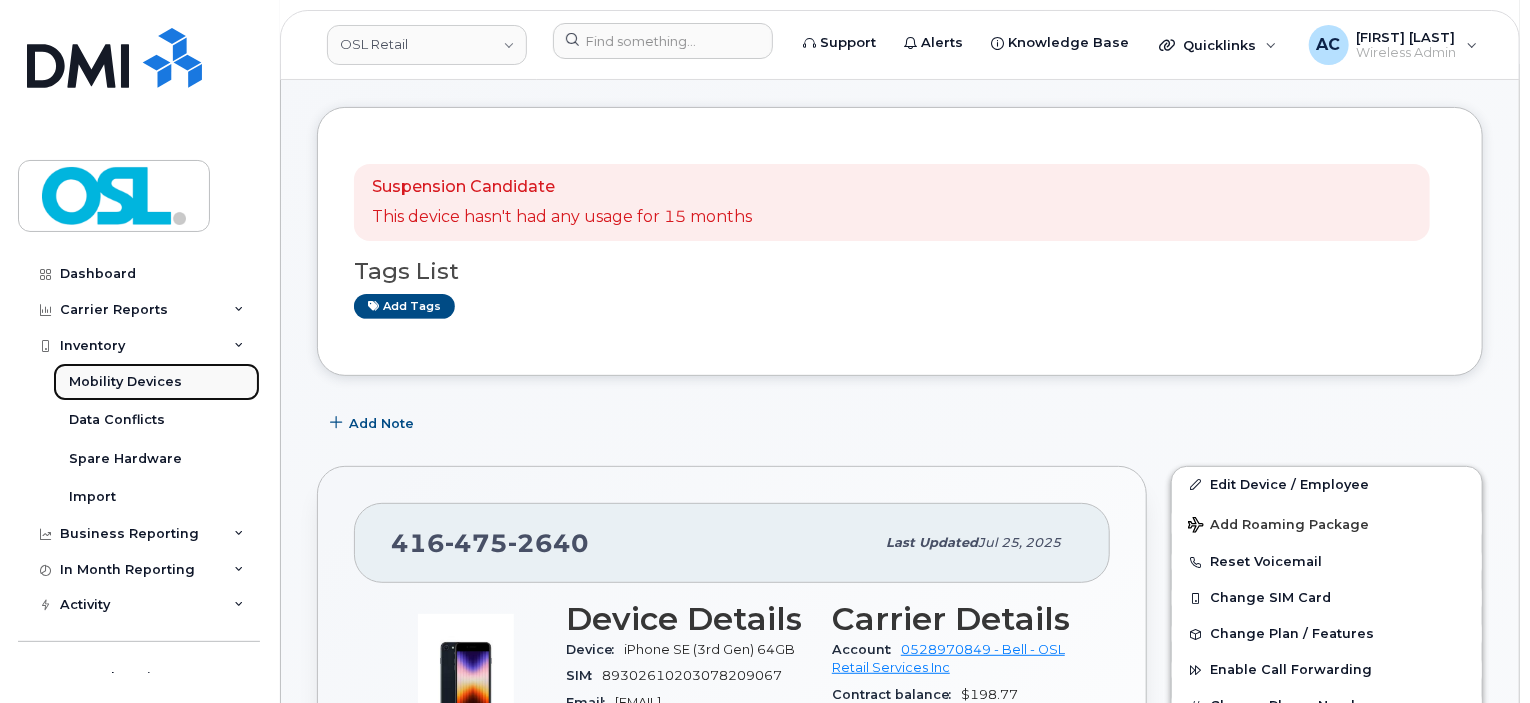 click on "Mobility Devices" at bounding box center [125, 382] 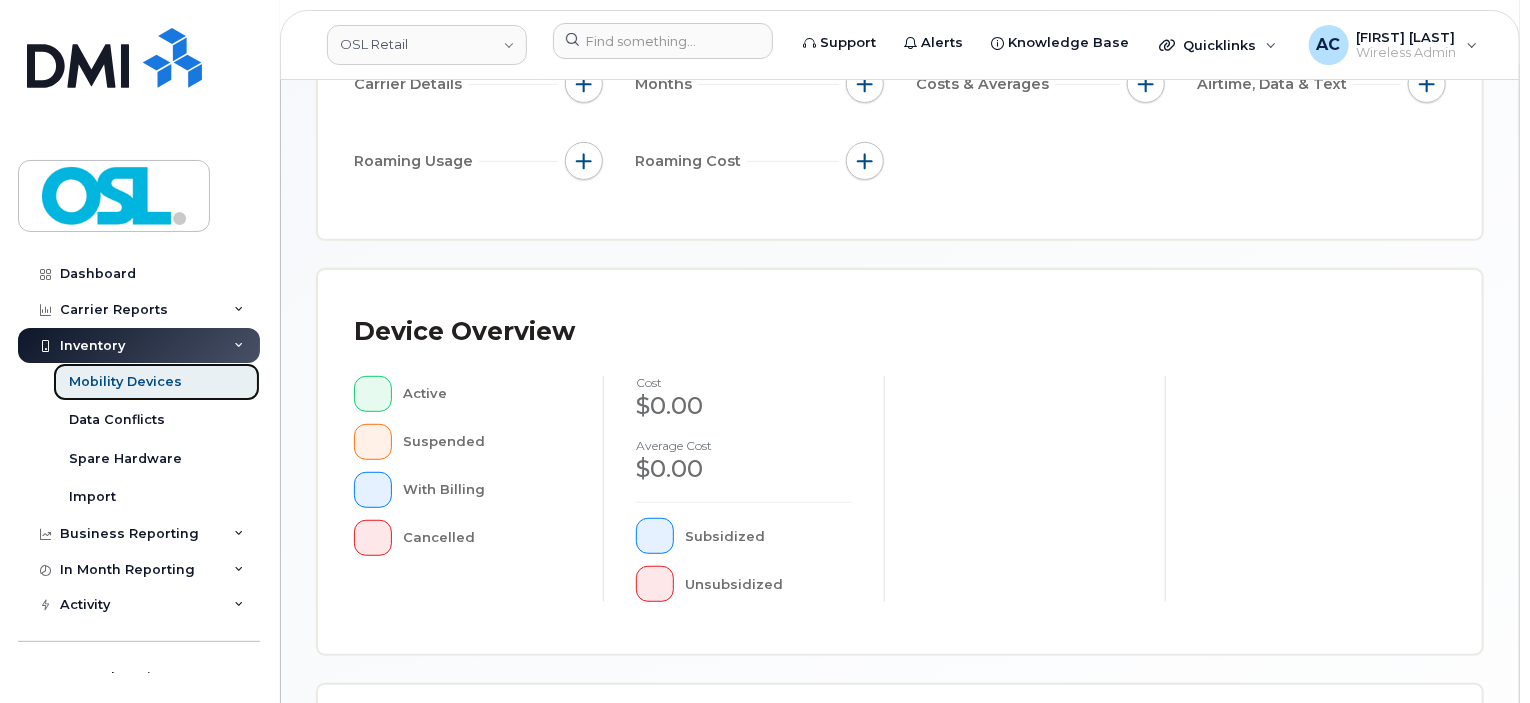 scroll, scrollTop: 788, scrollLeft: 0, axis: vertical 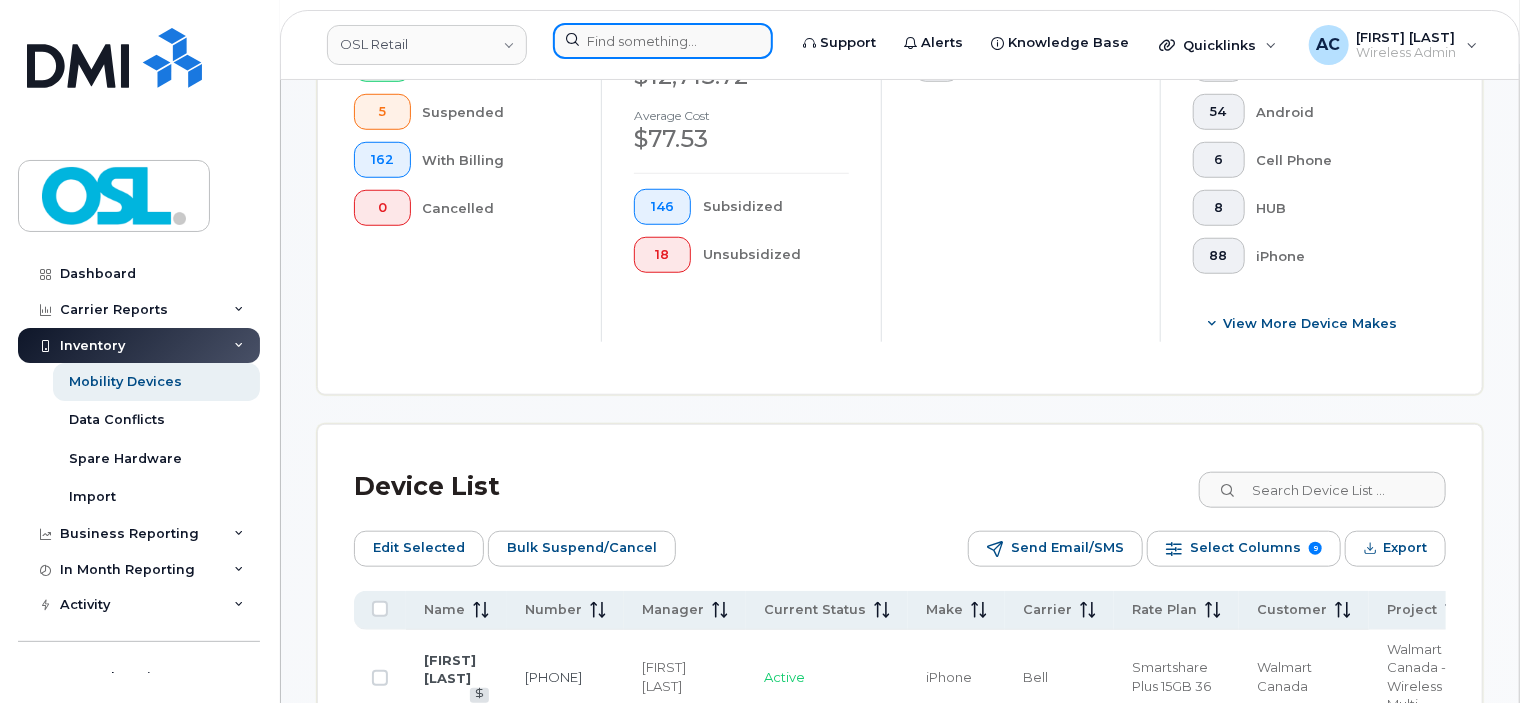 click at bounding box center (663, 41) 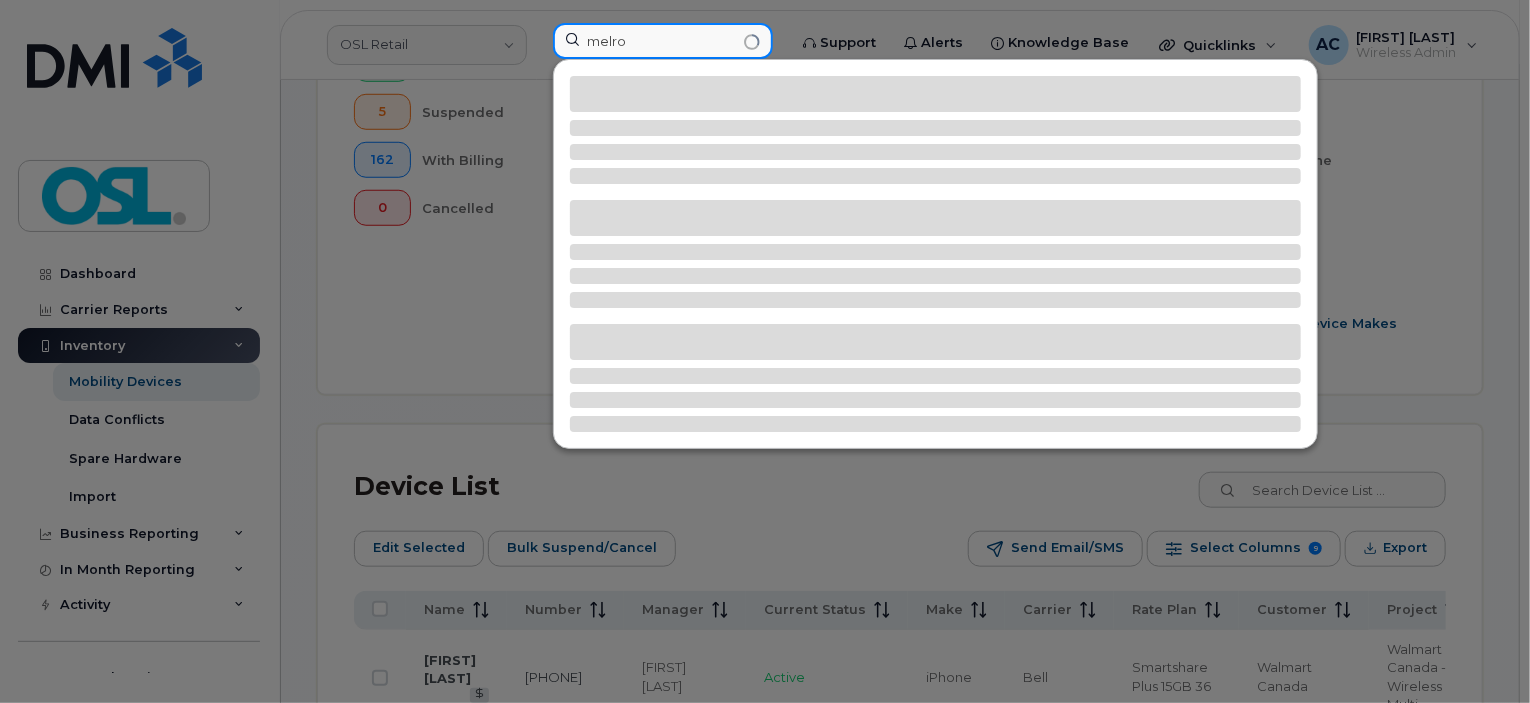type on "melro" 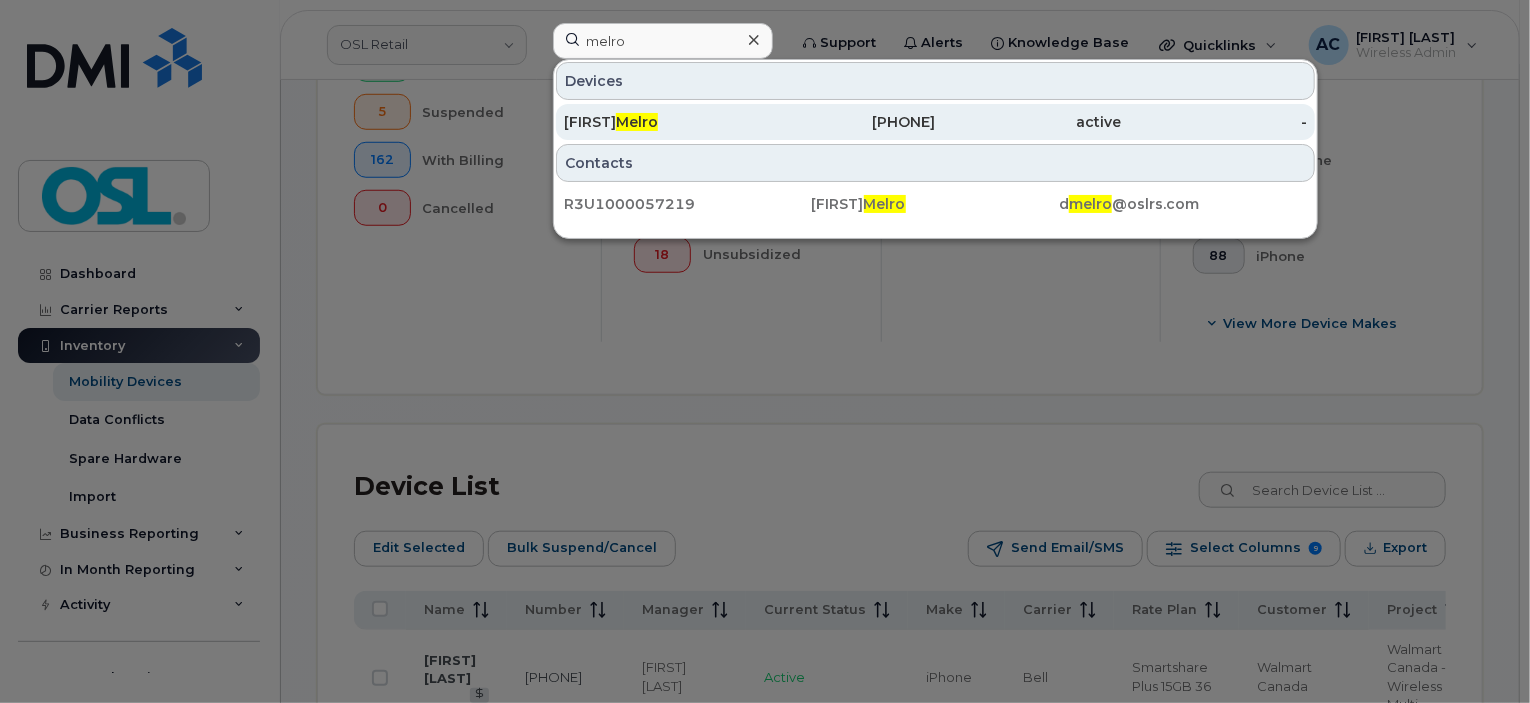 click on "Melro" at bounding box center (637, 122) 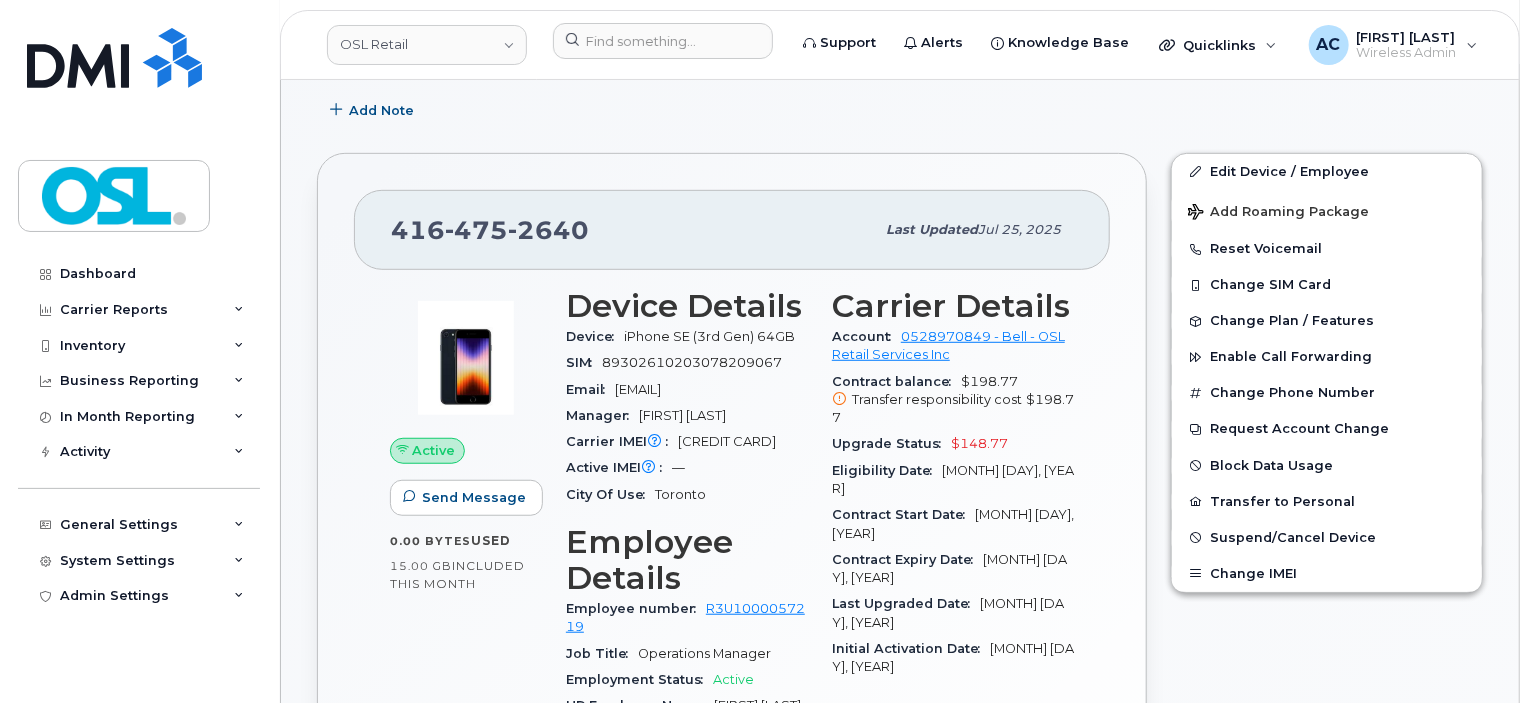 scroll, scrollTop: 492, scrollLeft: 0, axis: vertical 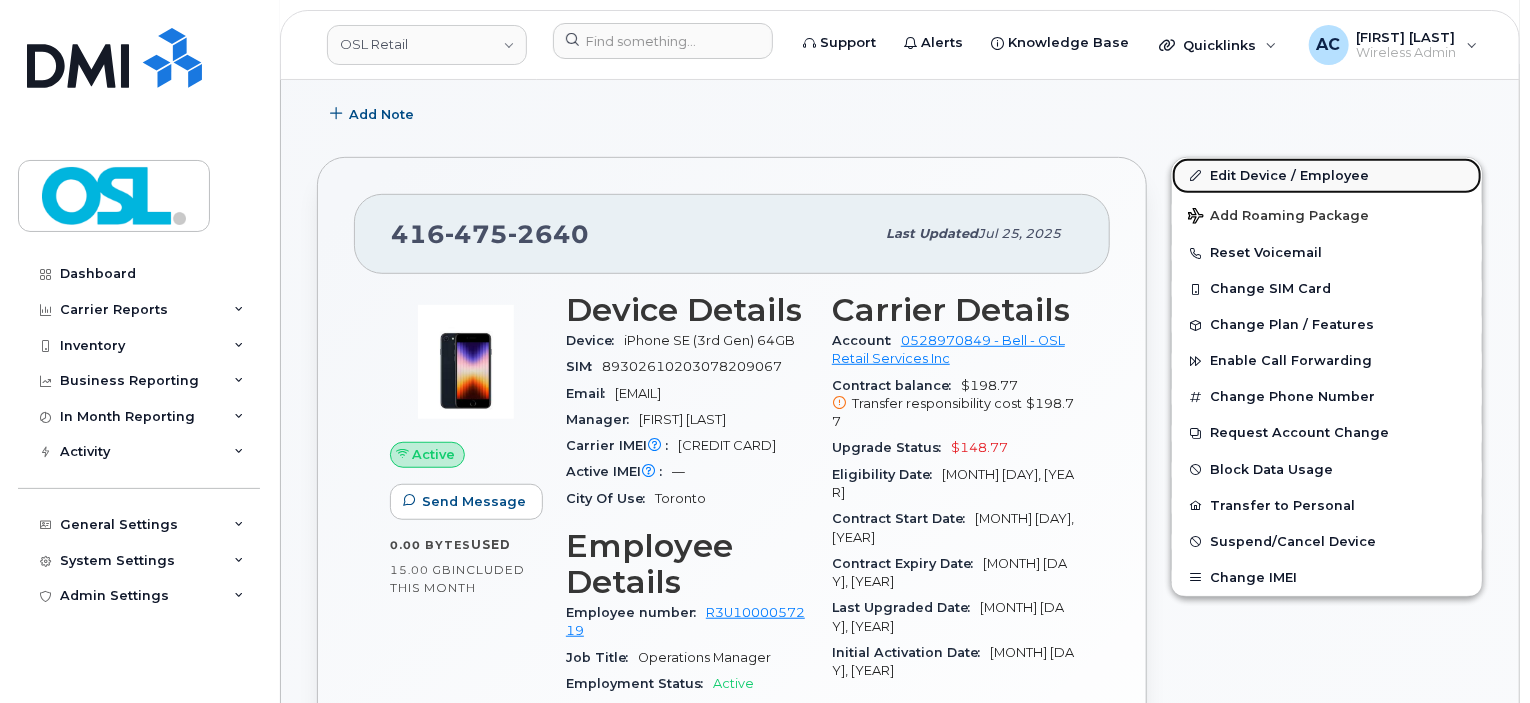 click on "Edit Device / Employee" at bounding box center [1327, 176] 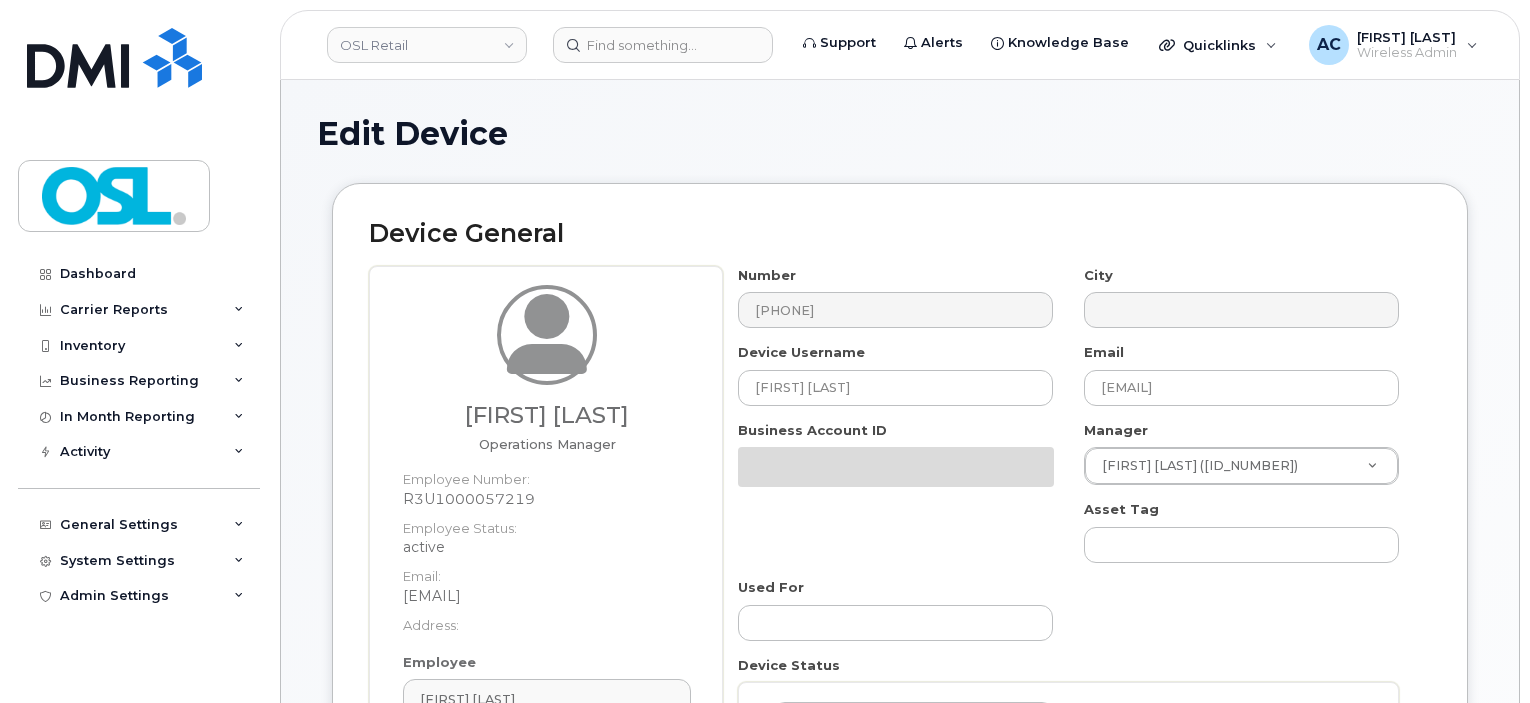 select on "1938691" 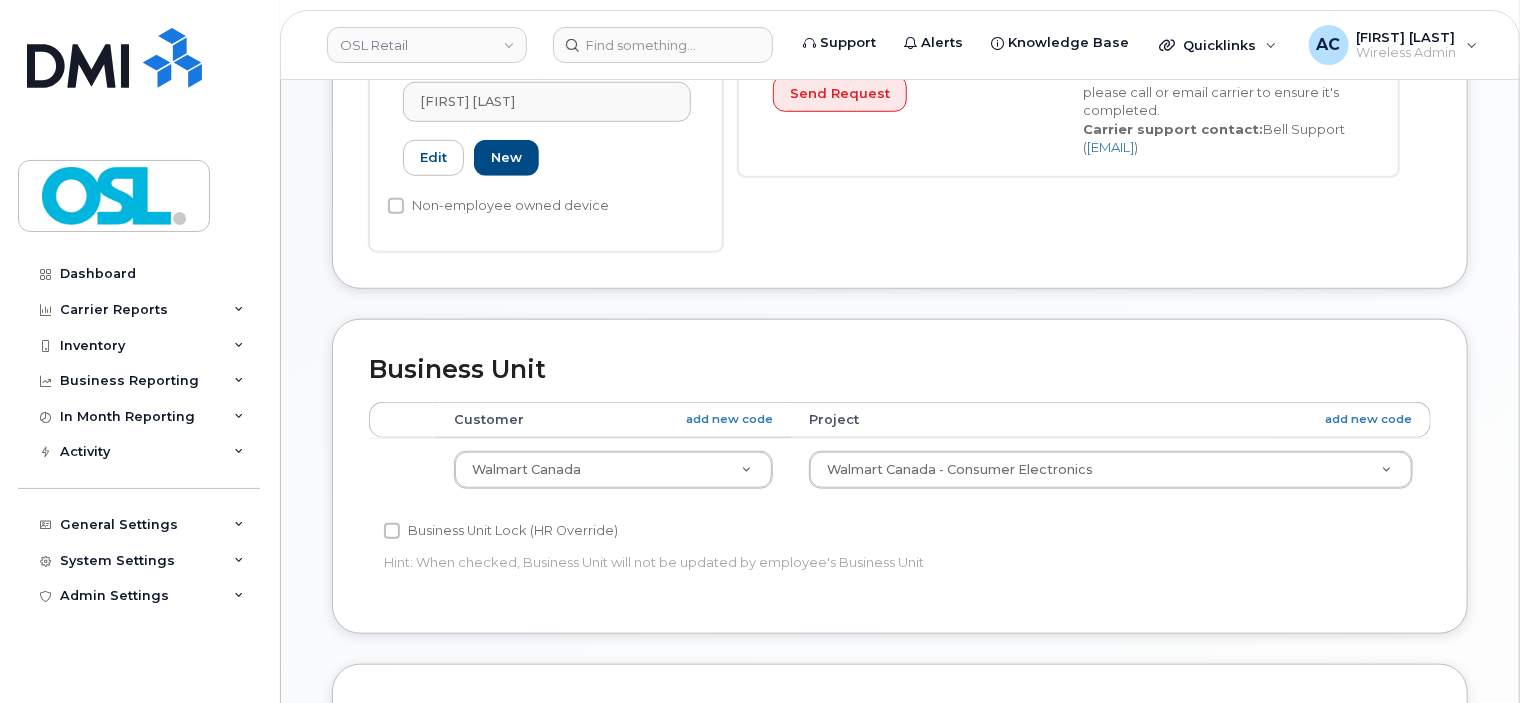 scroll, scrollTop: 852, scrollLeft: 0, axis: vertical 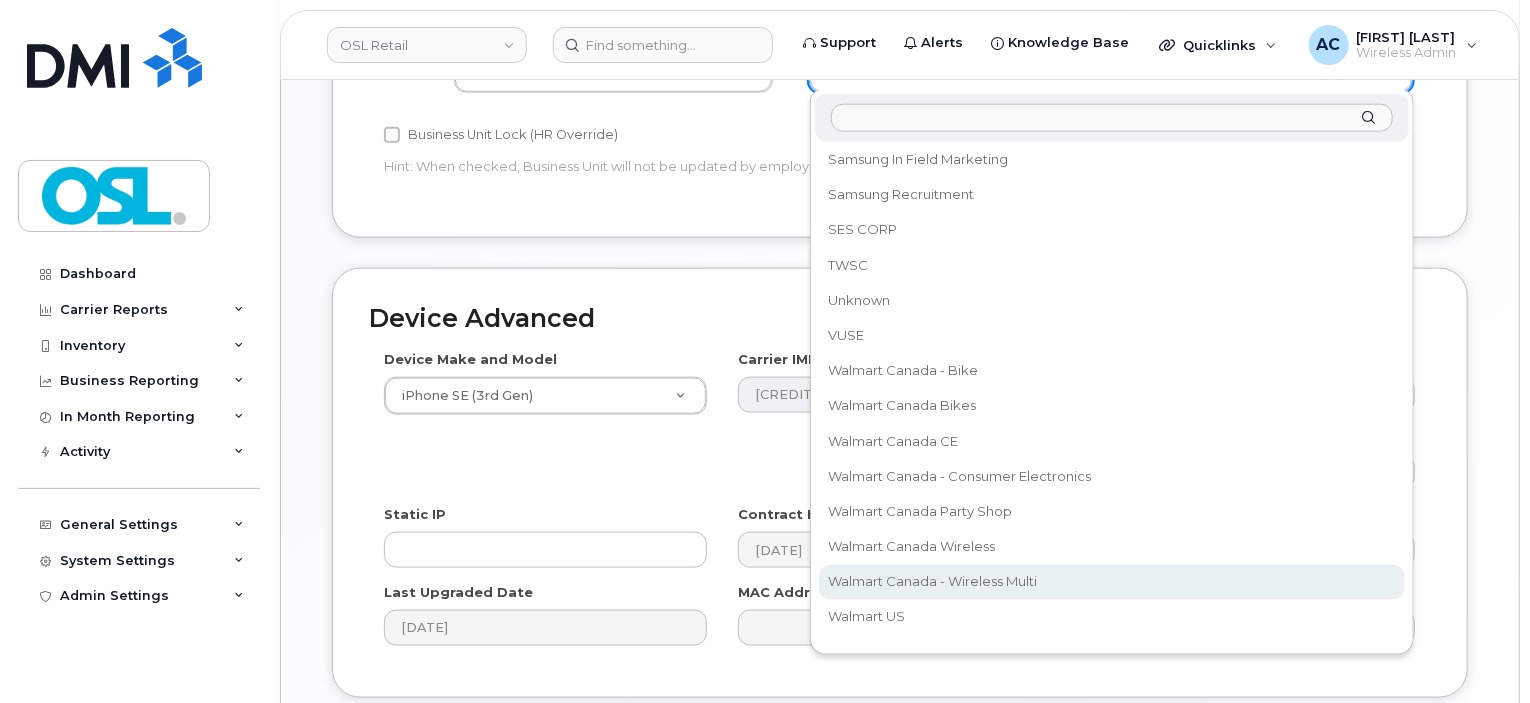 select on "33825836" 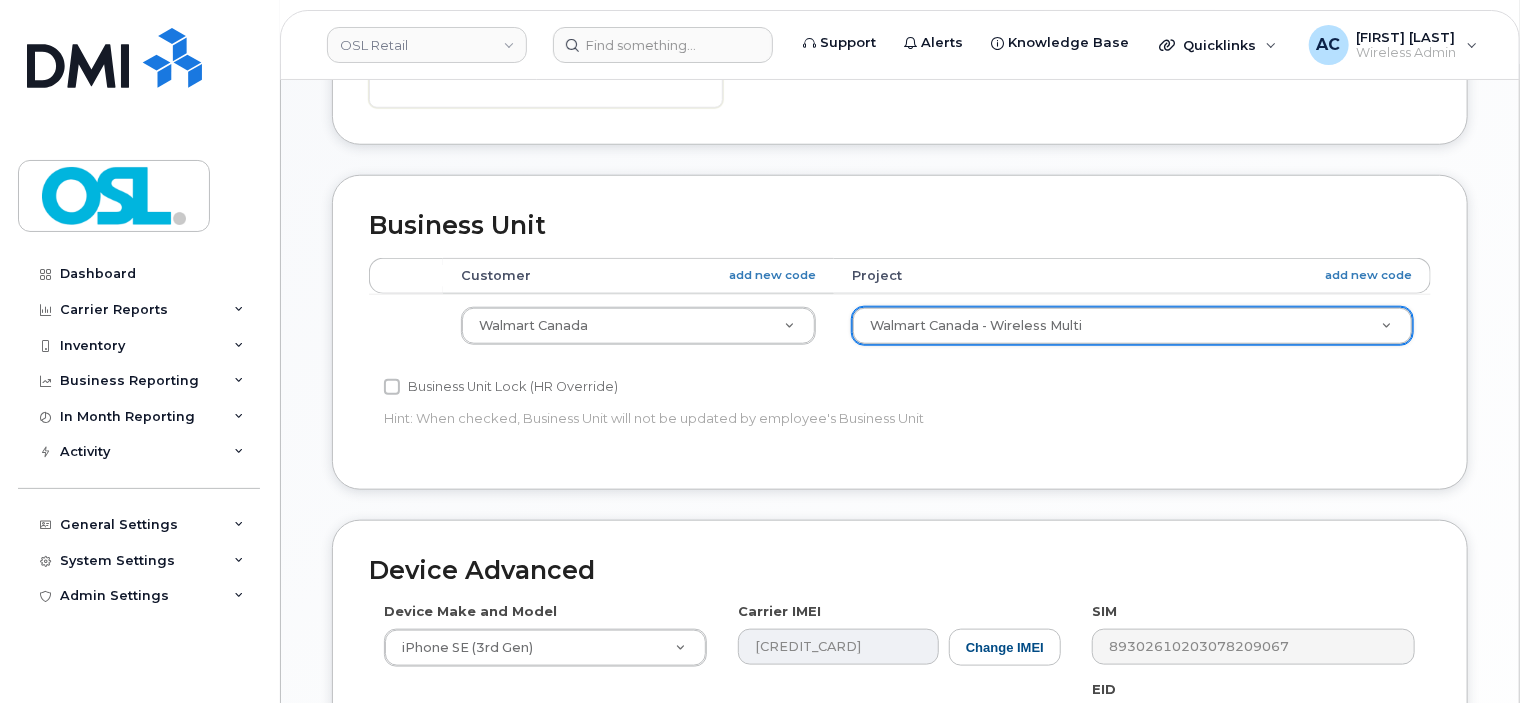 scroll, scrollTop: 832, scrollLeft: 0, axis: vertical 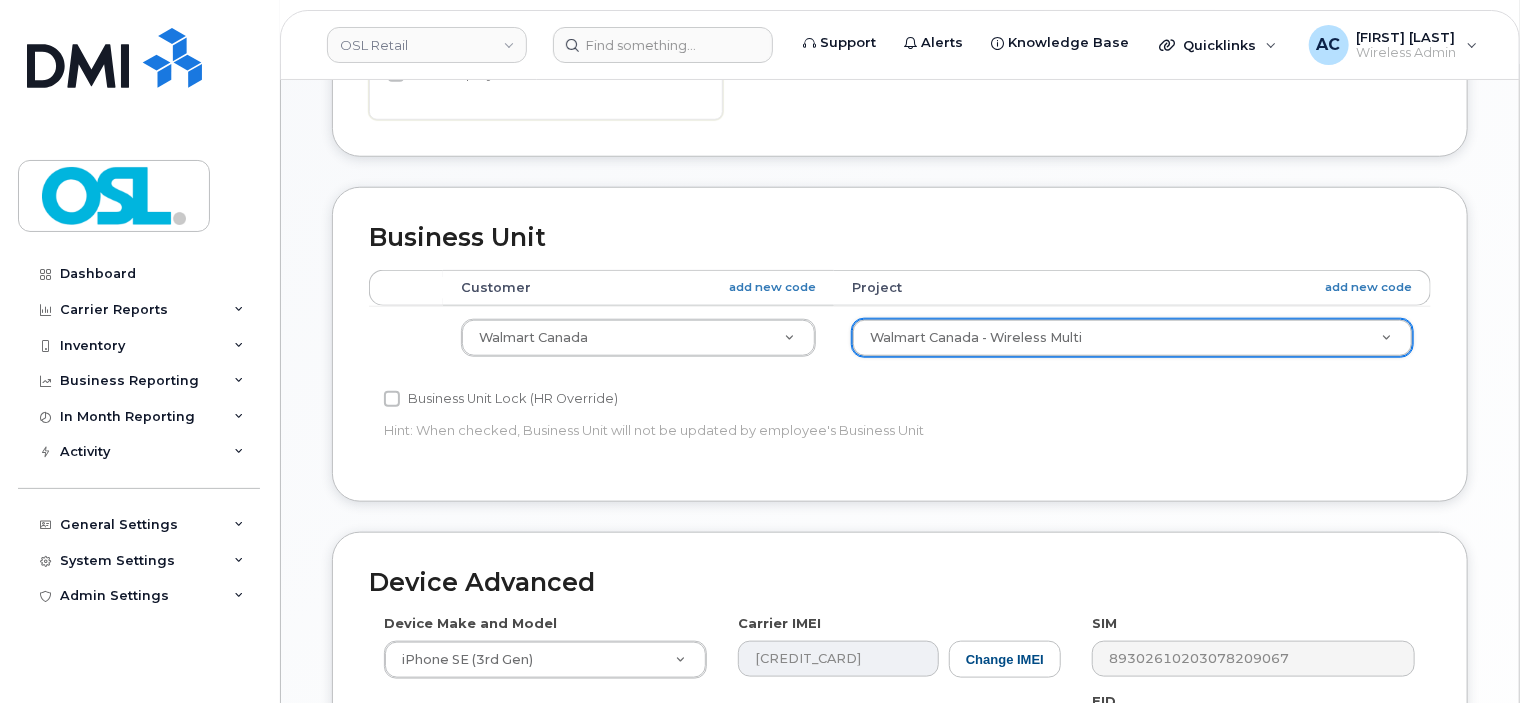 drag, startPoint x: 1107, startPoint y: 330, endPoint x: 1065, endPoint y: 332, distance: 42.047592 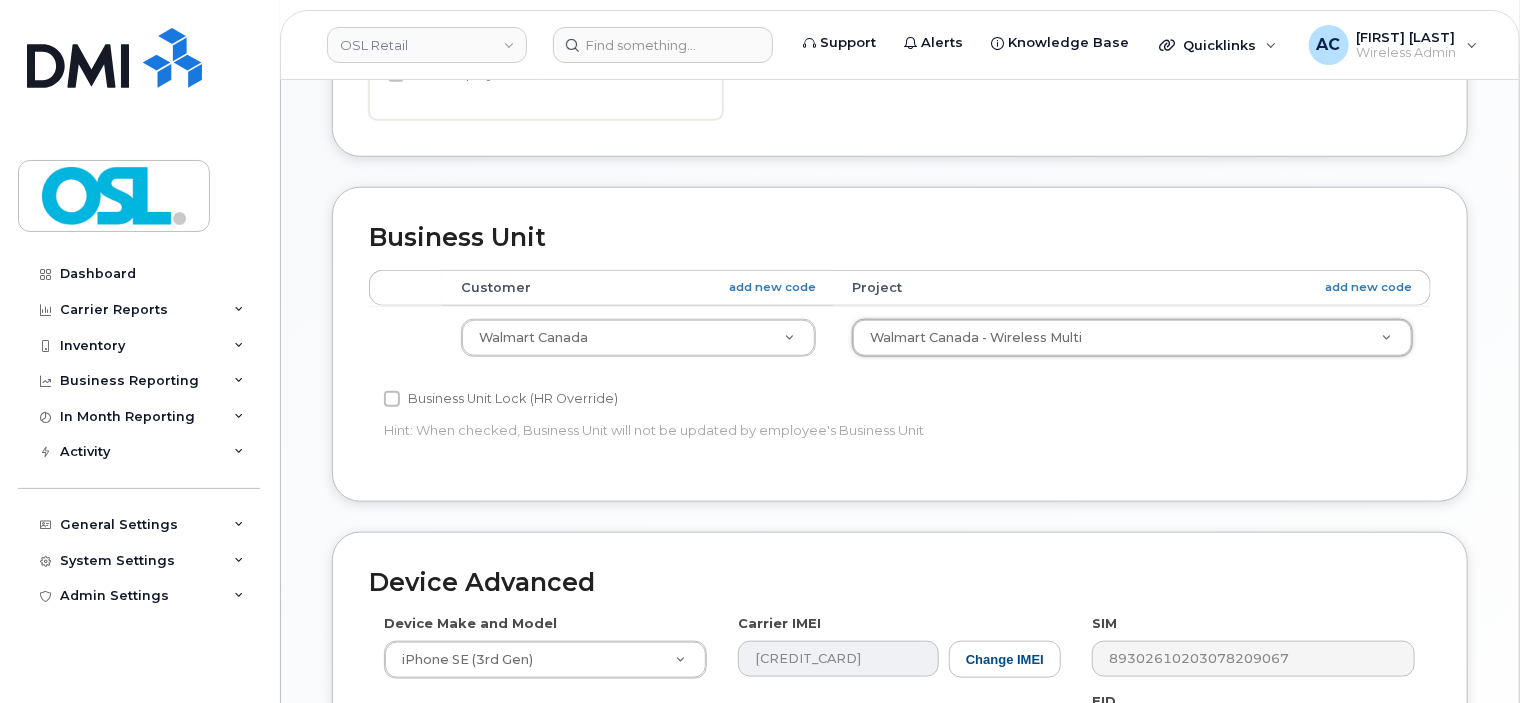 scroll, scrollTop: 1253, scrollLeft: 0, axis: vertical 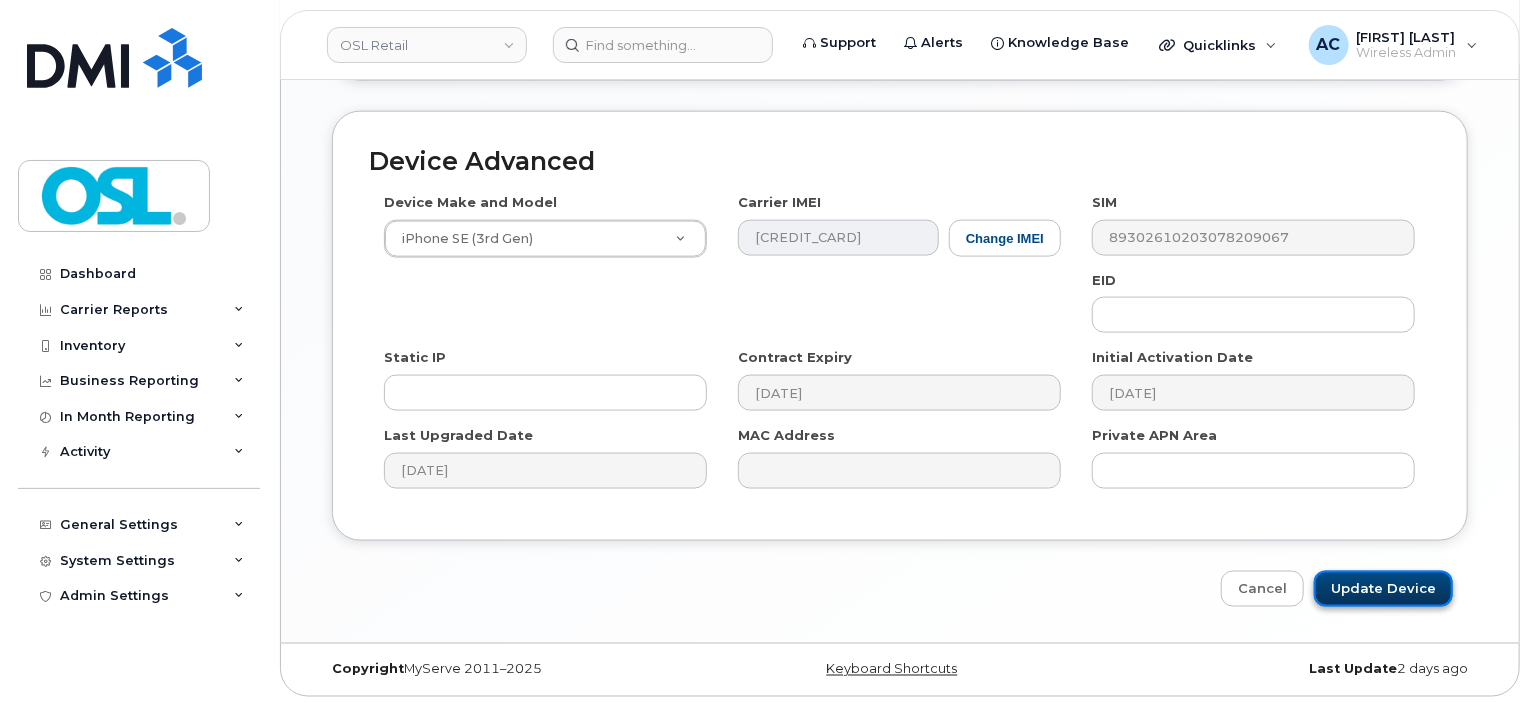 click on "Update Device" at bounding box center [1383, 589] 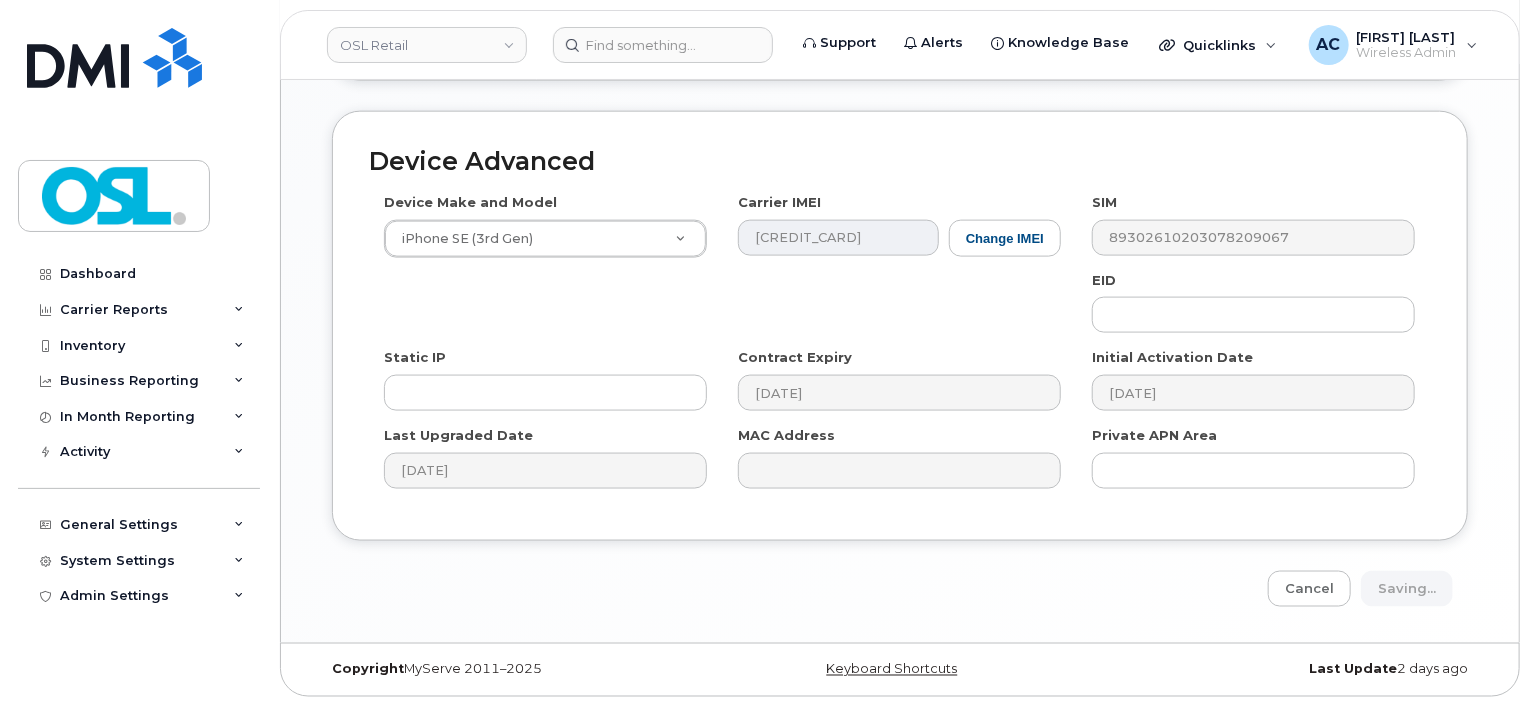 type on "Saving..." 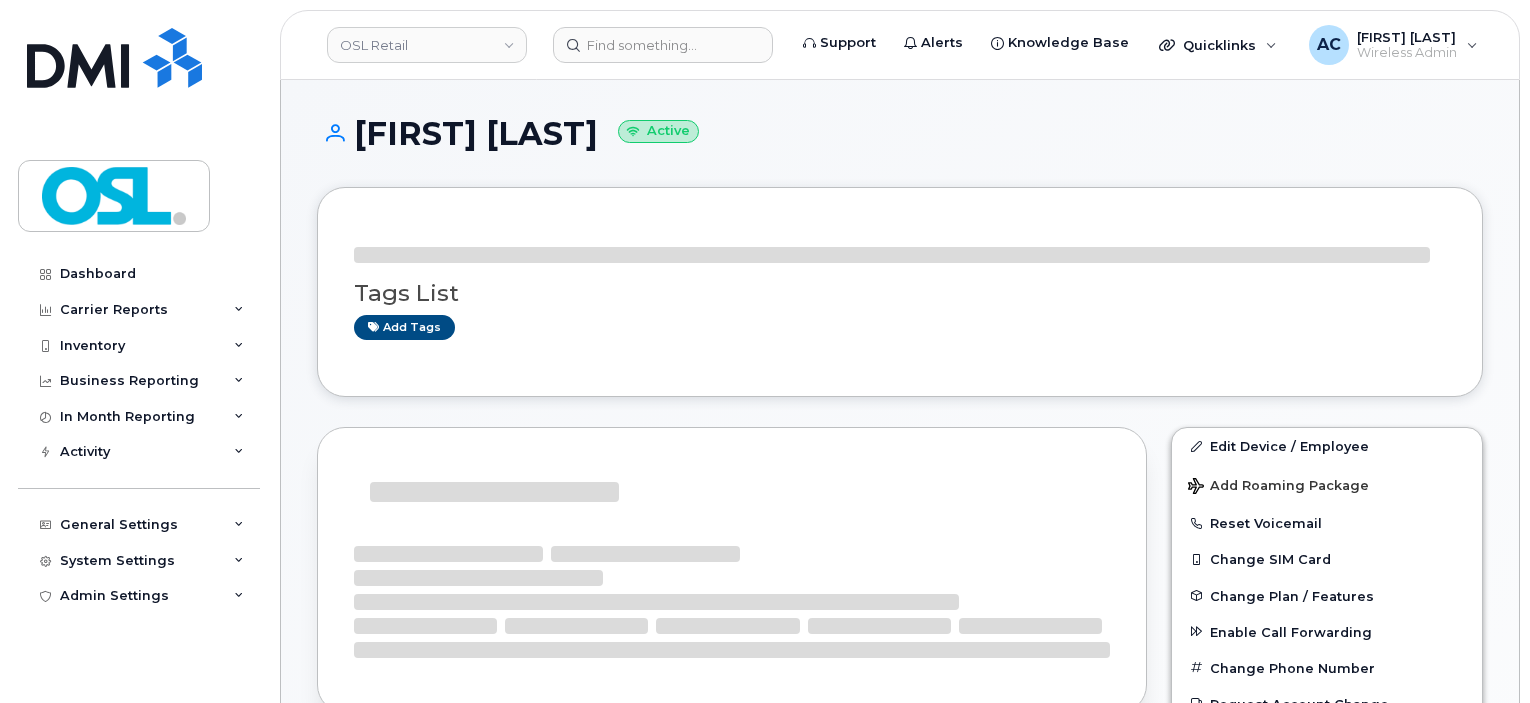 scroll, scrollTop: 0, scrollLeft: 0, axis: both 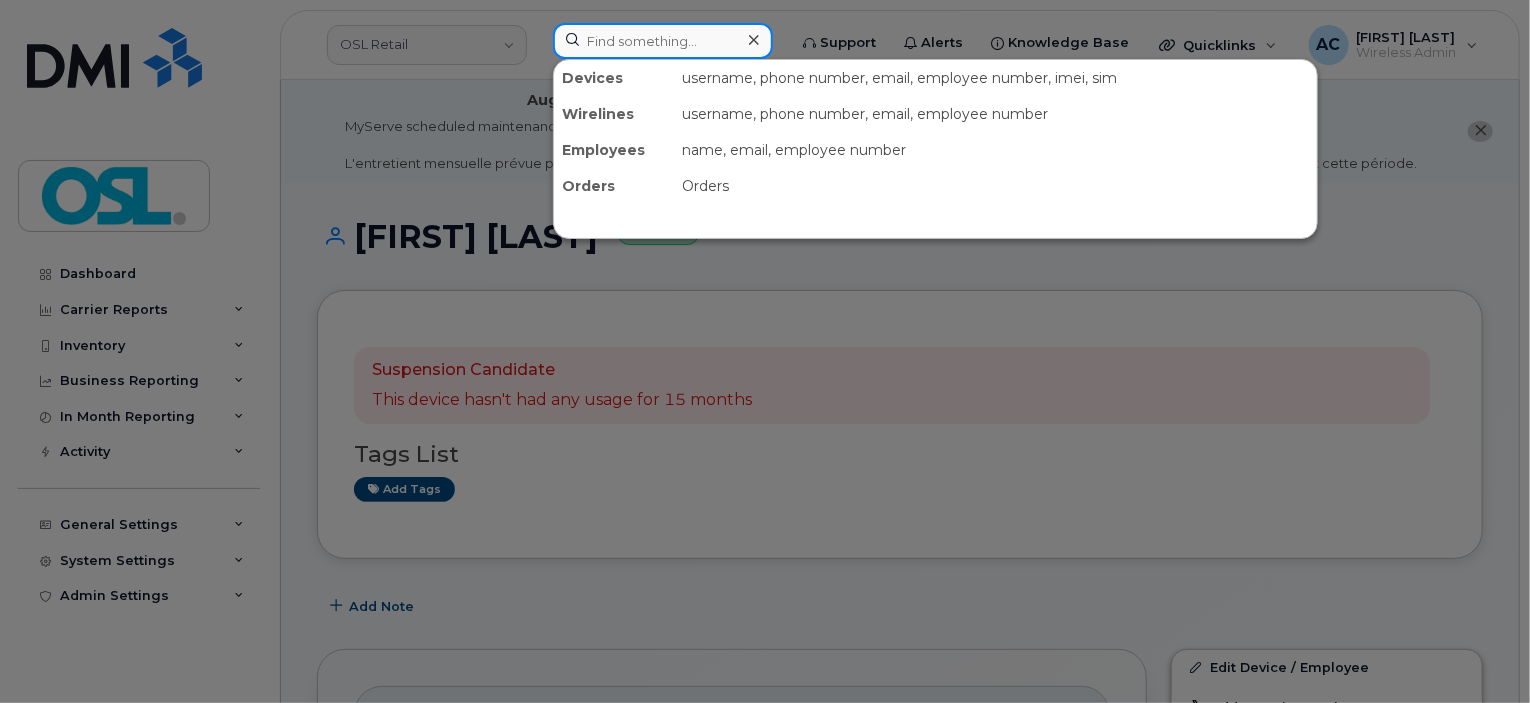 click at bounding box center [663, 41] 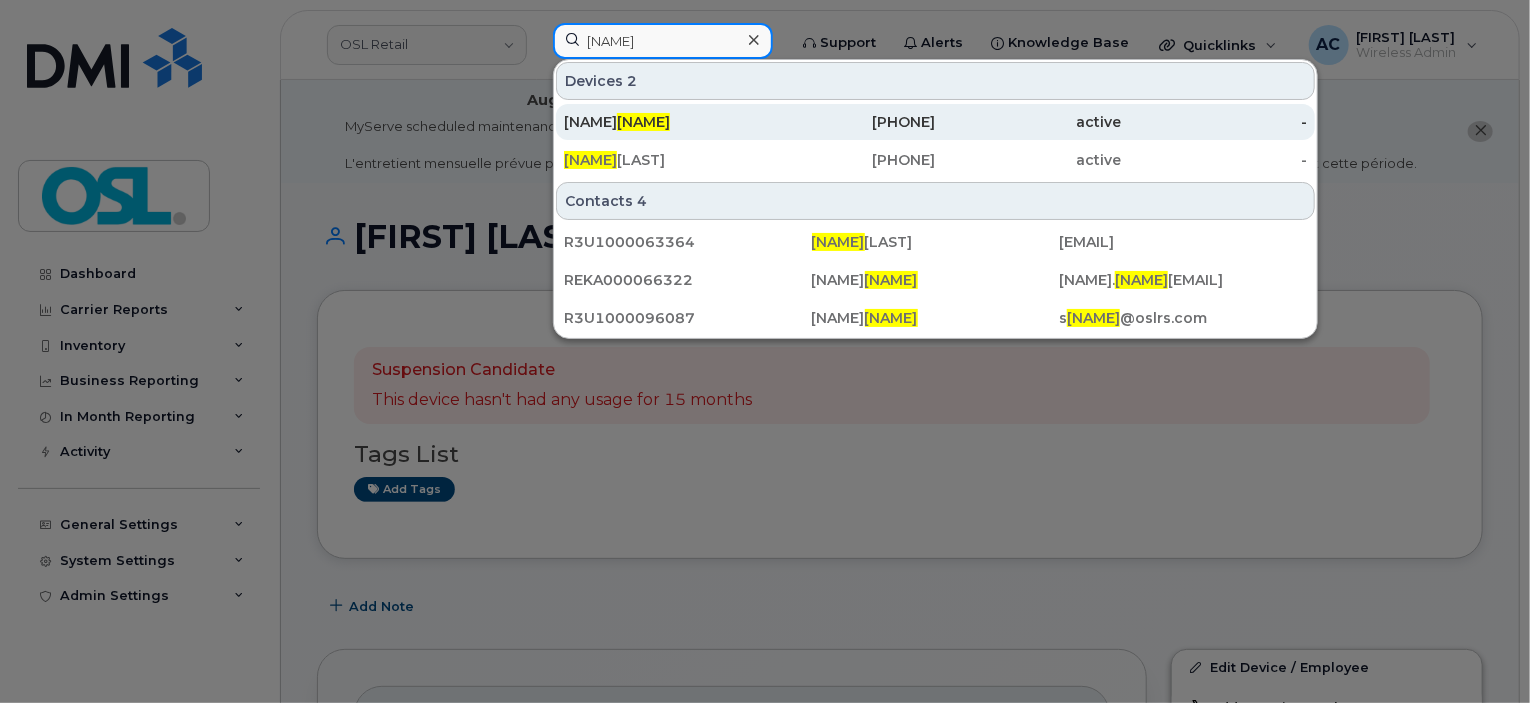 type on "[NAME]" 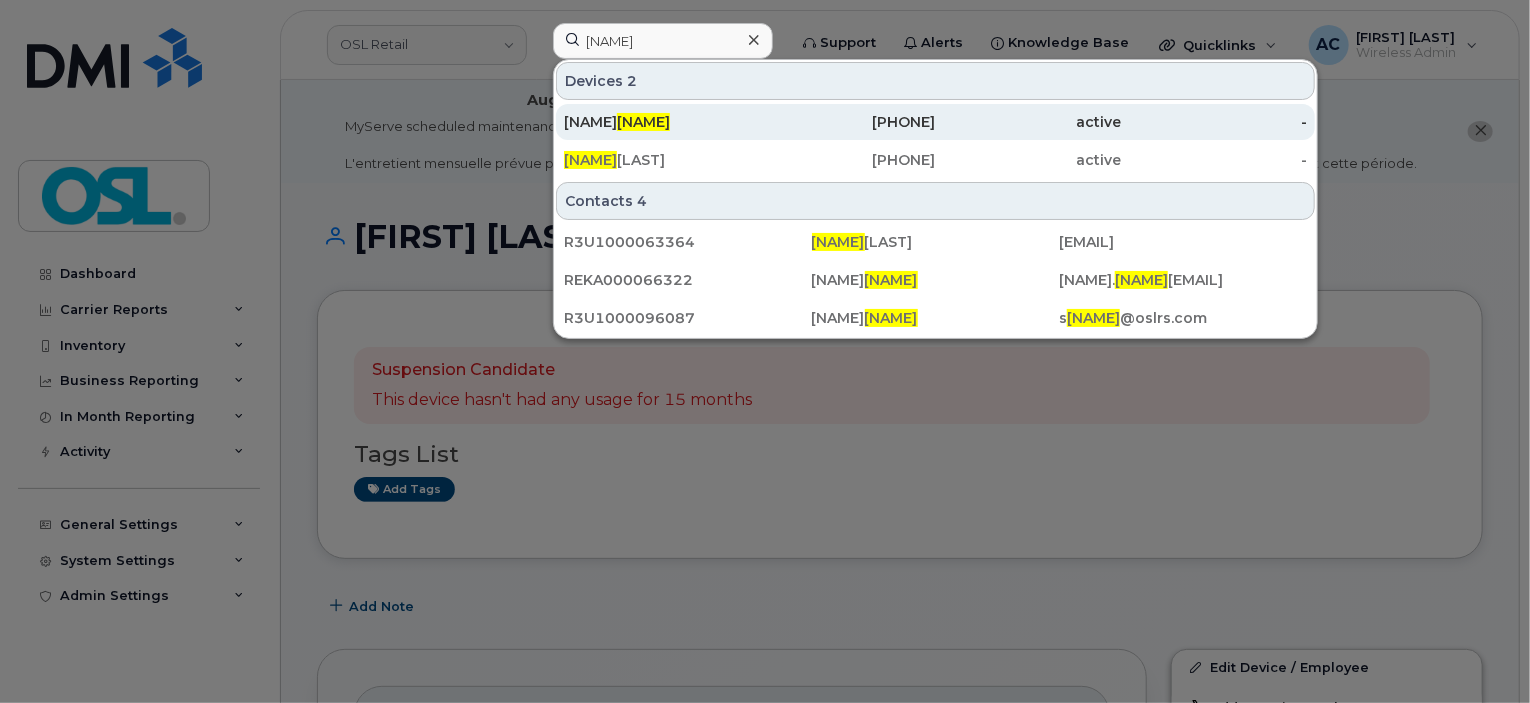 click on "[FIRST] [LAST]" at bounding box center (657, 122) 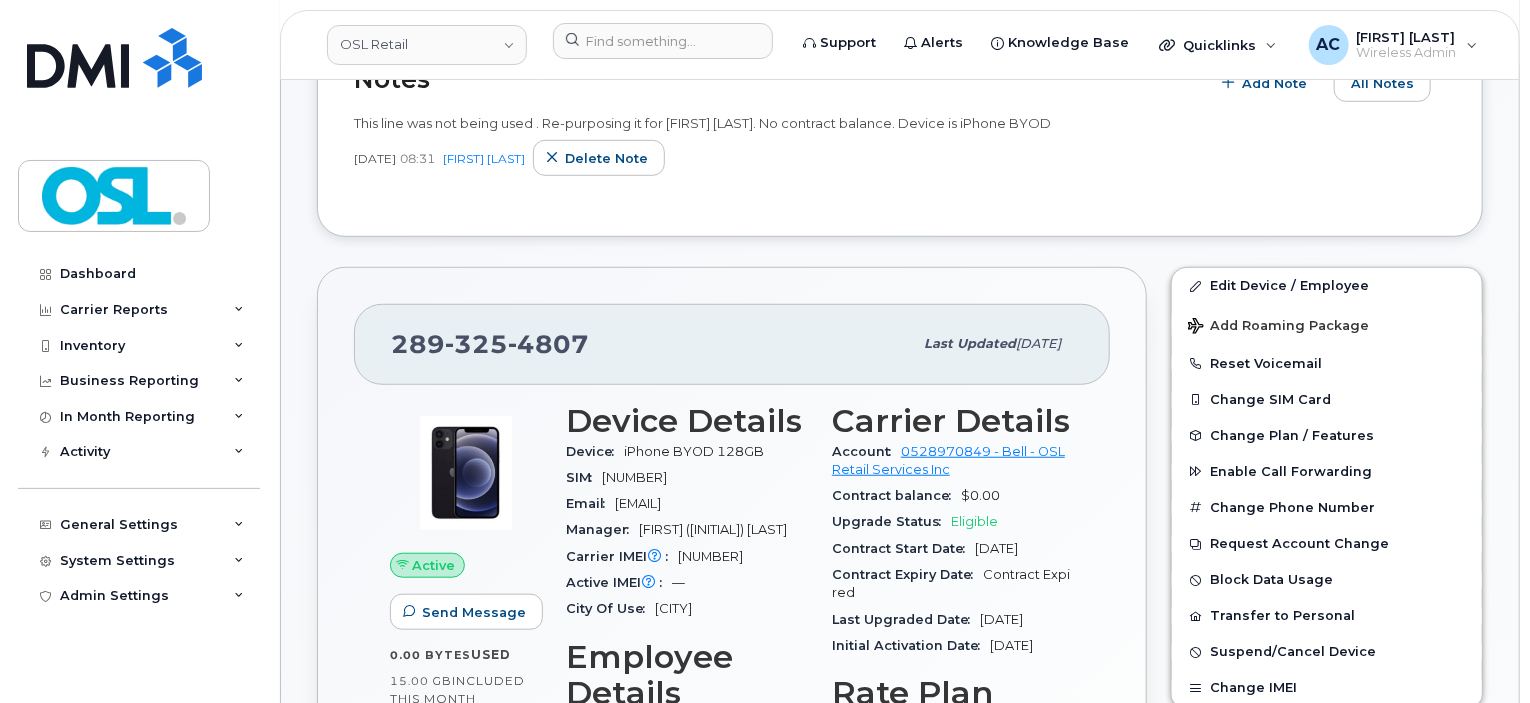 scroll, scrollTop: 570, scrollLeft: 0, axis: vertical 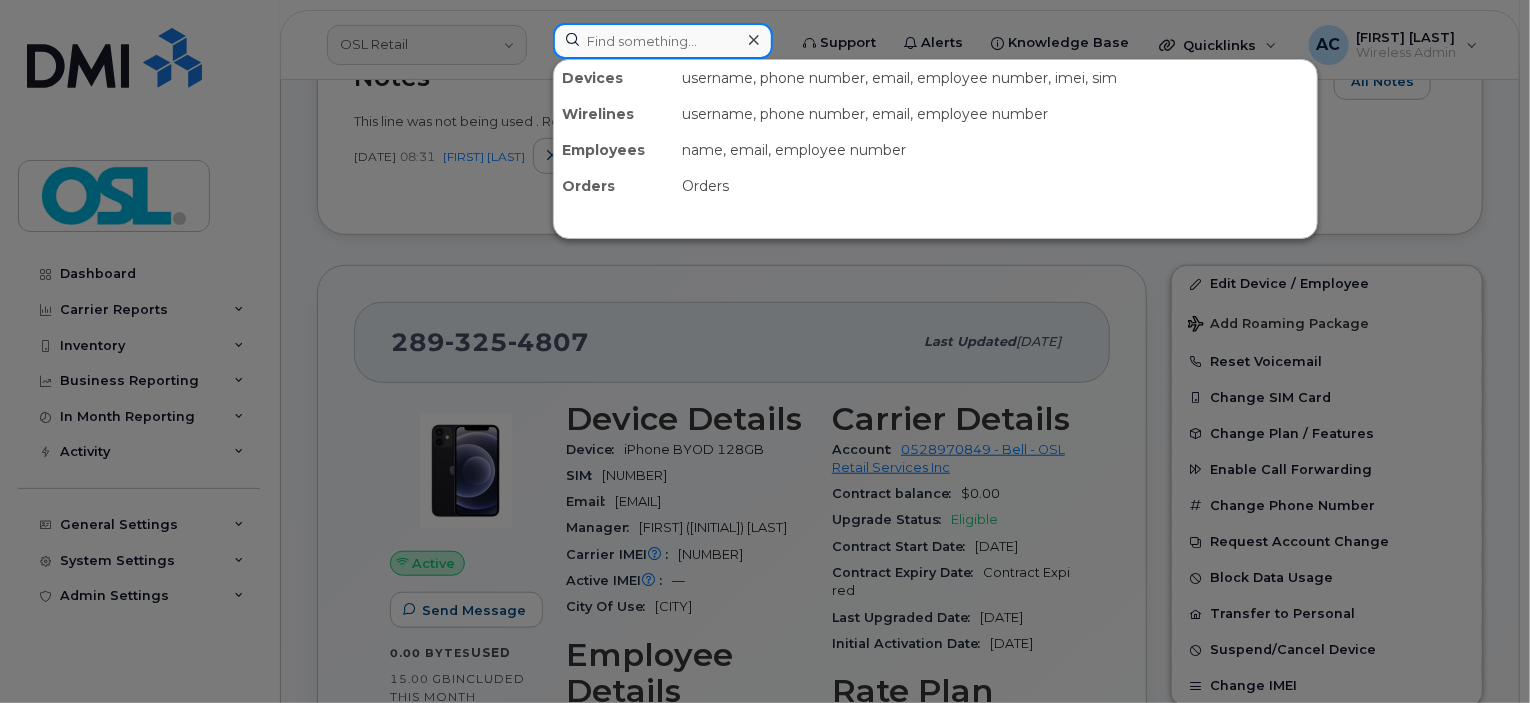 click at bounding box center [663, 41] 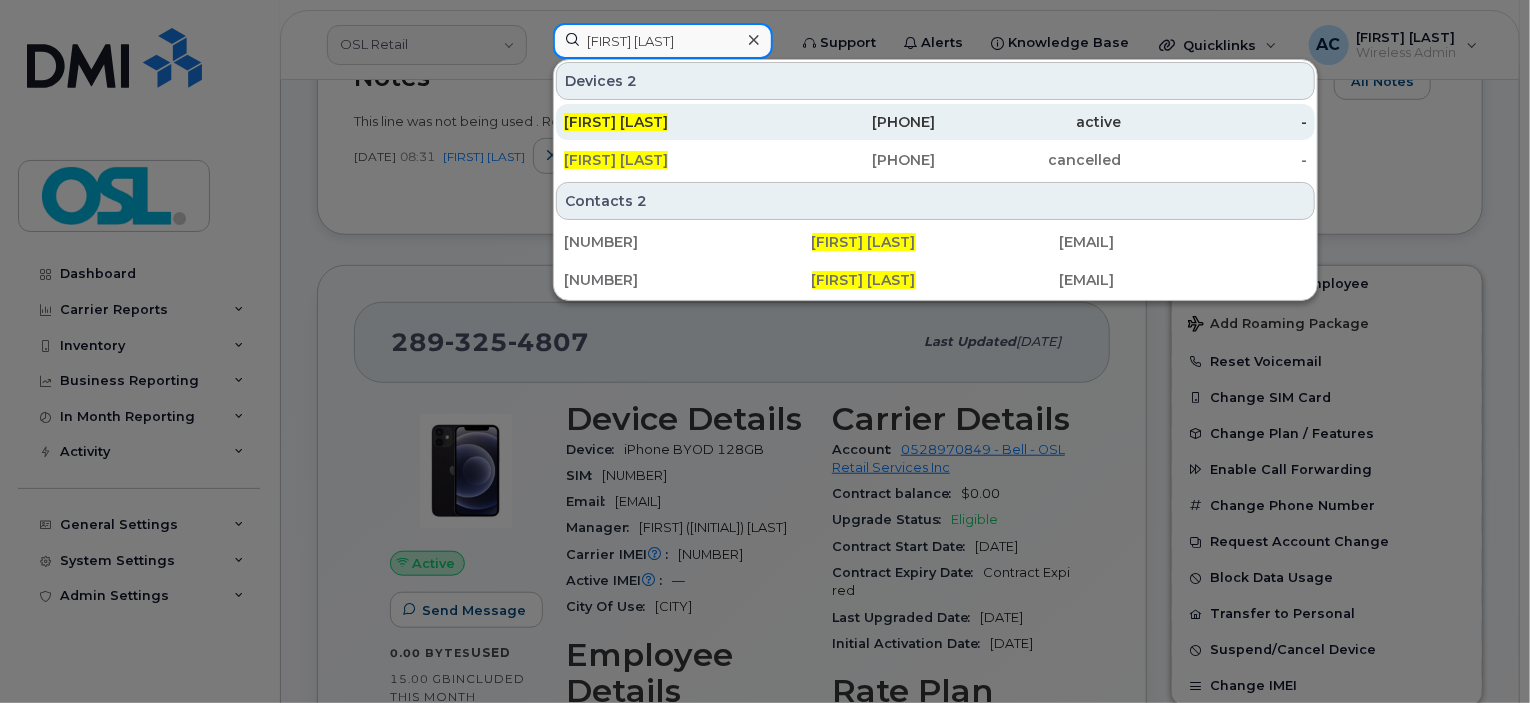 type on "[FIRST] [LAST]" 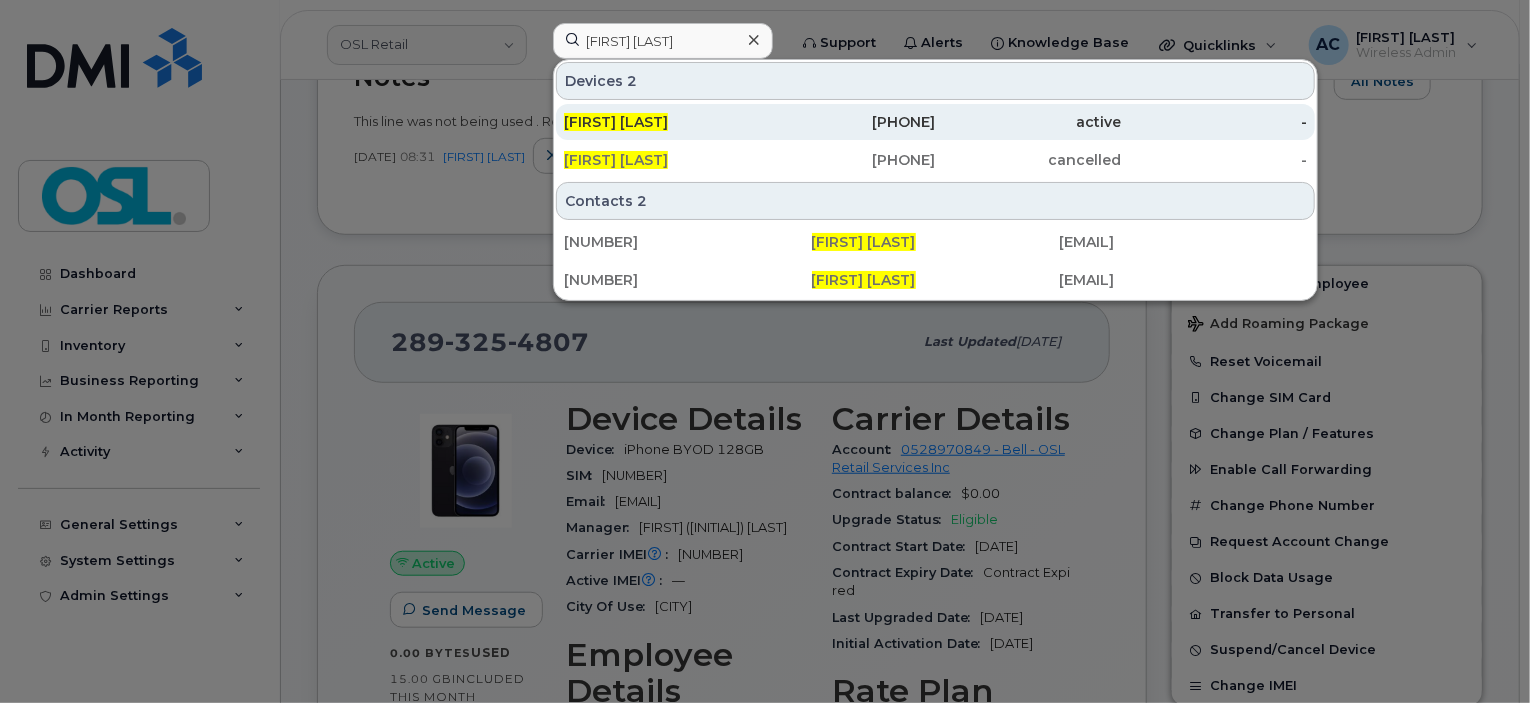 click on "[FIRST] [LAST]" at bounding box center [657, 122] 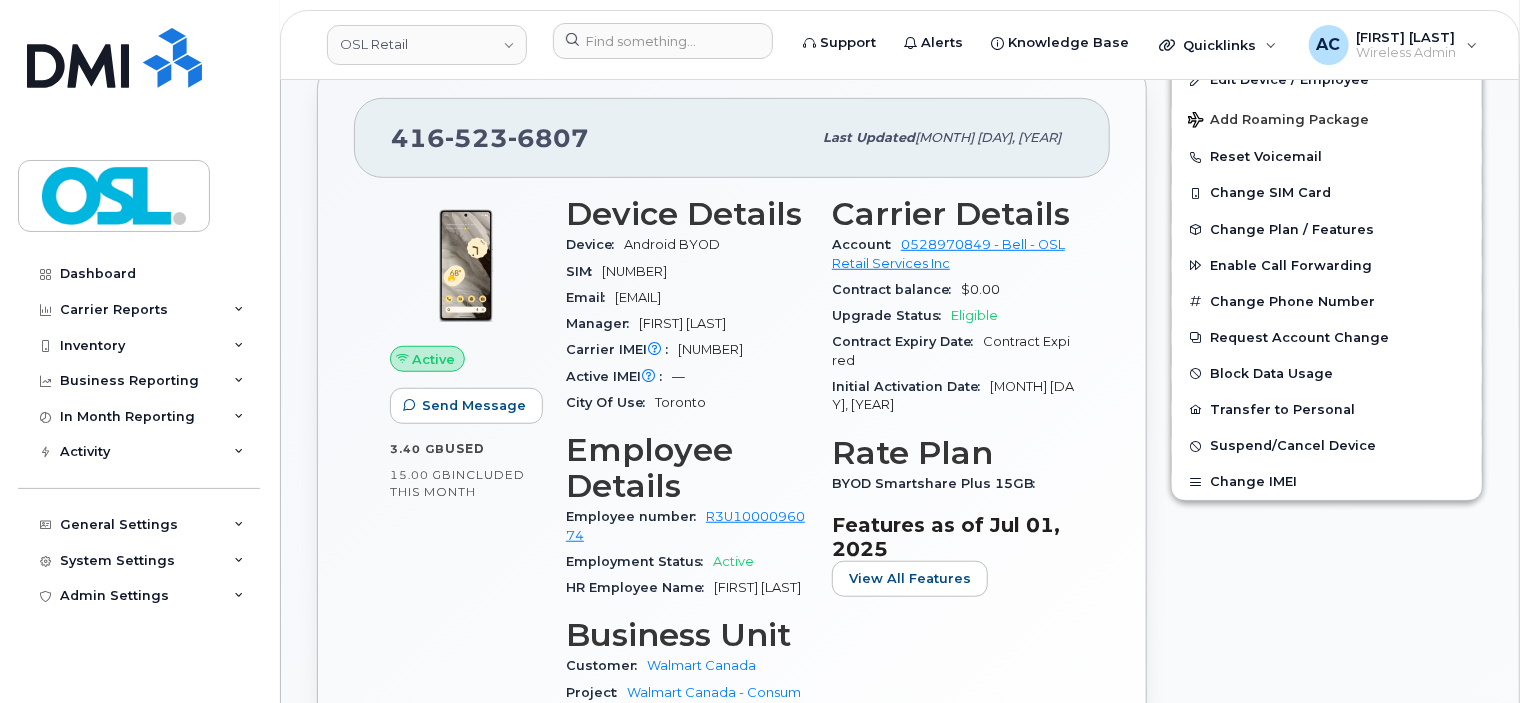 scroll, scrollTop: 460, scrollLeft: 0, axis: vertical 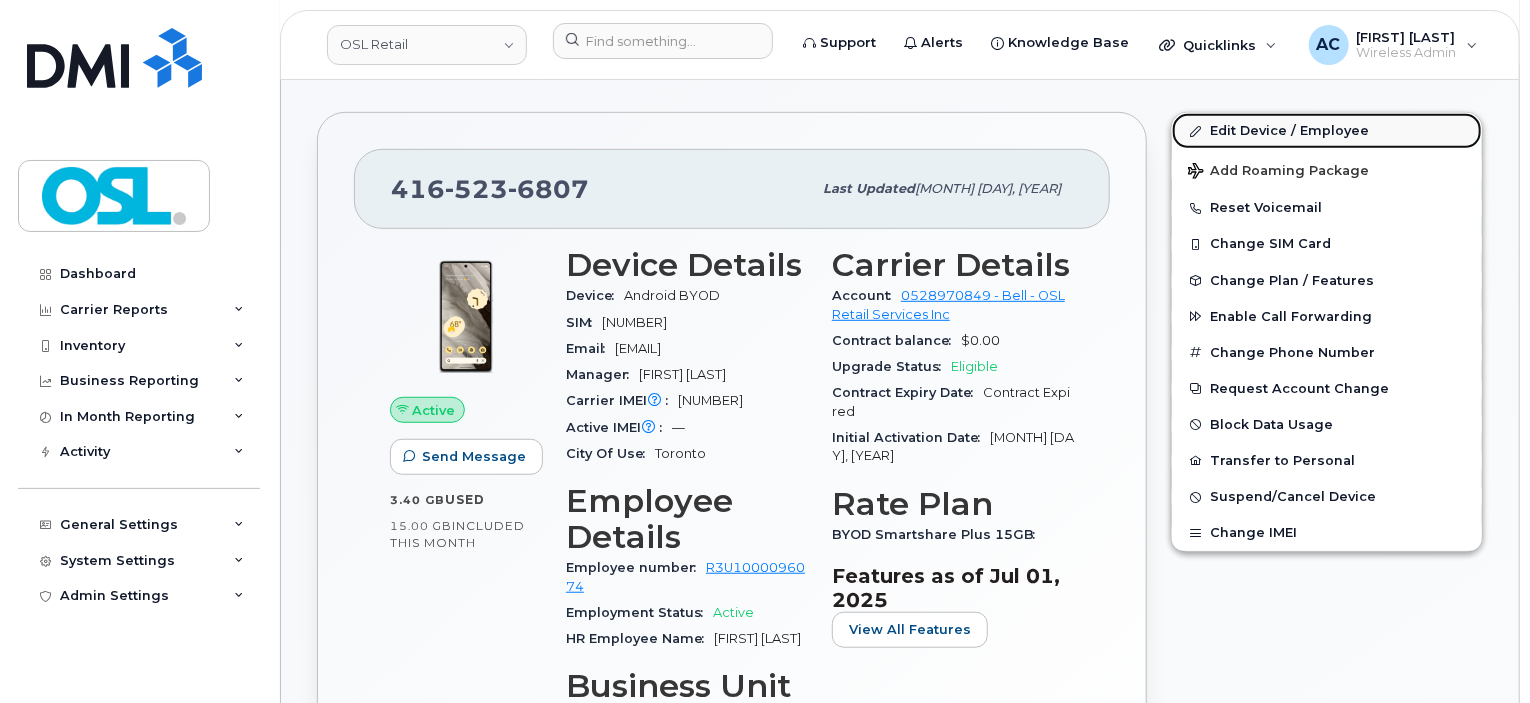 click on "Edit Device / Employee" at bounding box center [1327, 131] 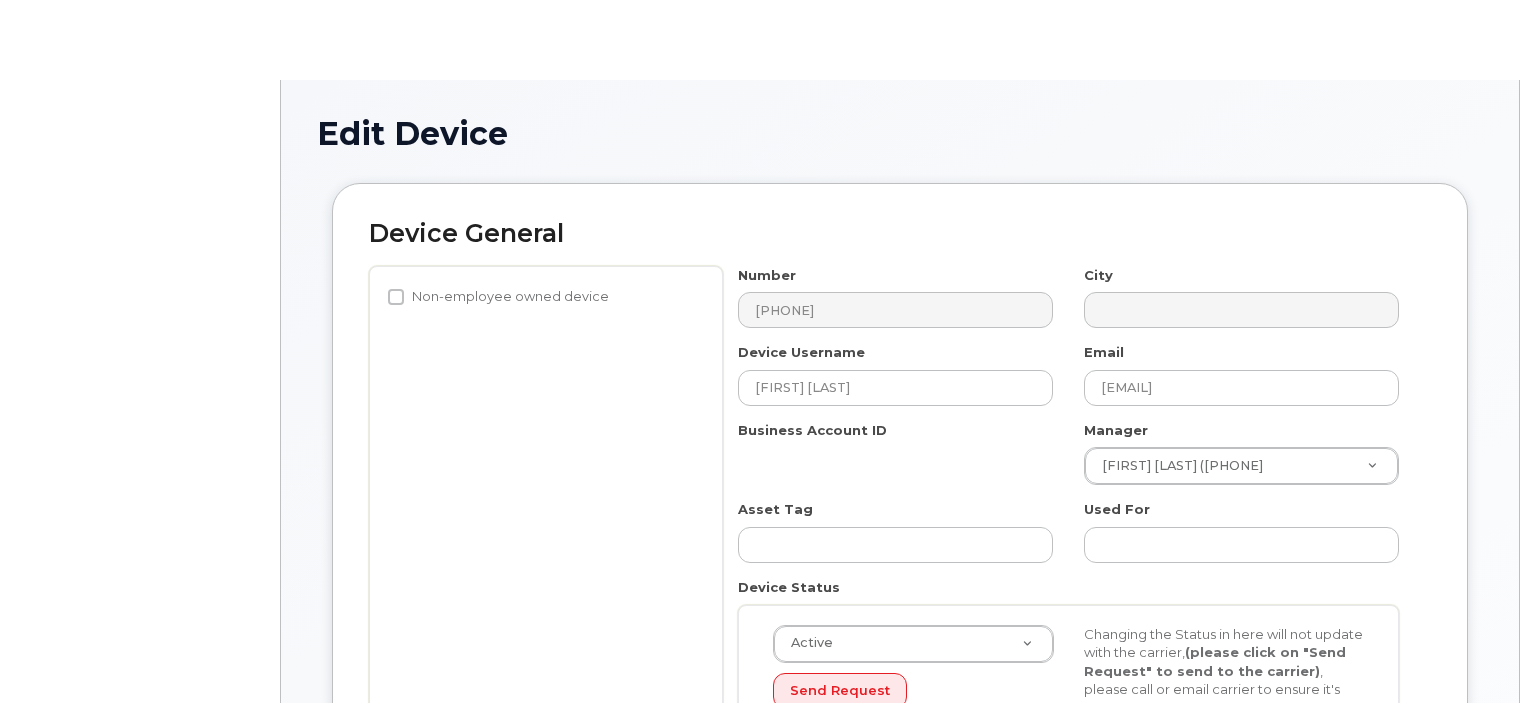 select on "1938691" 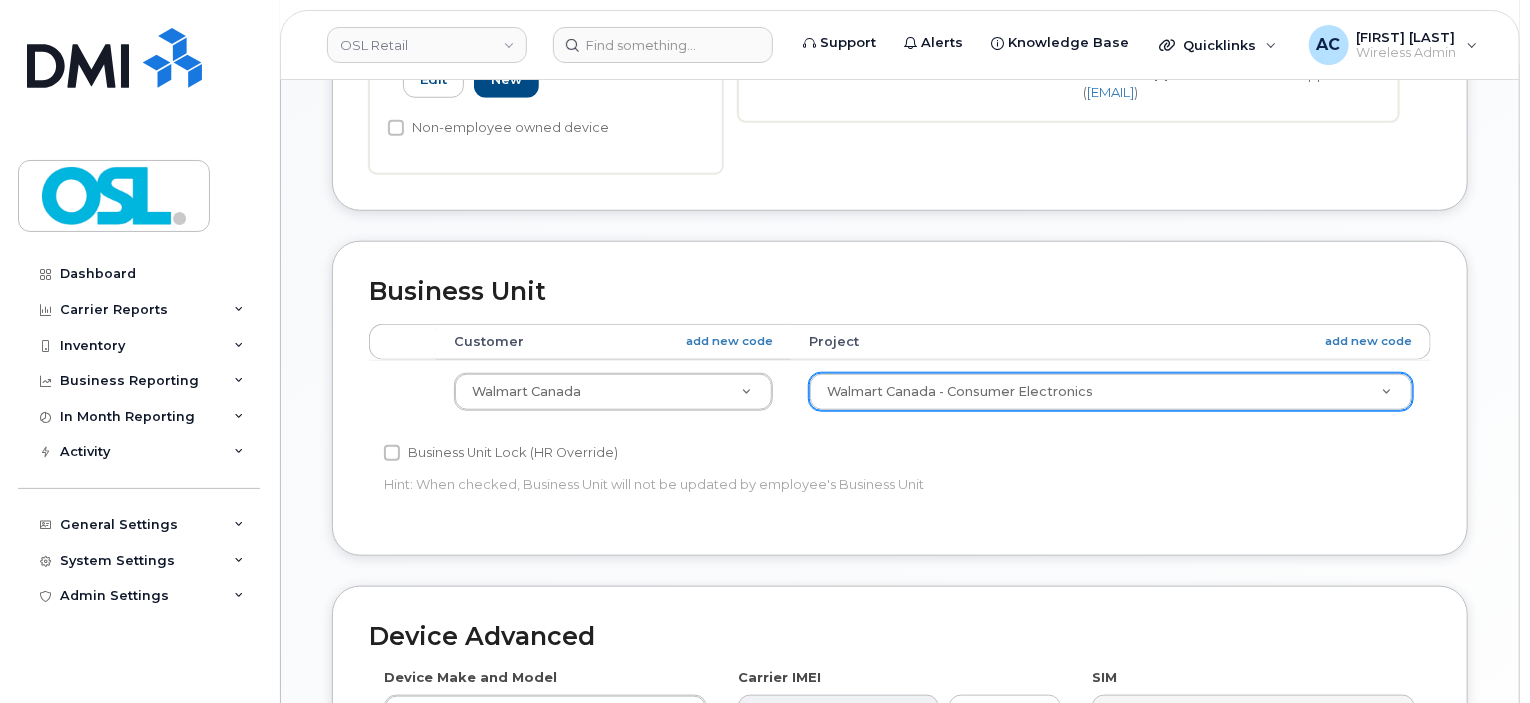 scroll, scrollTop: 756, scrollLeft: 0, axis: vertical 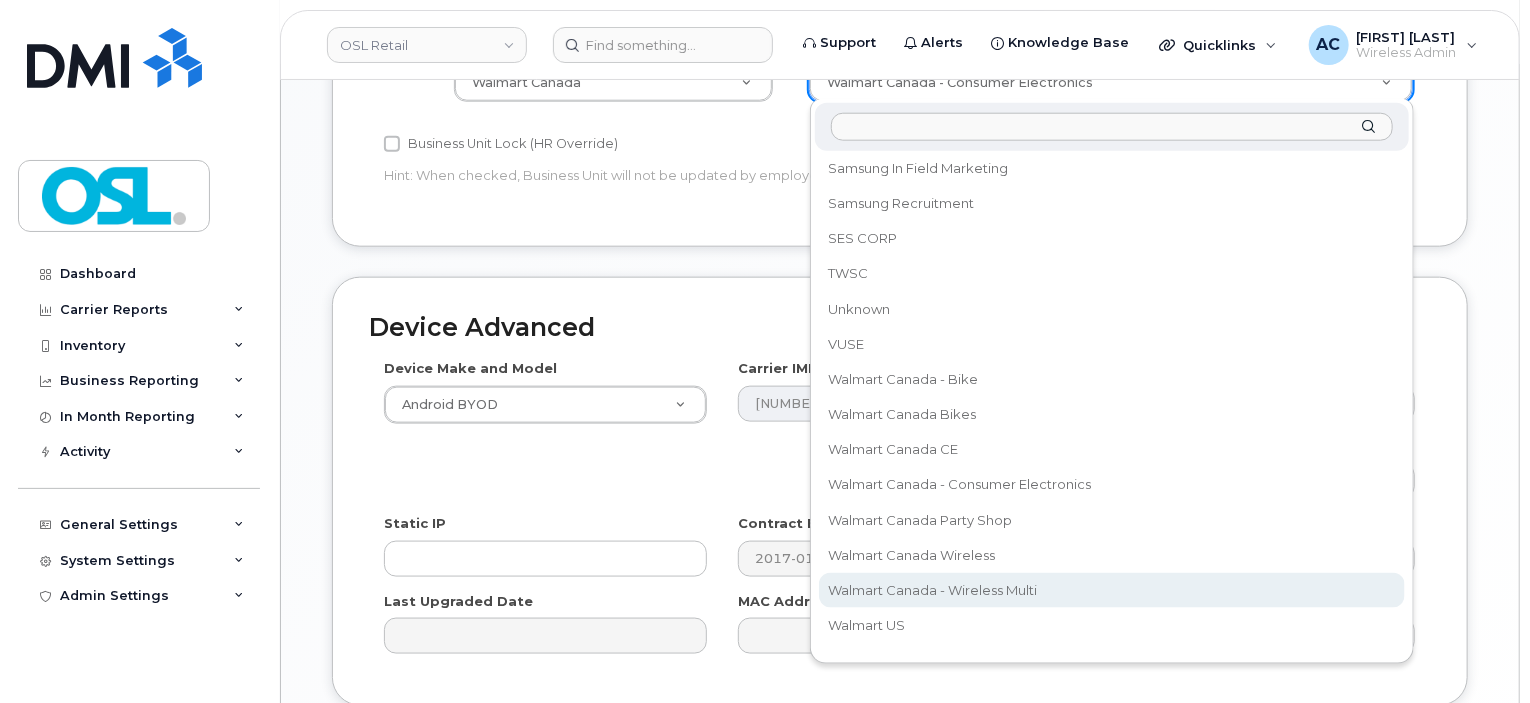 select on "33825836" 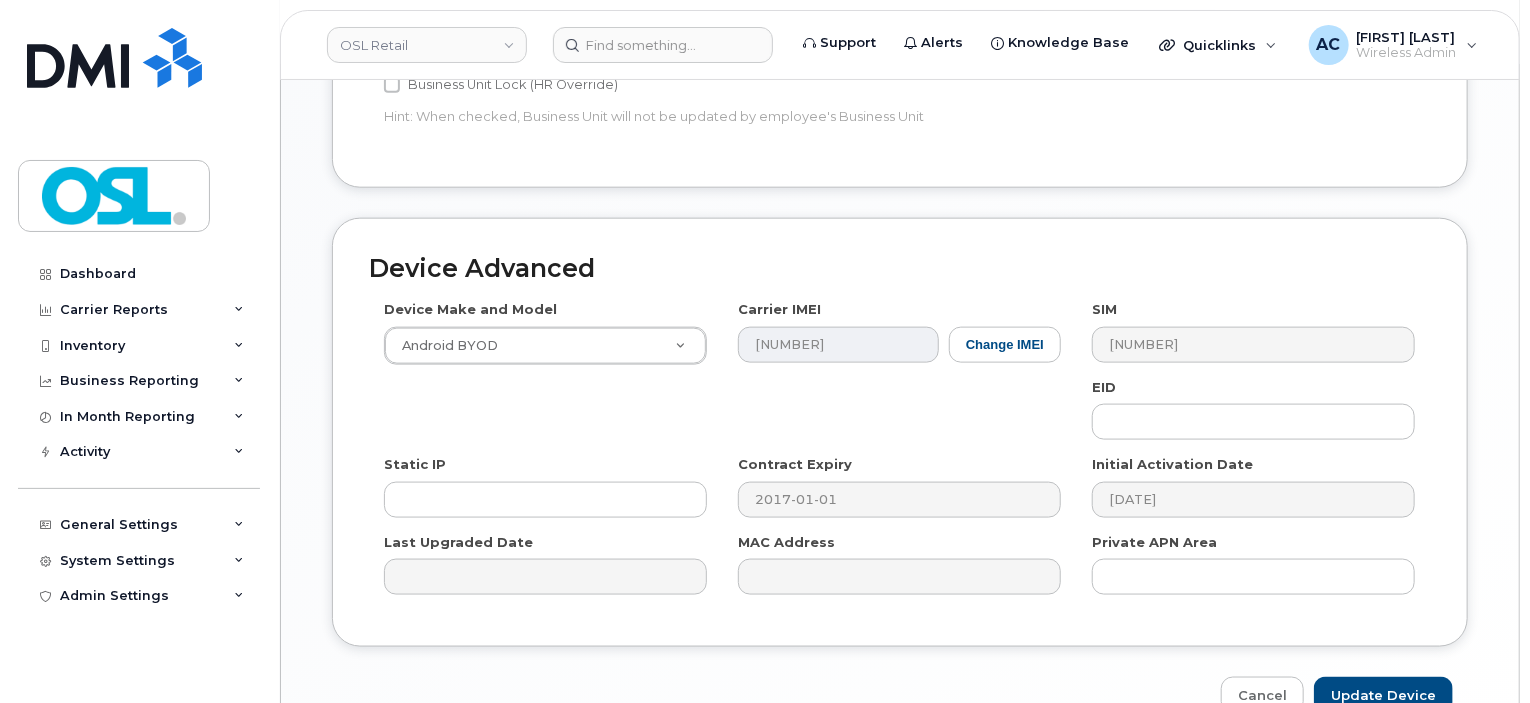 scroll, scrollTop: 1230, scrollLeft: 0, axis: vertical 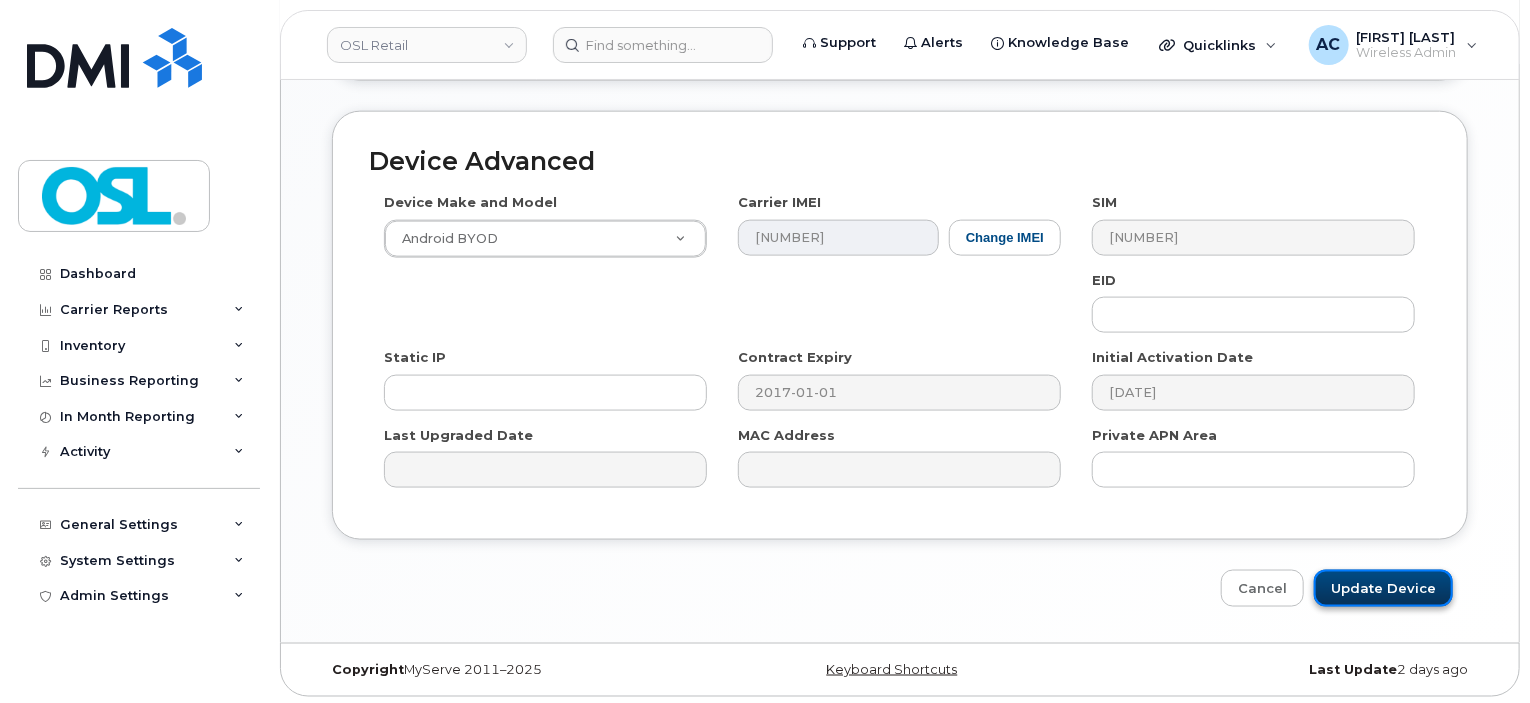 click on "Update Device" at bounding box center (1383, 588) 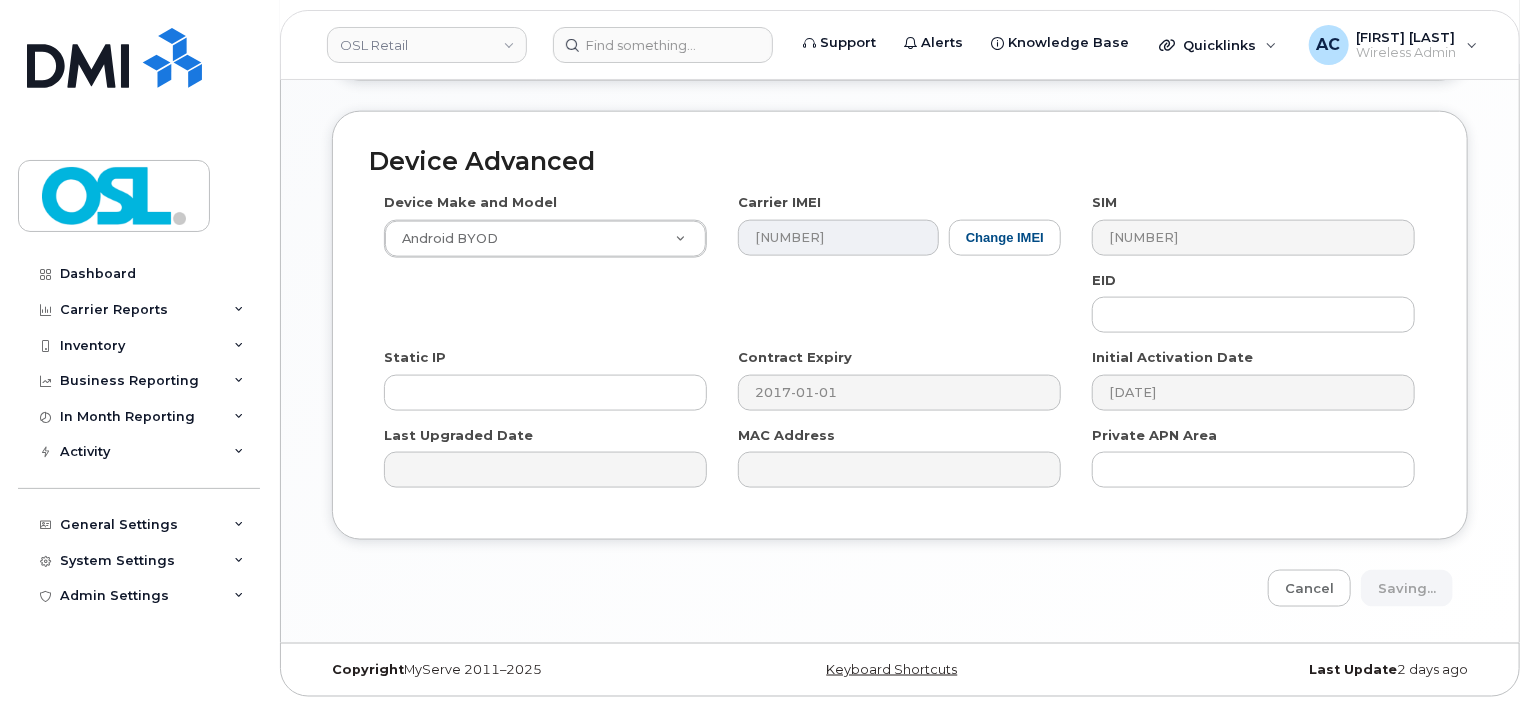 type on "Saving..." 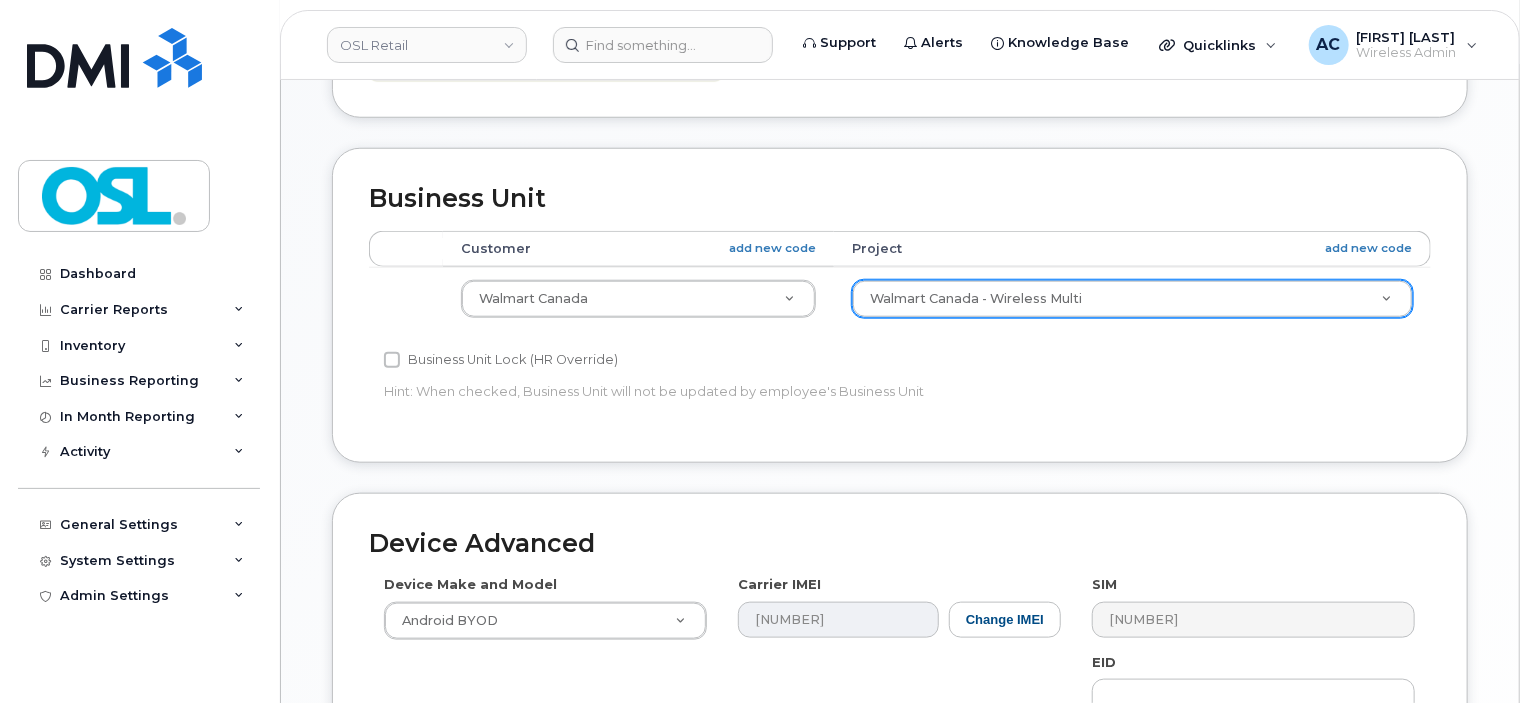 scroll, scrollTop: 519, scrollLeft: 0, axis: vertical 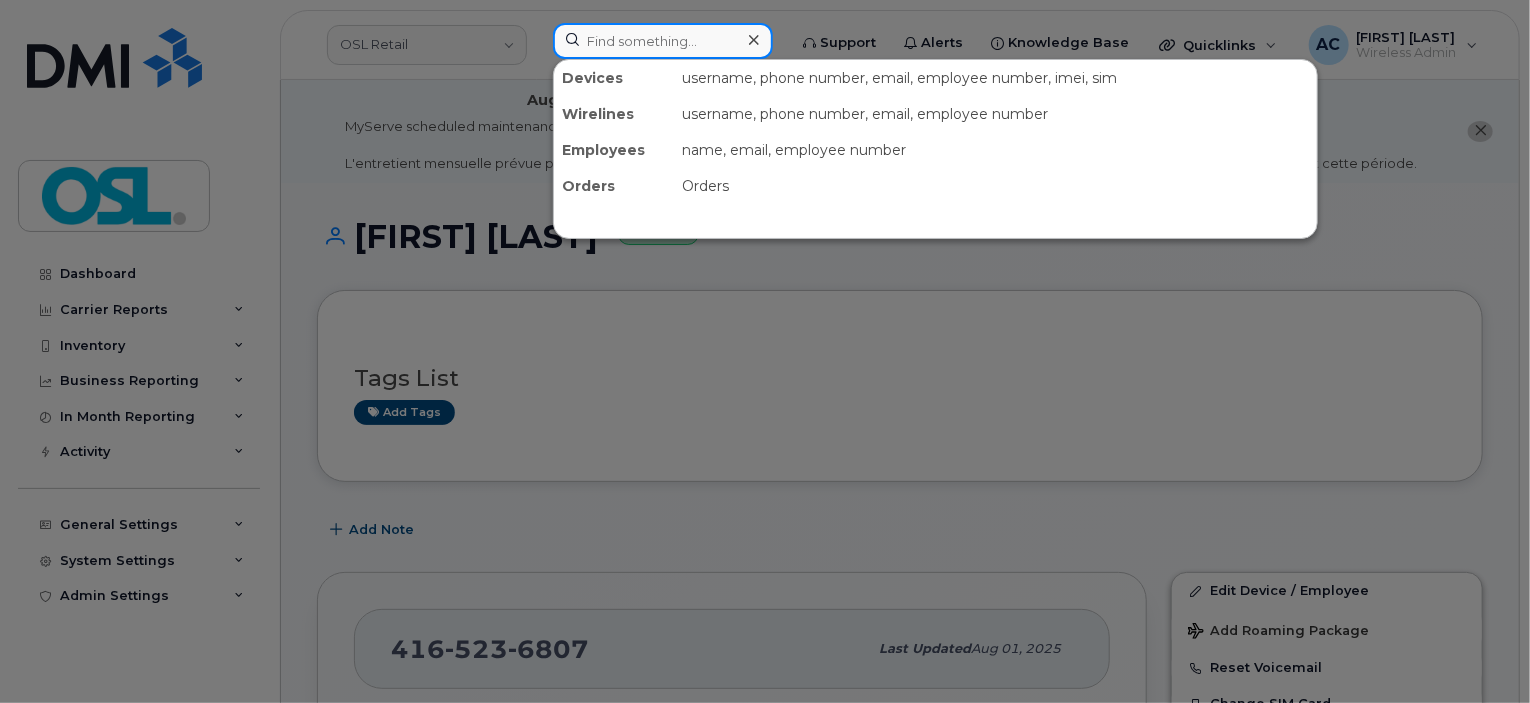 click at bounding box center (663, 41) 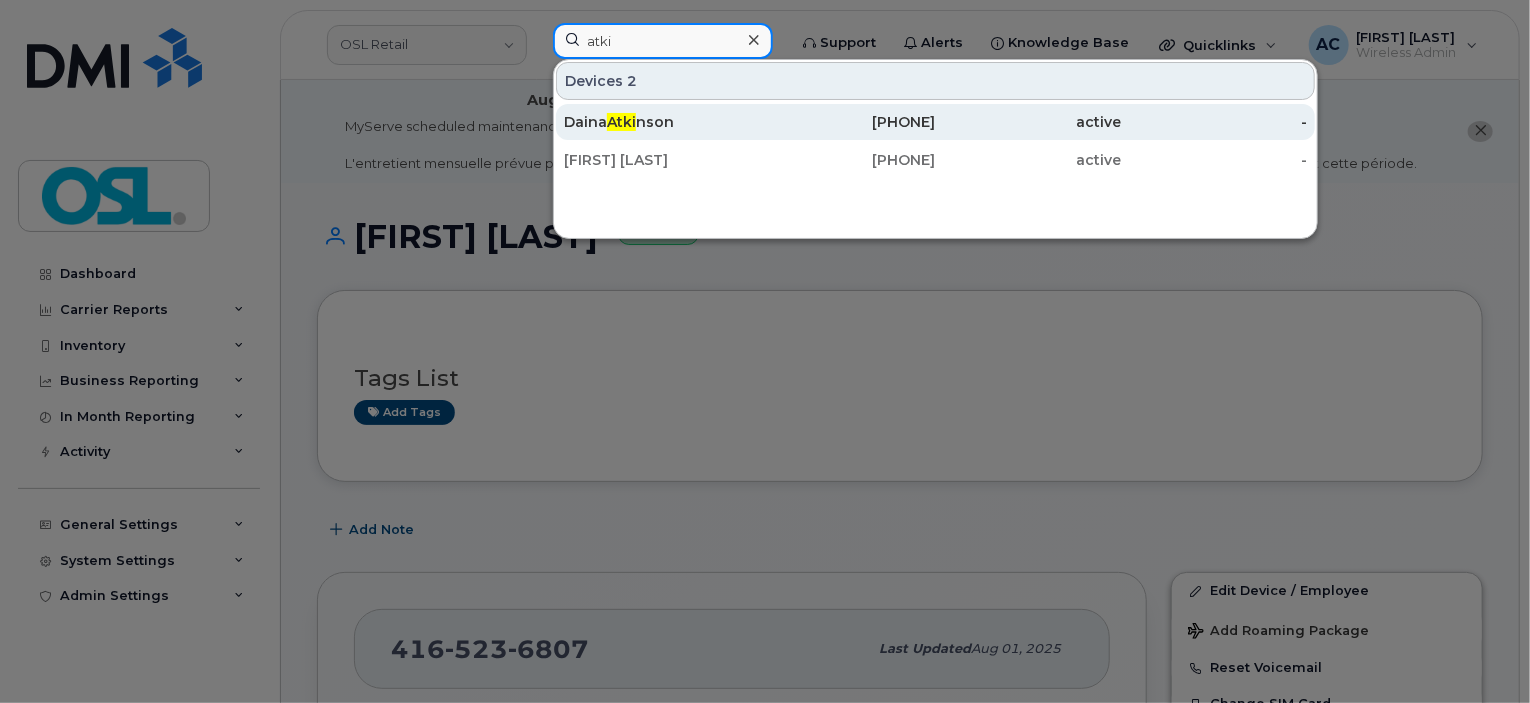 type on "atki" 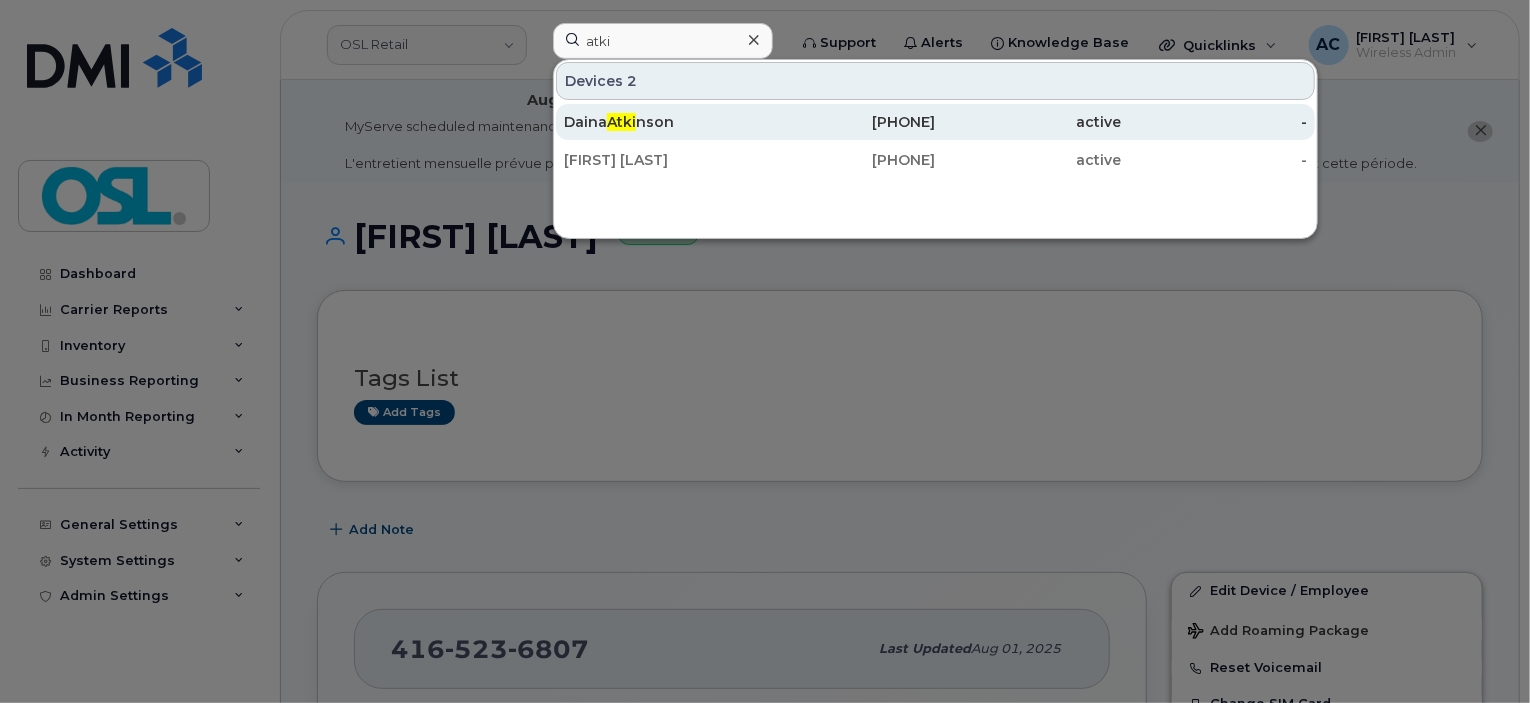 click on "Daina  Atki nson" at bounding box center [657, 122] 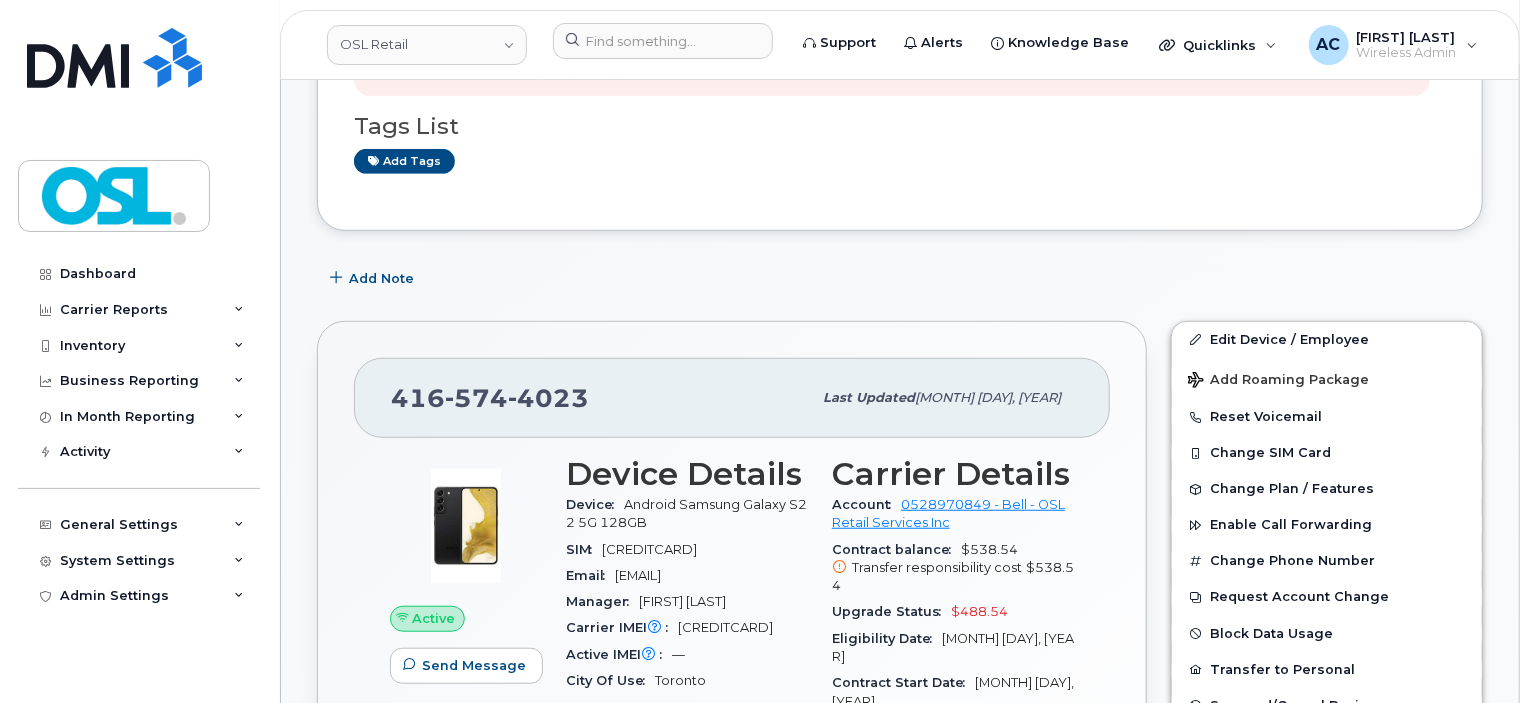 scroll, scrollTop: 504, scrollLeft: 0, axis: vertical 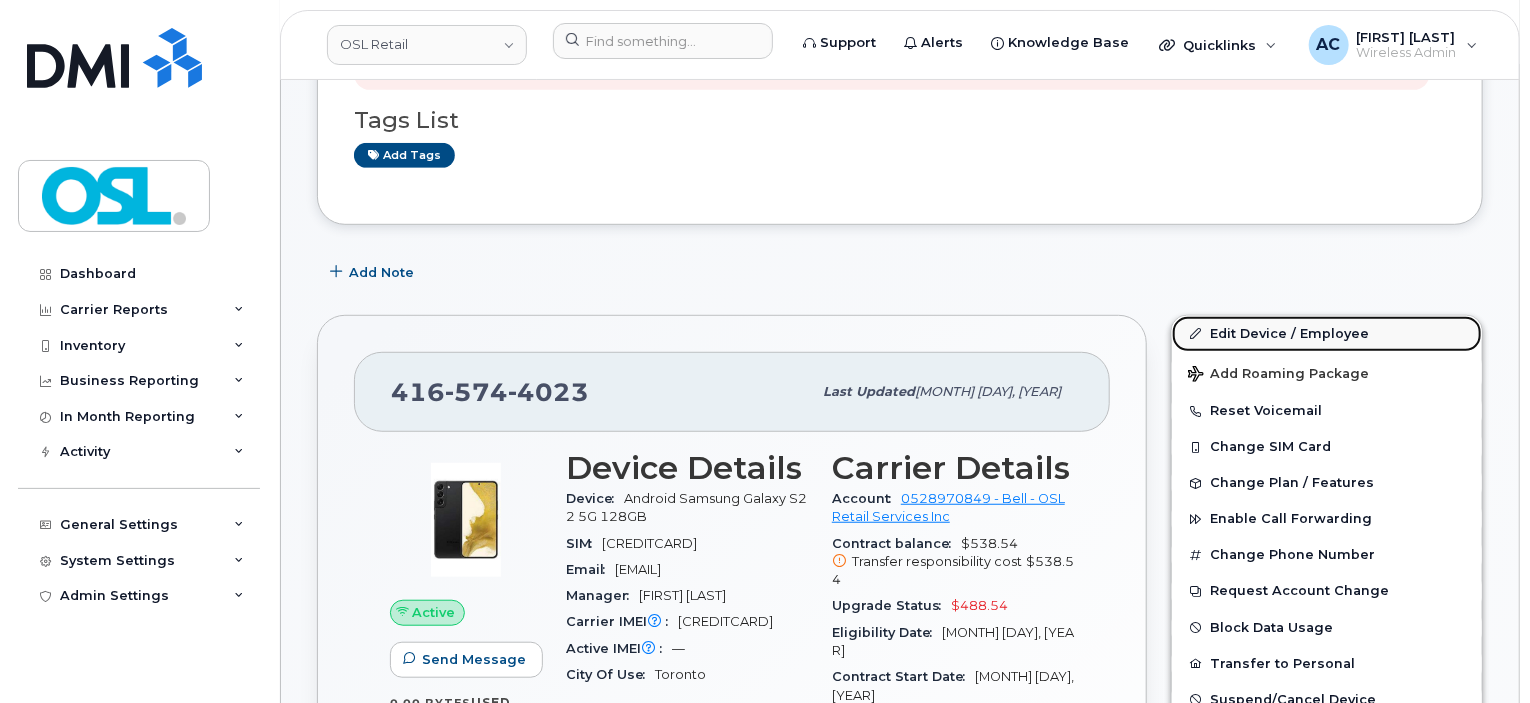 click on "Edit Device / Employee" at bounding box center [1327, 334] 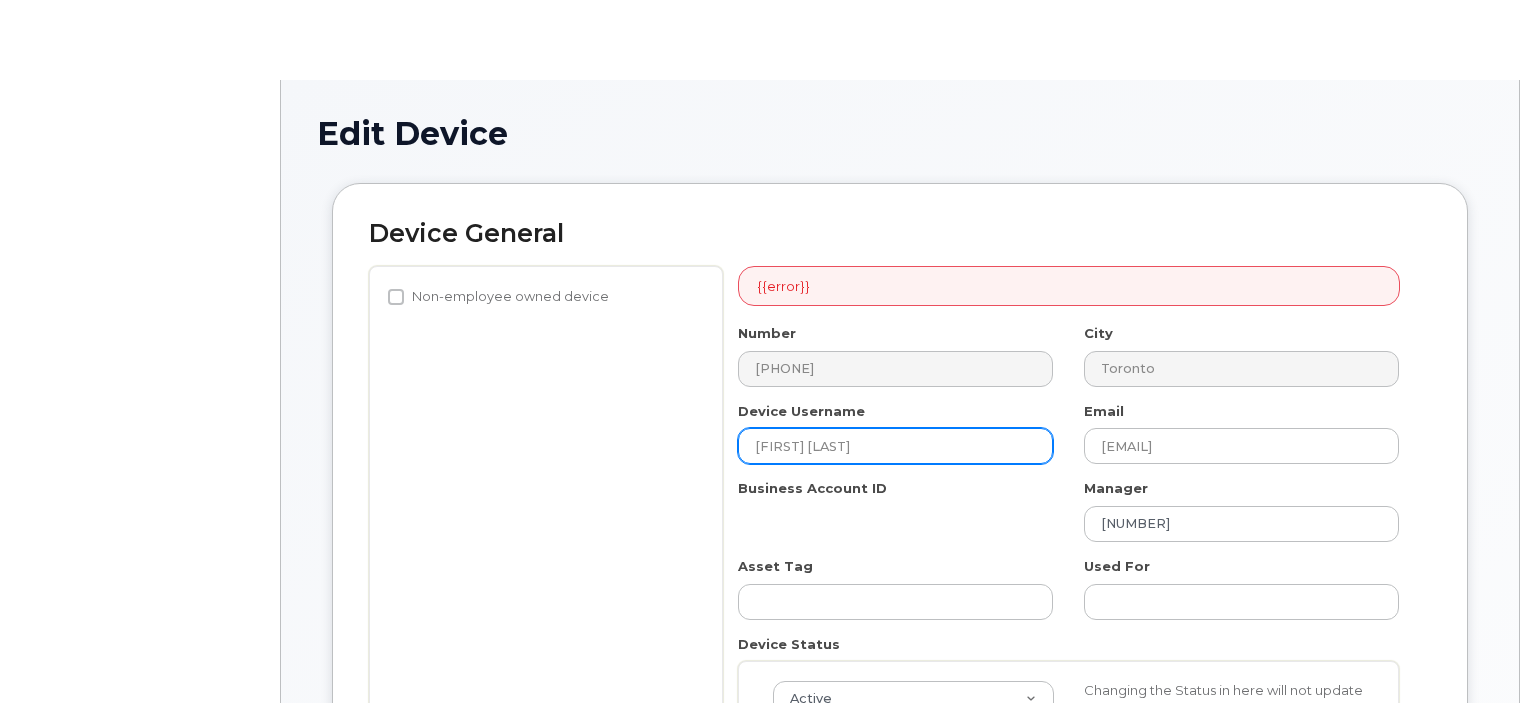 scroll, scrollTop: 0, scrollLeft: 0, axis: both 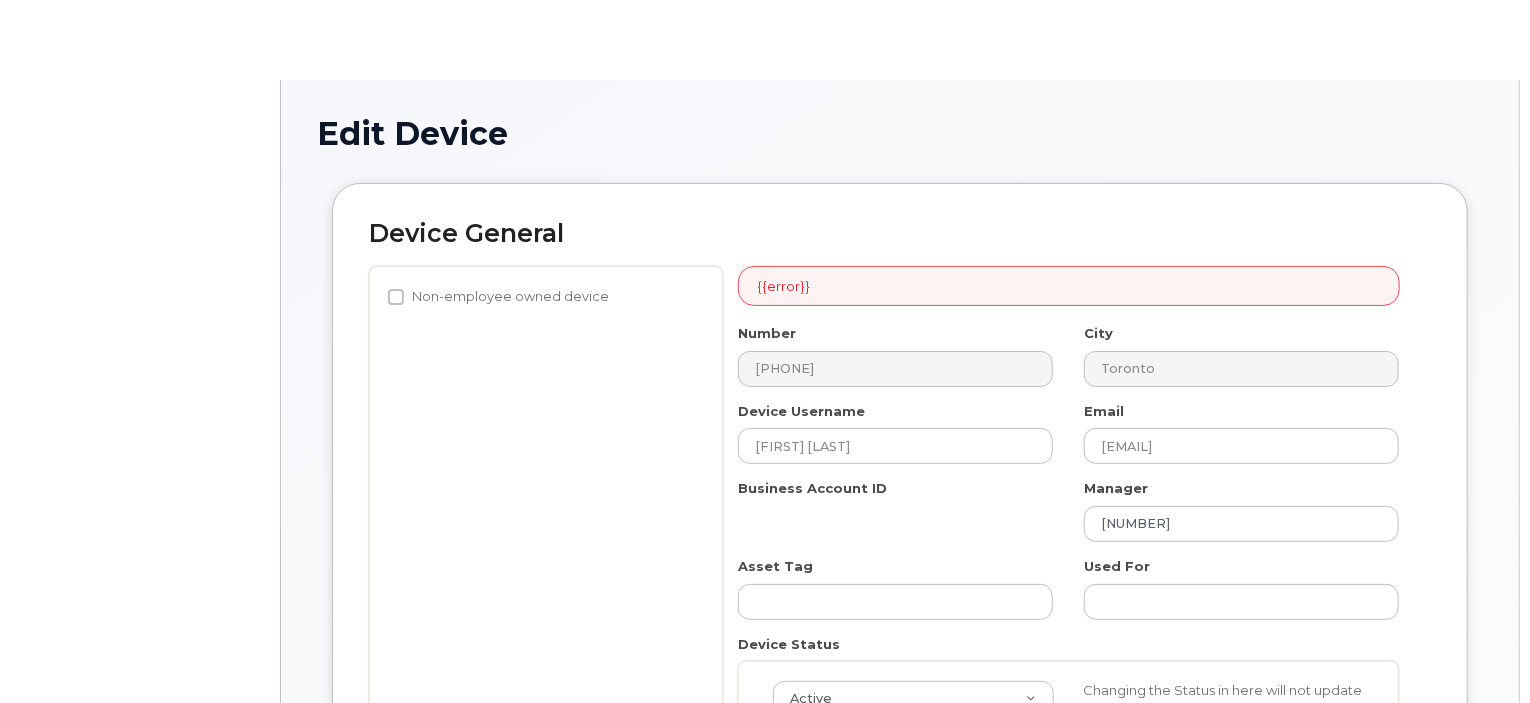 select on "1938691" 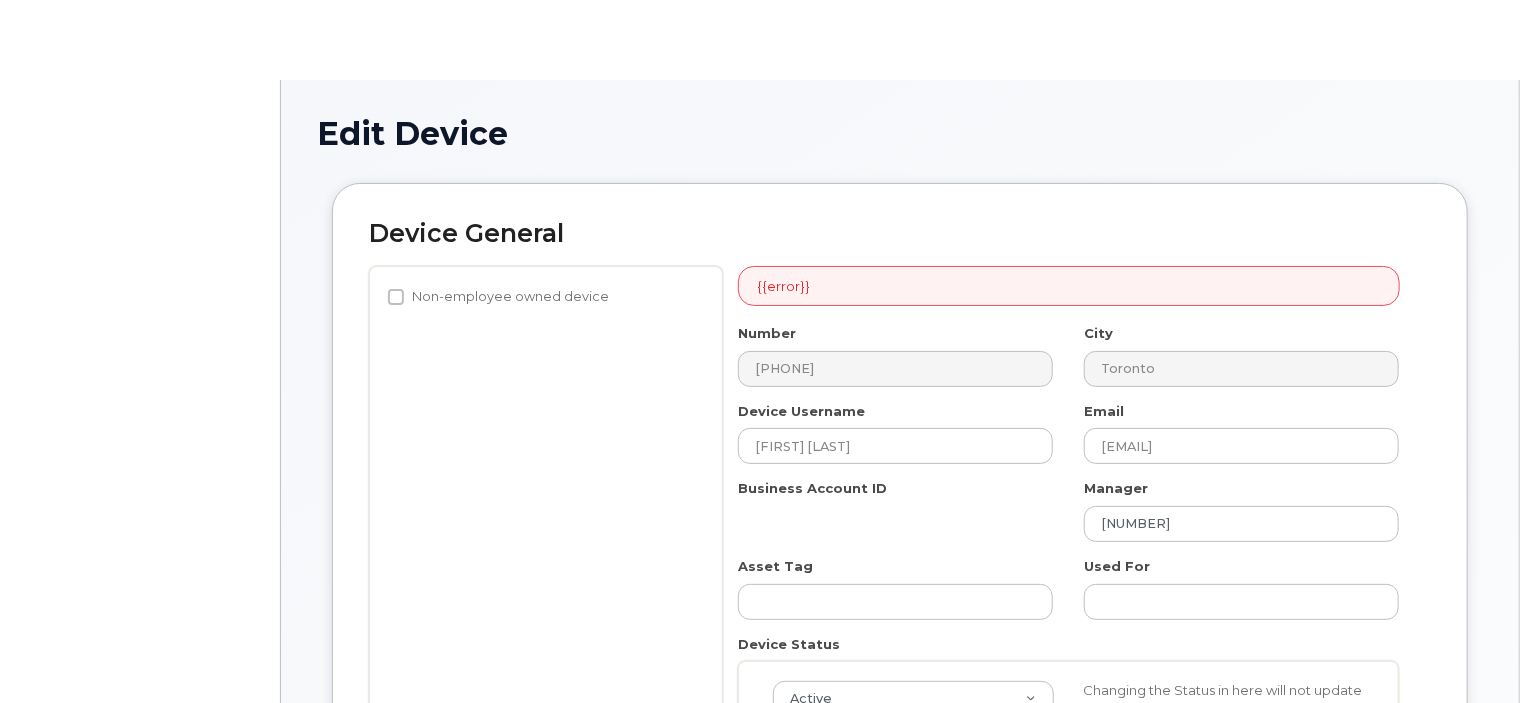 select on "33825843" 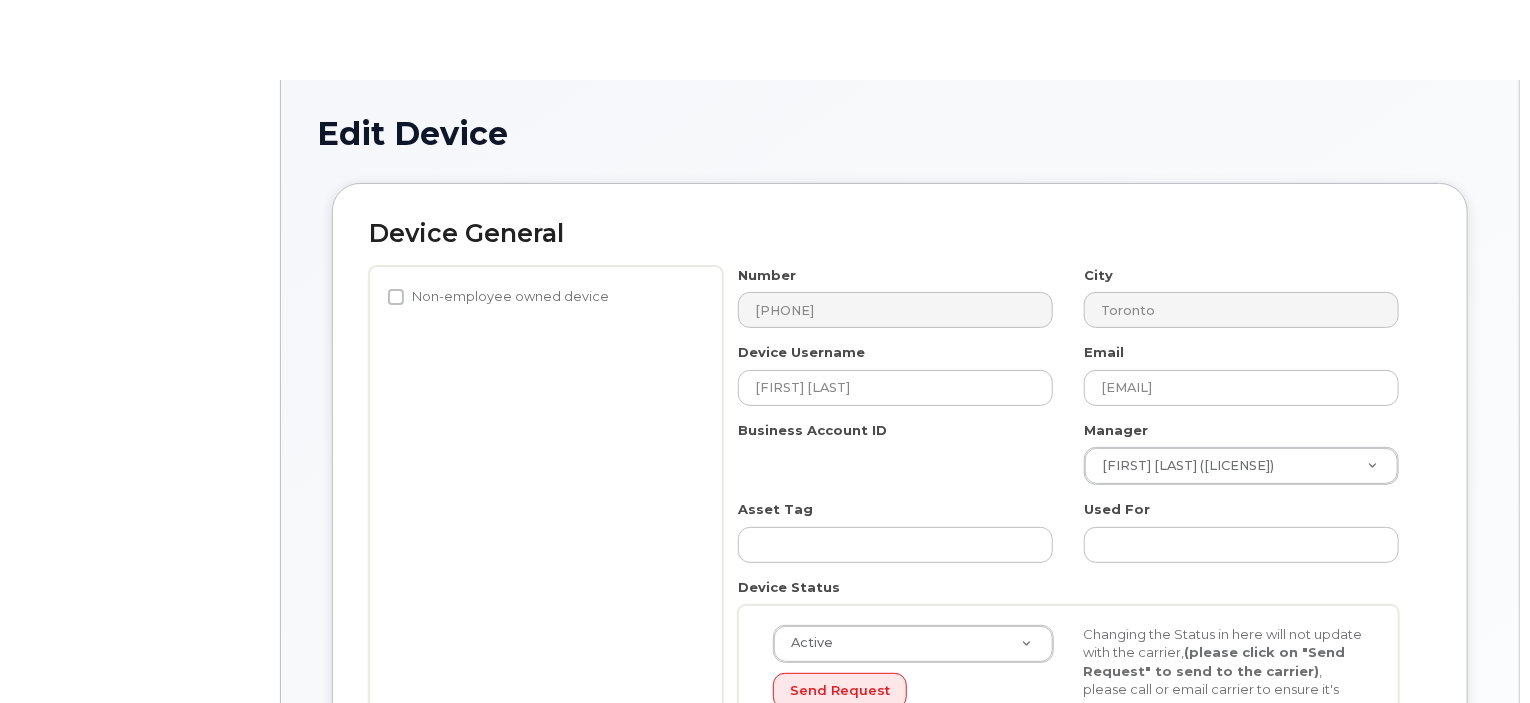 type 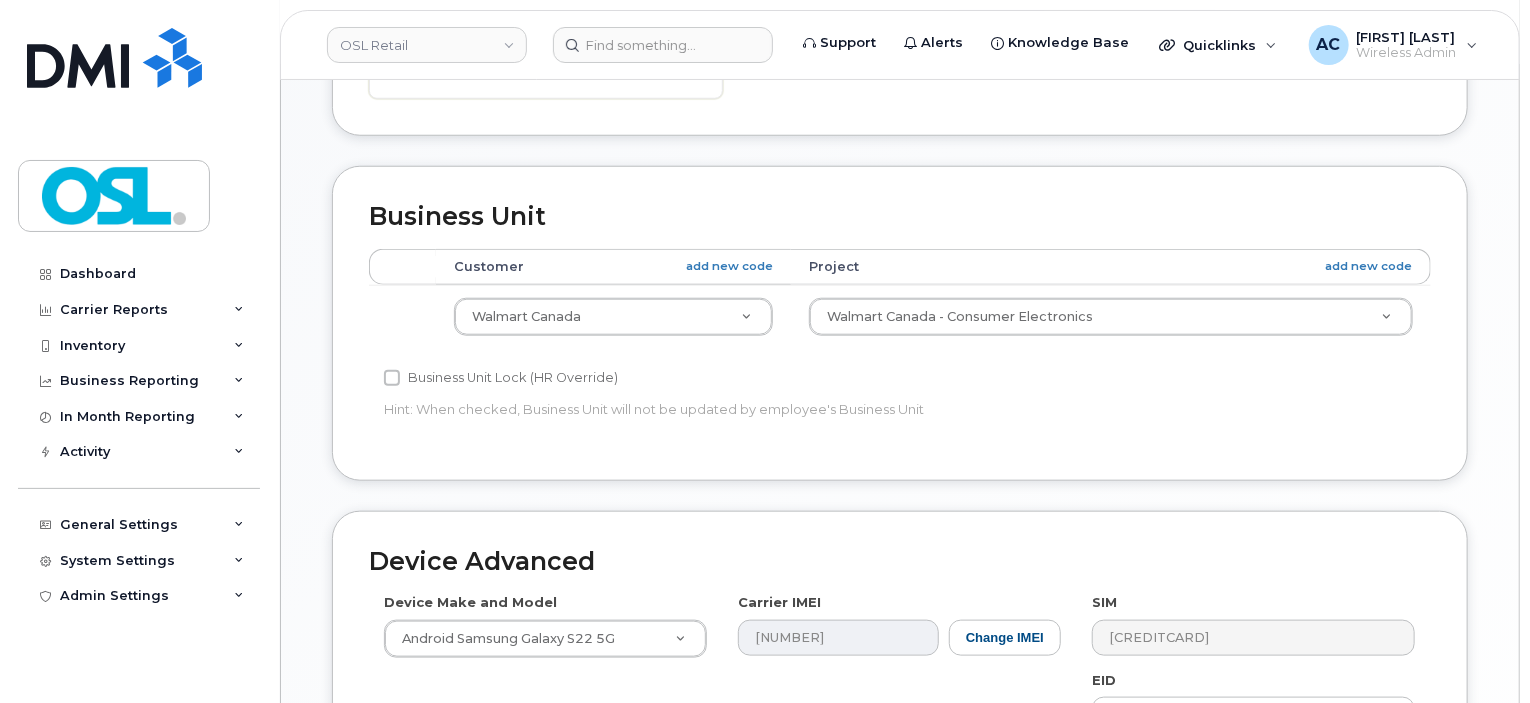 scroll, scrollTop: 844, scrollLeft: 0, axis: vertical 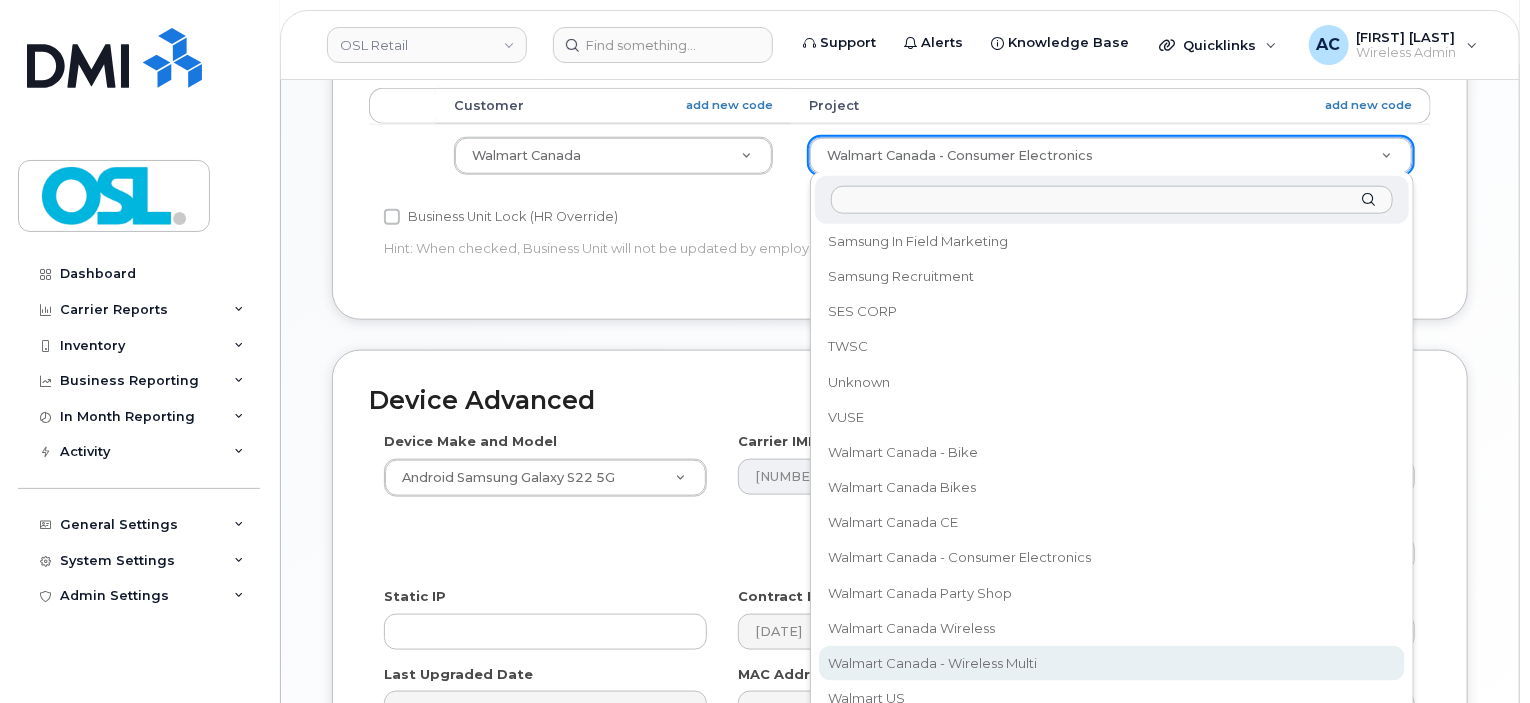 select on "33825836" 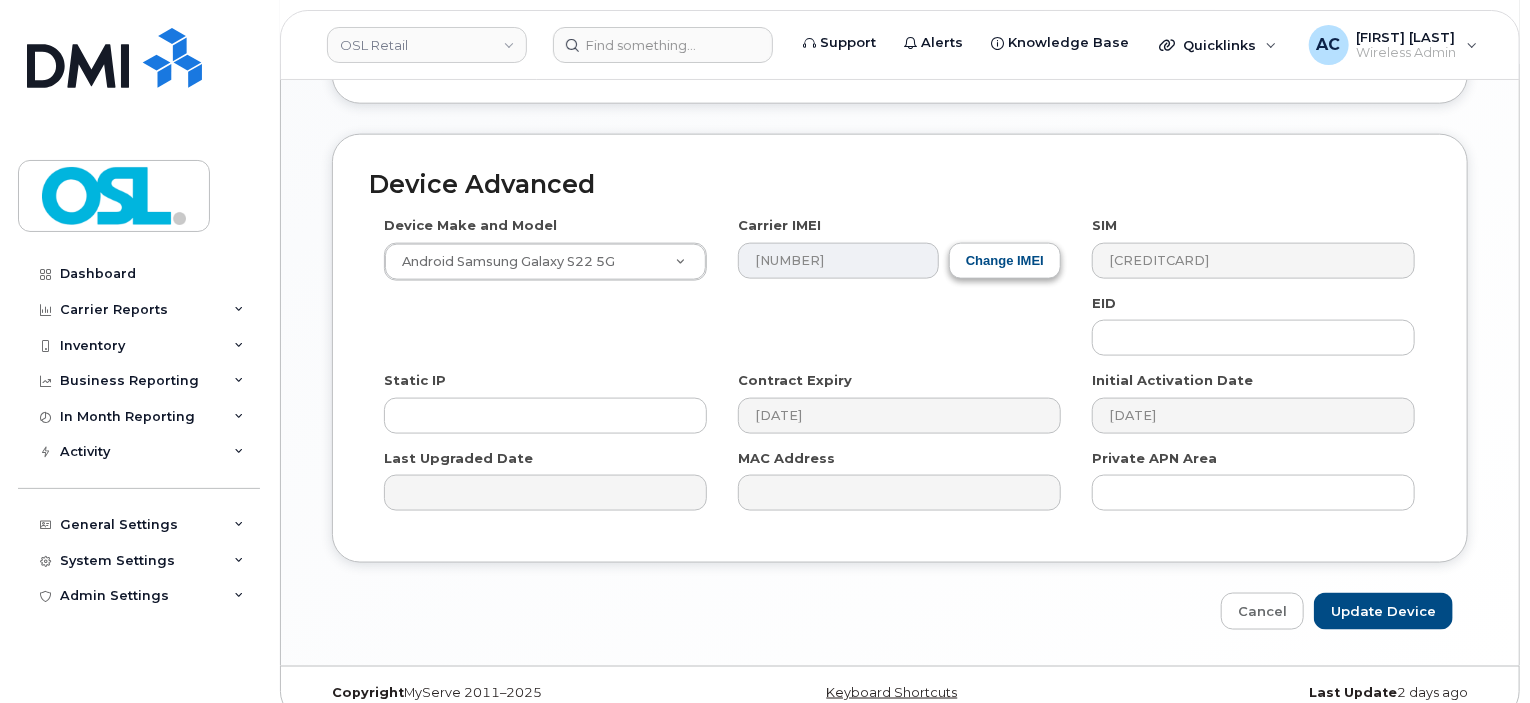 scroll, scrollTop: 1230, scrollLeft: 0, axis: vertical 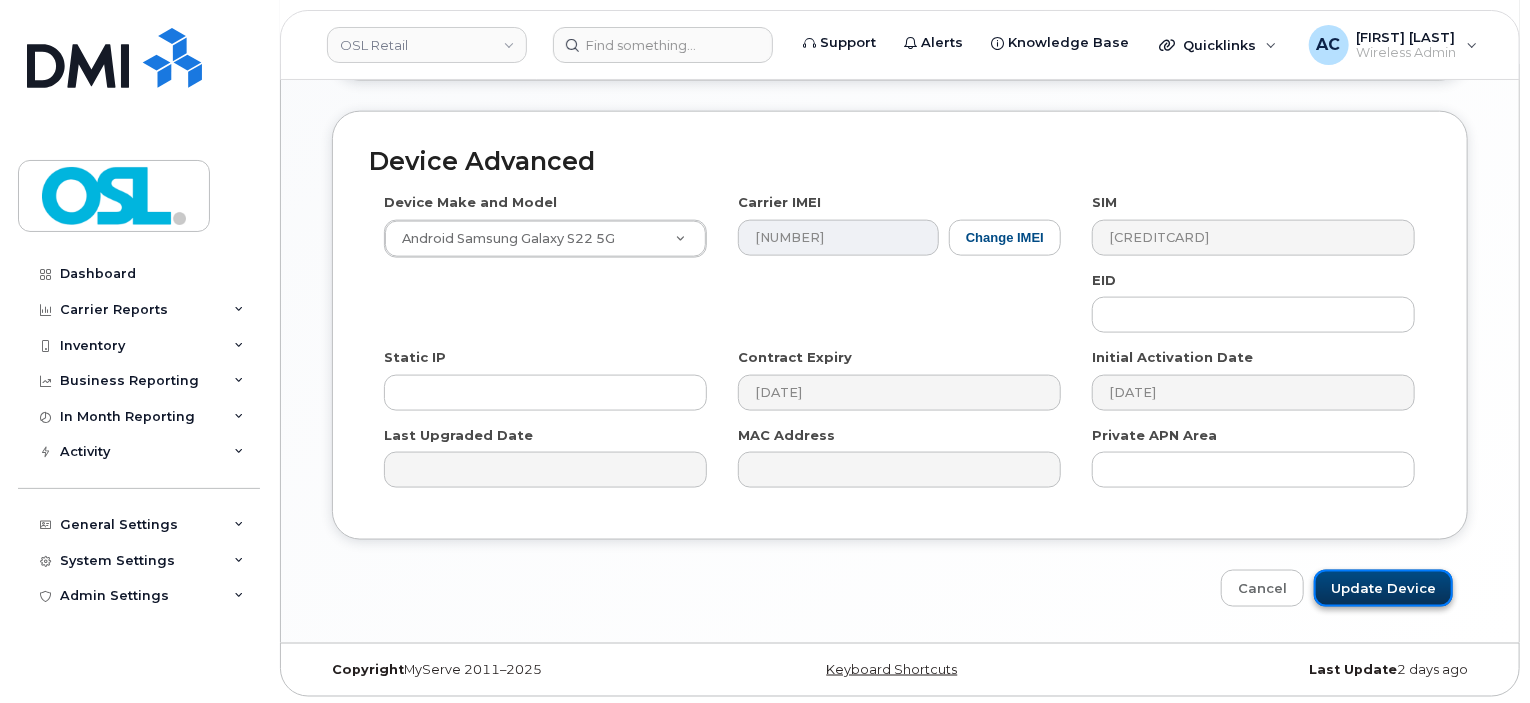 click on "Update Device" at bounding box center (1383, 588) 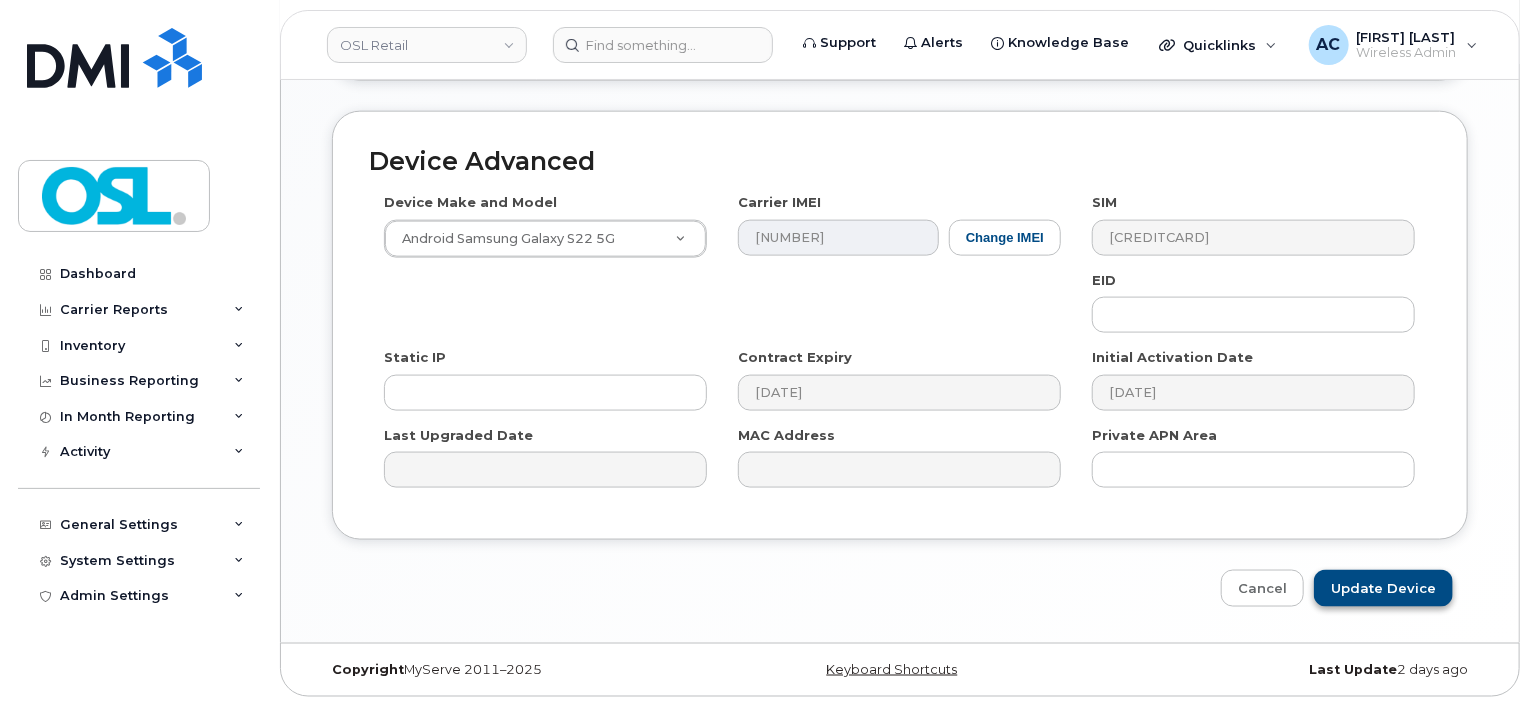 type on "Saving..." 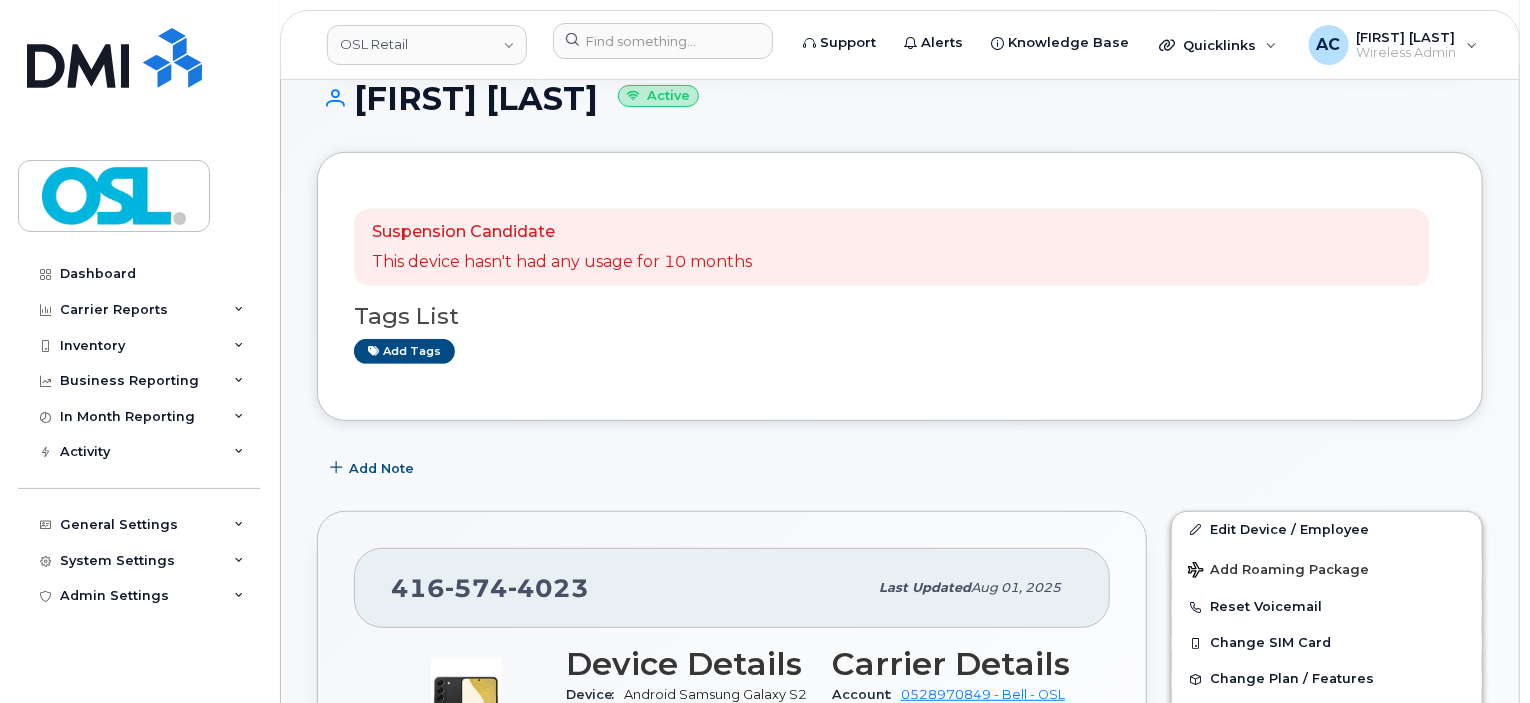 scroll, scrollTop: 315, scrollLeft: 0, axis: vertical 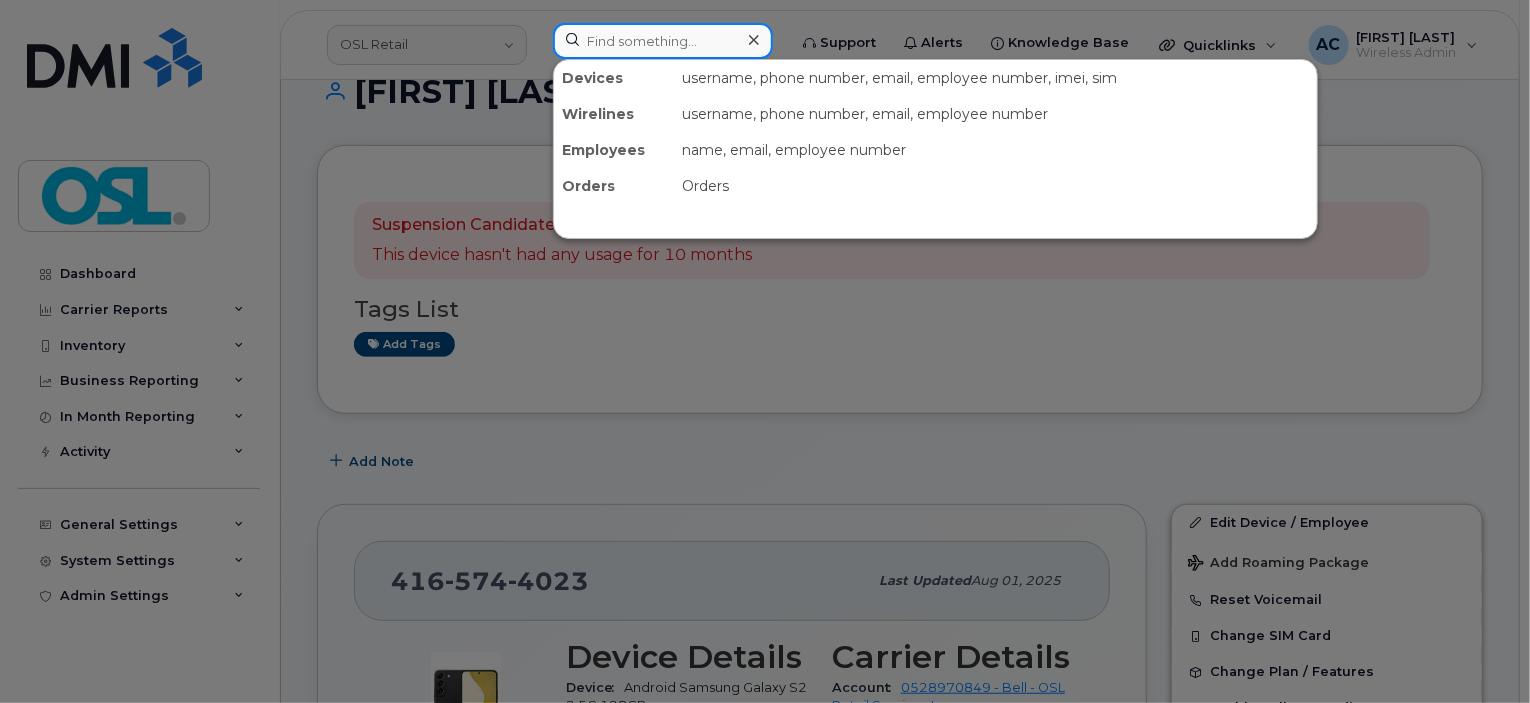 click at bounding box center [663, 41] 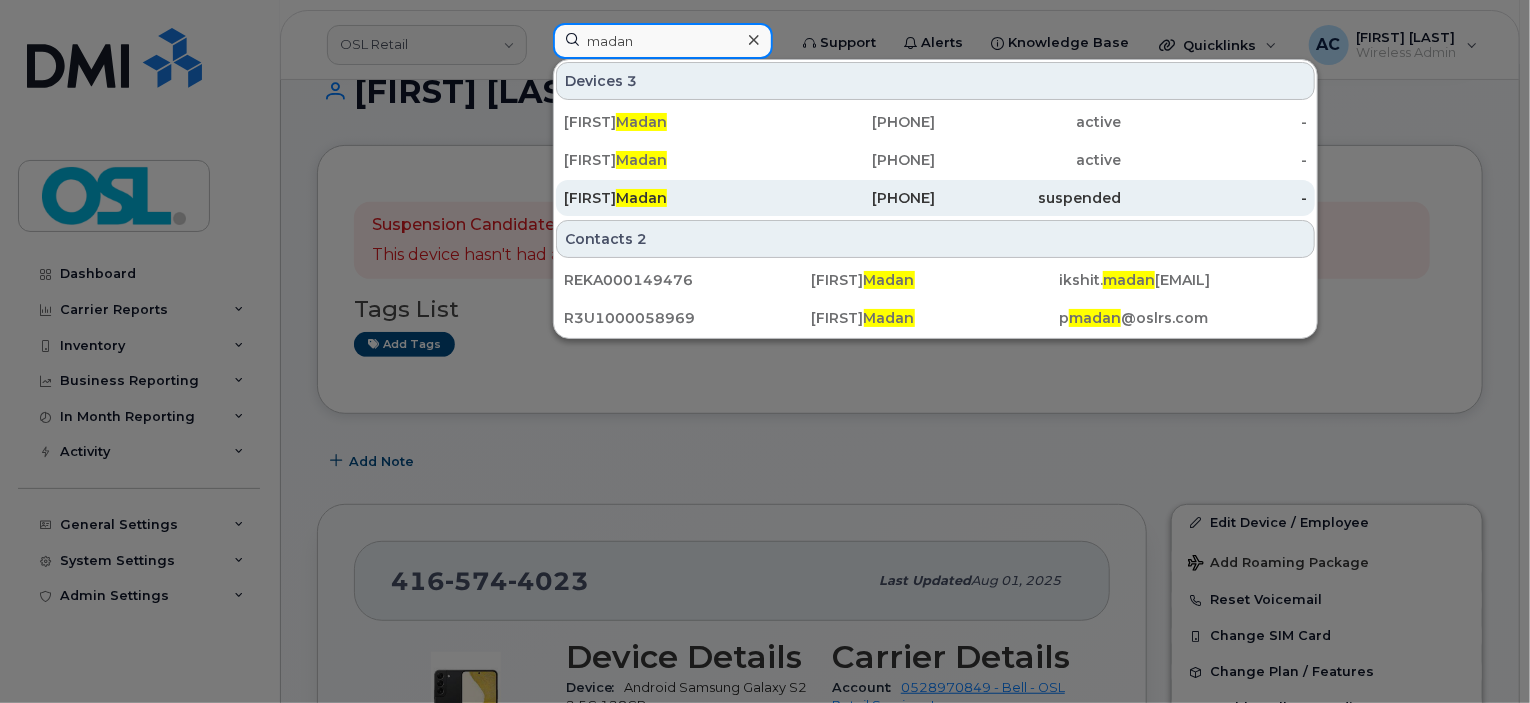 type on "madan" 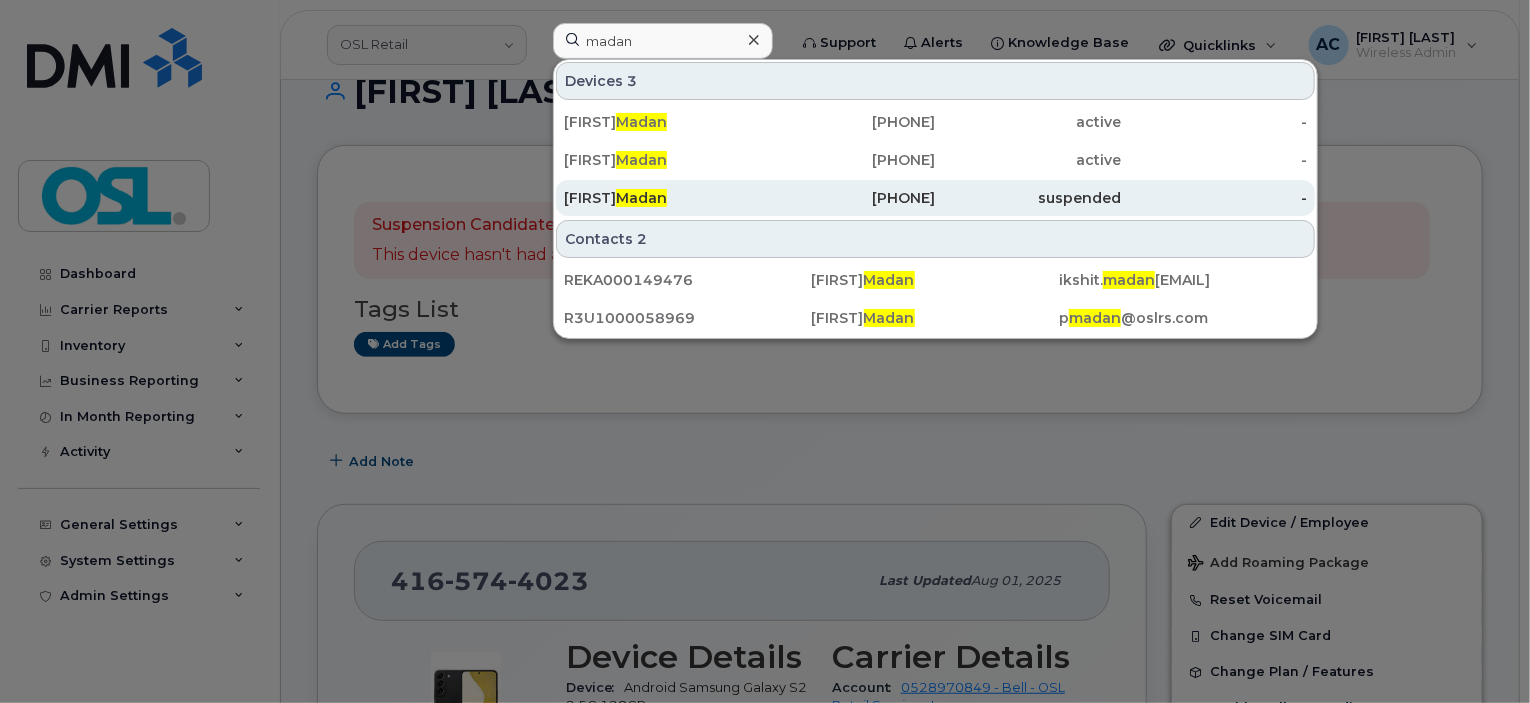 click on "Priyanka  Madan" at bounding box center (657, 198) 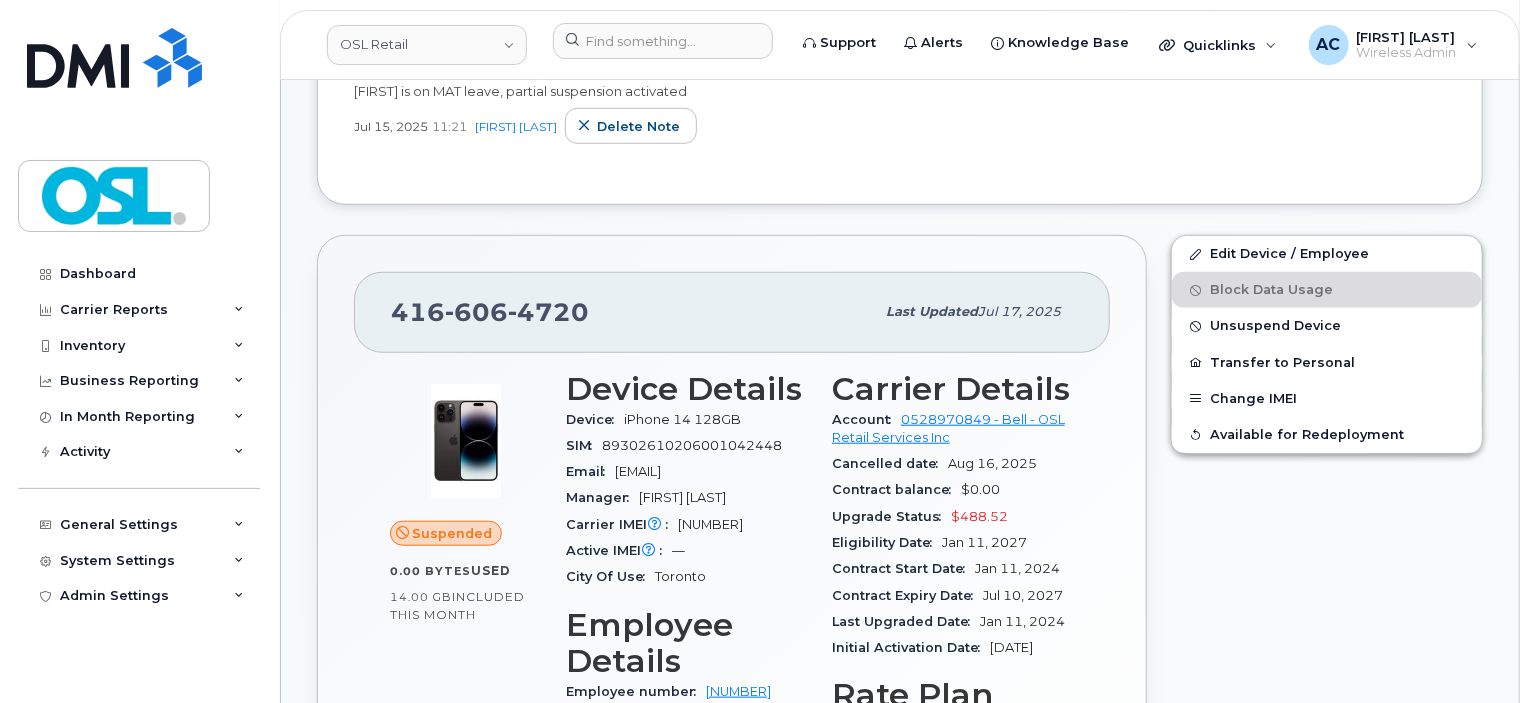 scroll, scrollTop: 580, scrollLeft: 0, axis: vertical 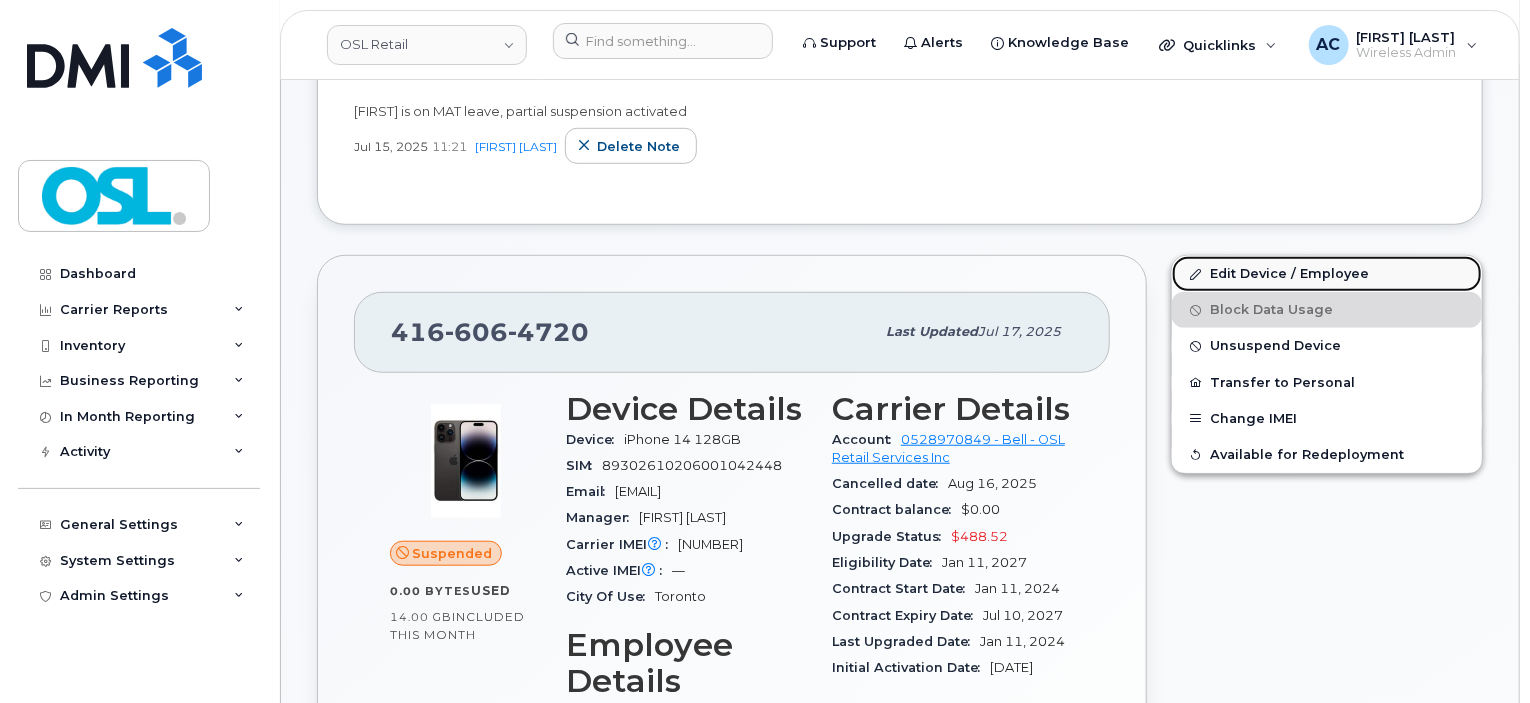 click on "Edit Device / Employee" at bounding box center [1327, 274] 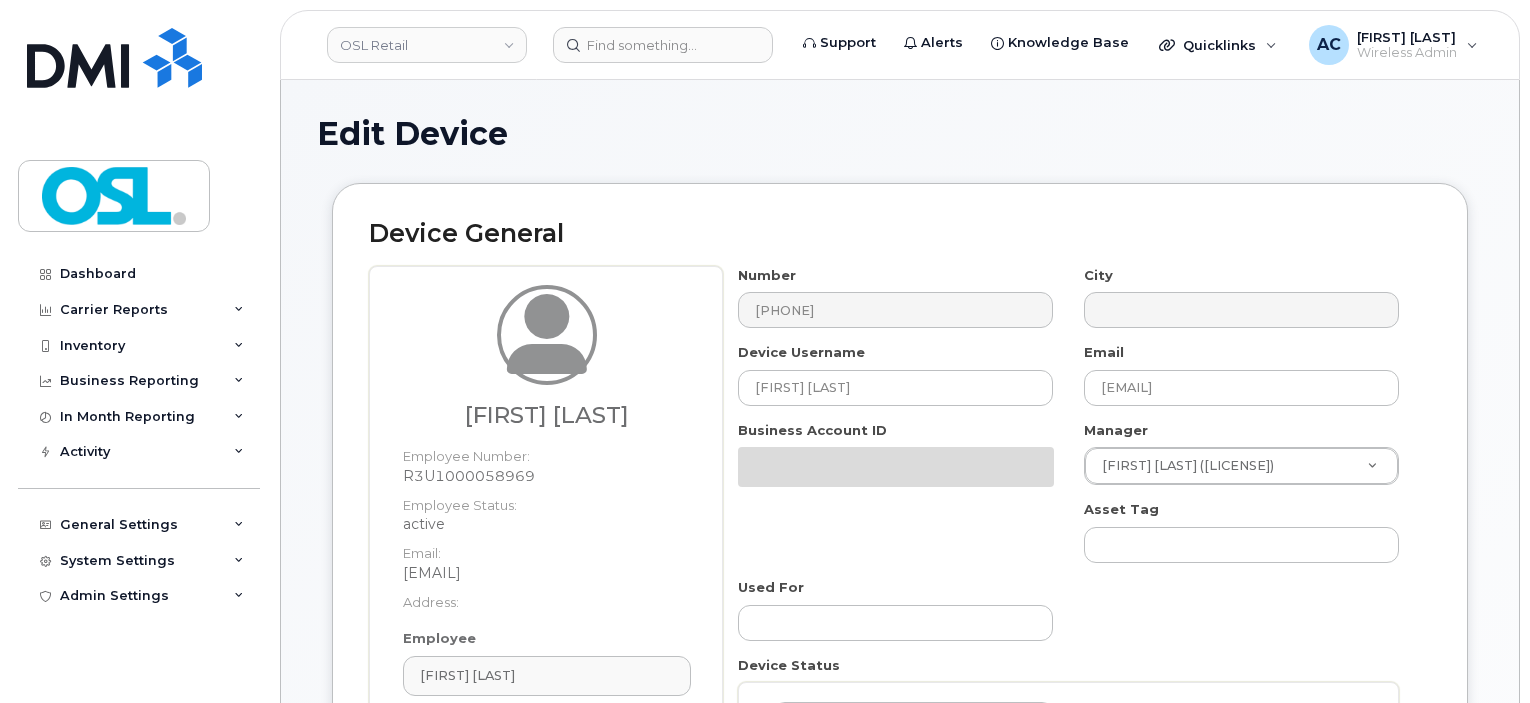 select on "1938691" 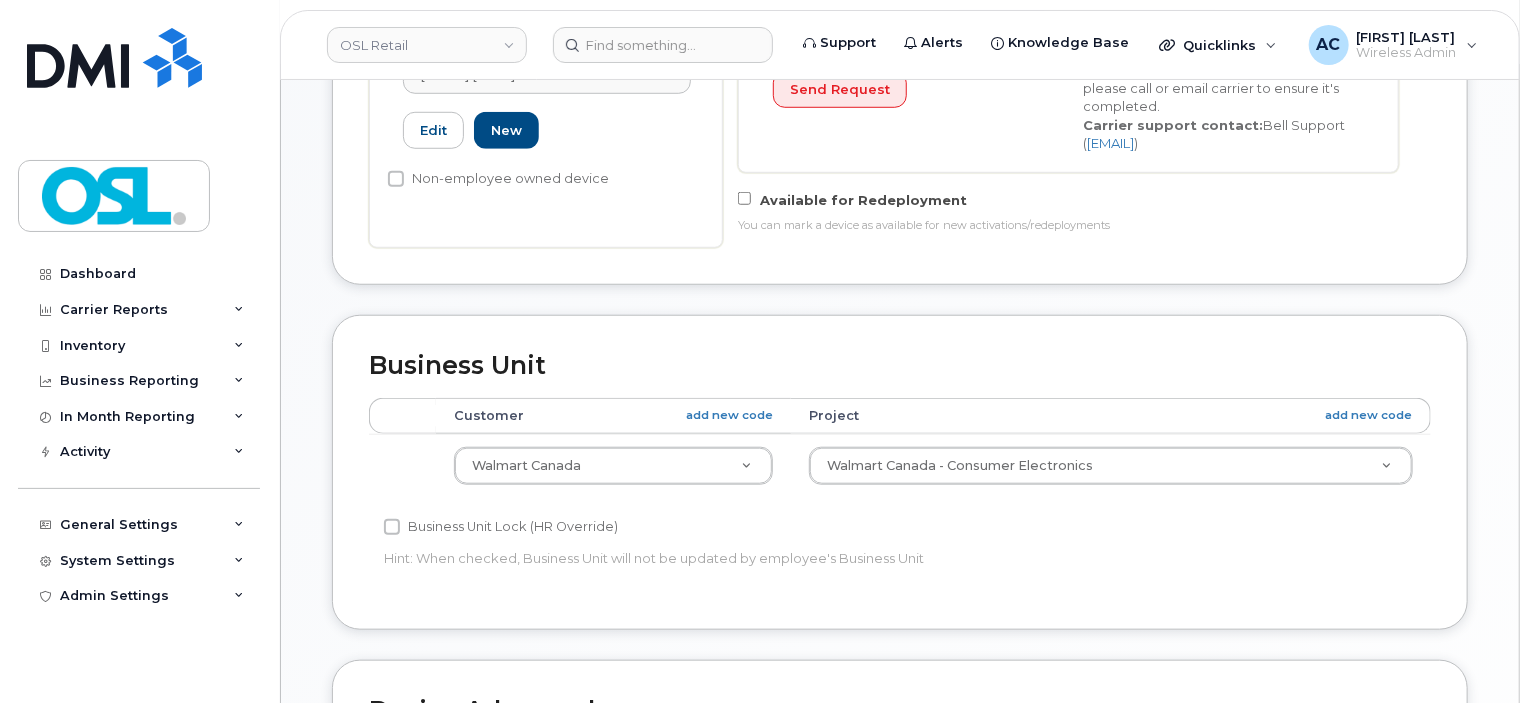 scroll, scrollTop: 800, scrollLeft: 0, axis: vertical 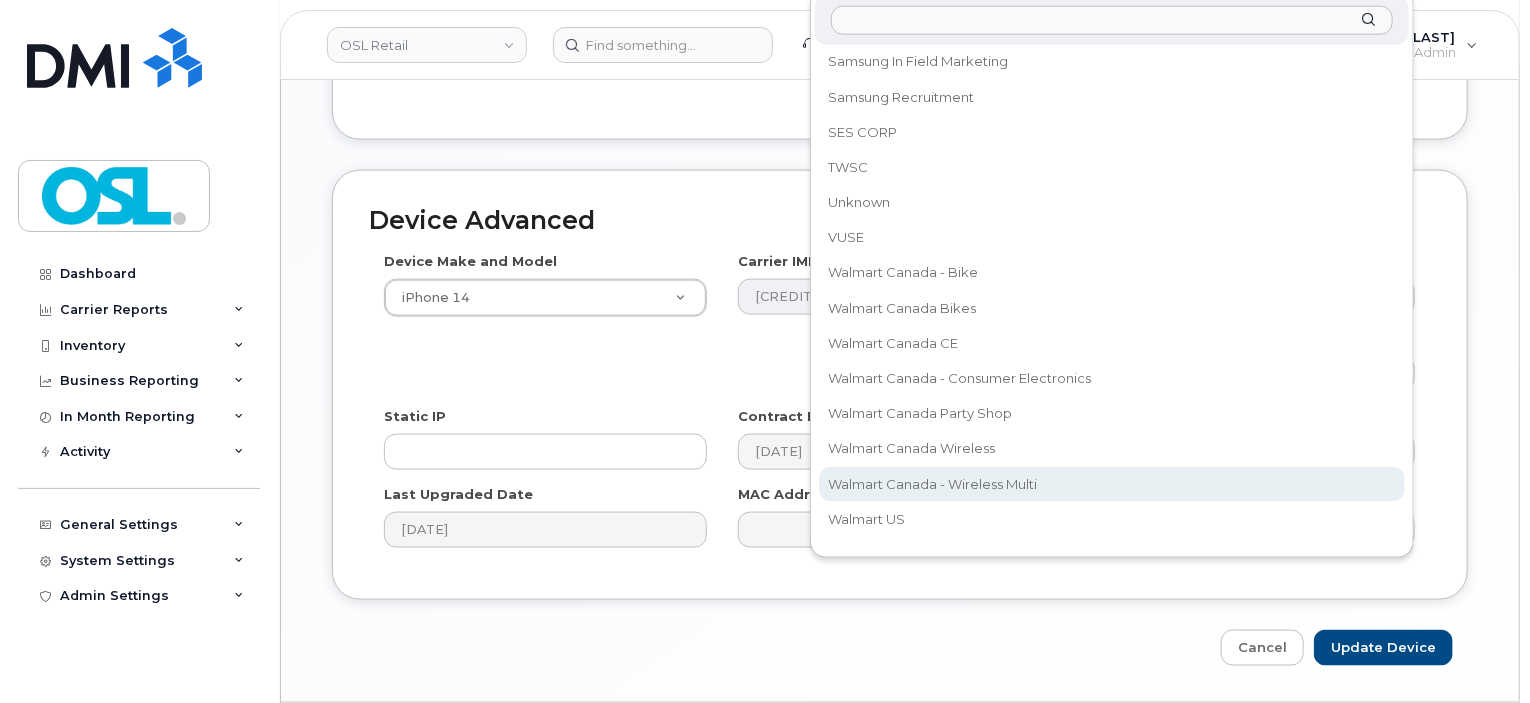 select on "33825836" 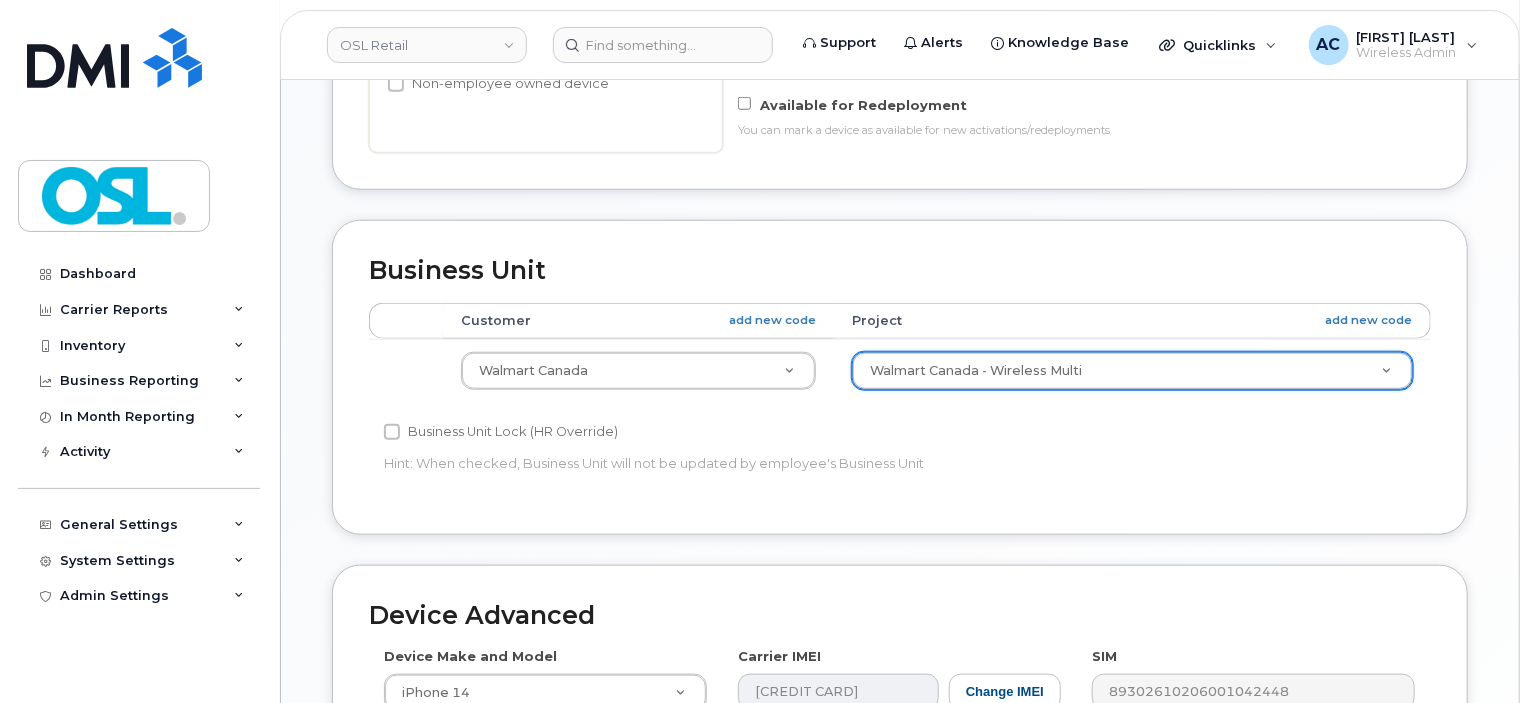 scroll, scrollTop: 1253, scrollLeft: 0, axis: vertical 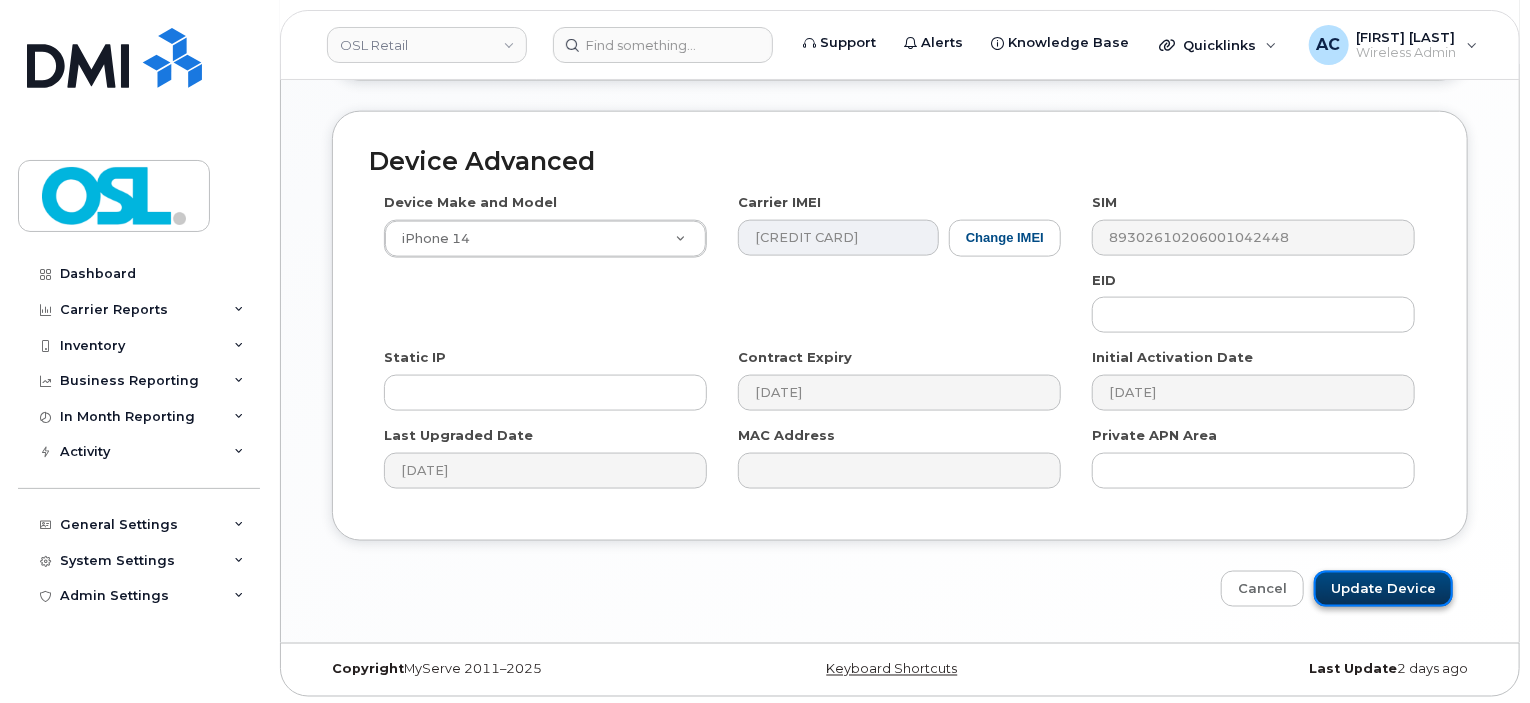 click on "Update Device" at bounding box center (1383, 589) 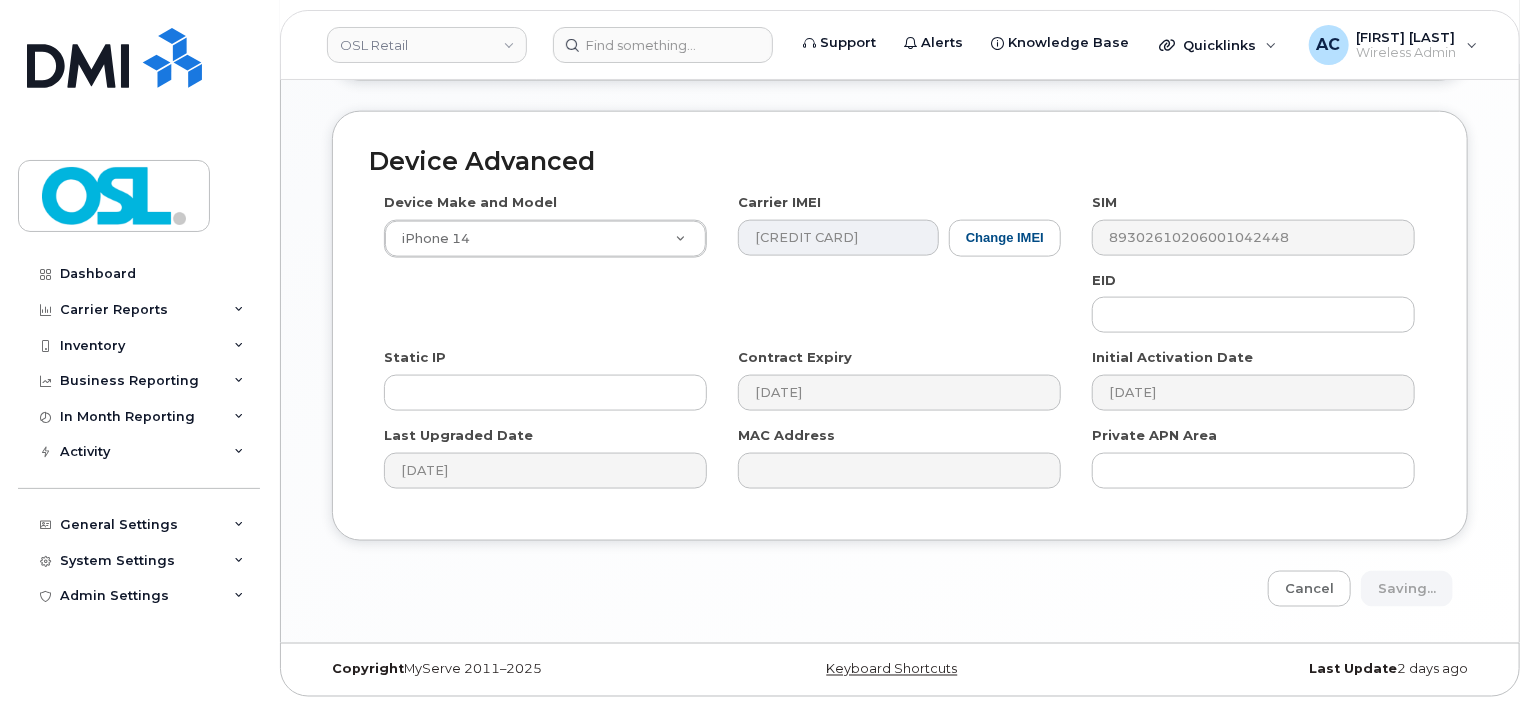 type on "Saving..." 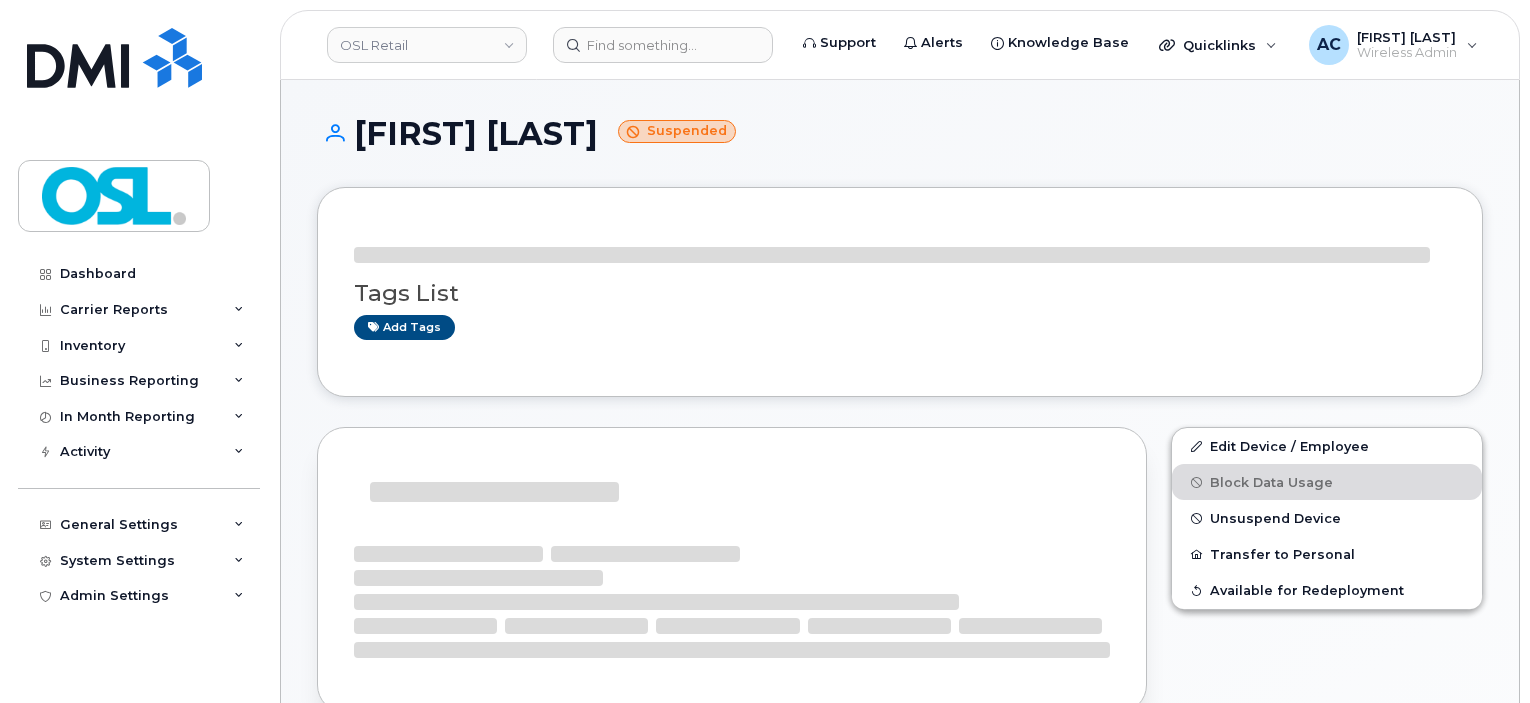 scroll, scrollTop: 0, scrollLeft: 0, axis: both 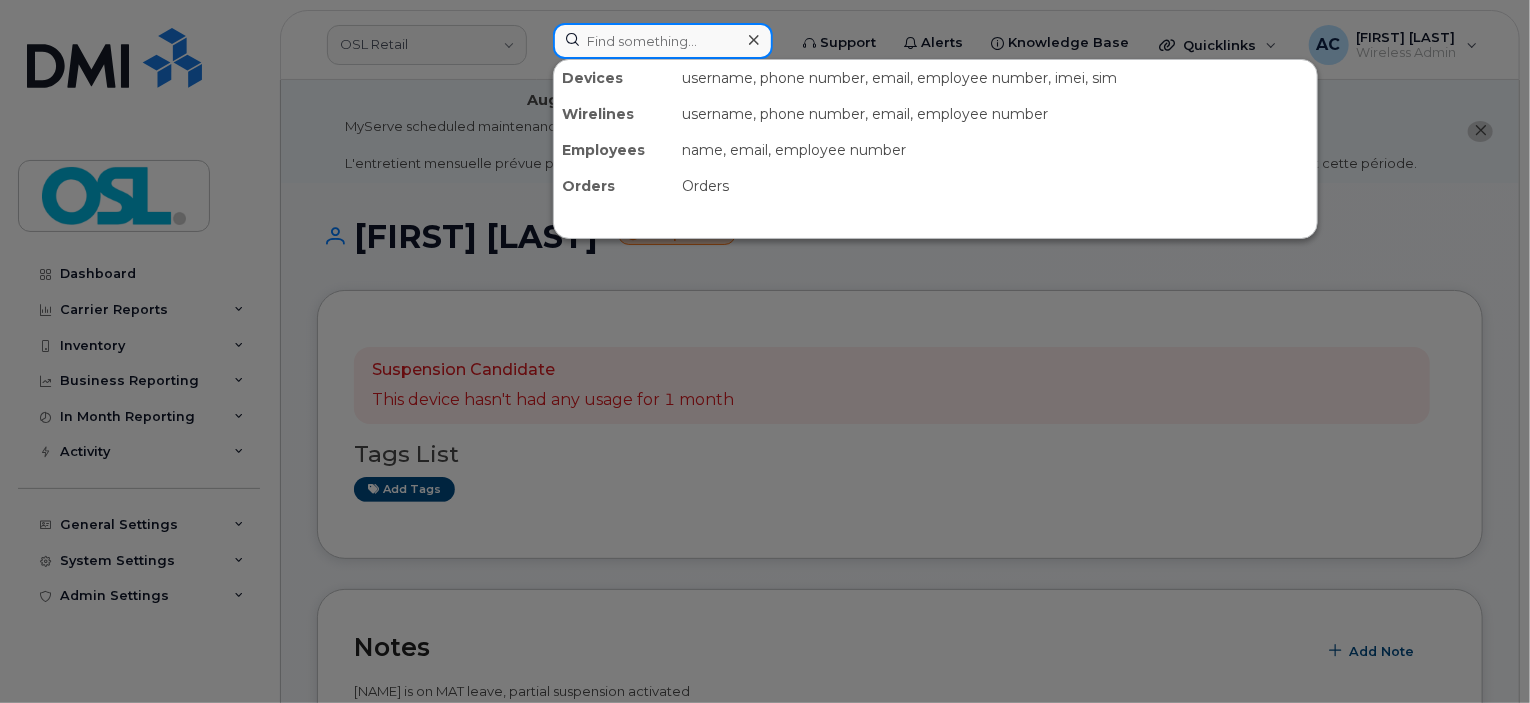 click at bounding box center (663, 41) 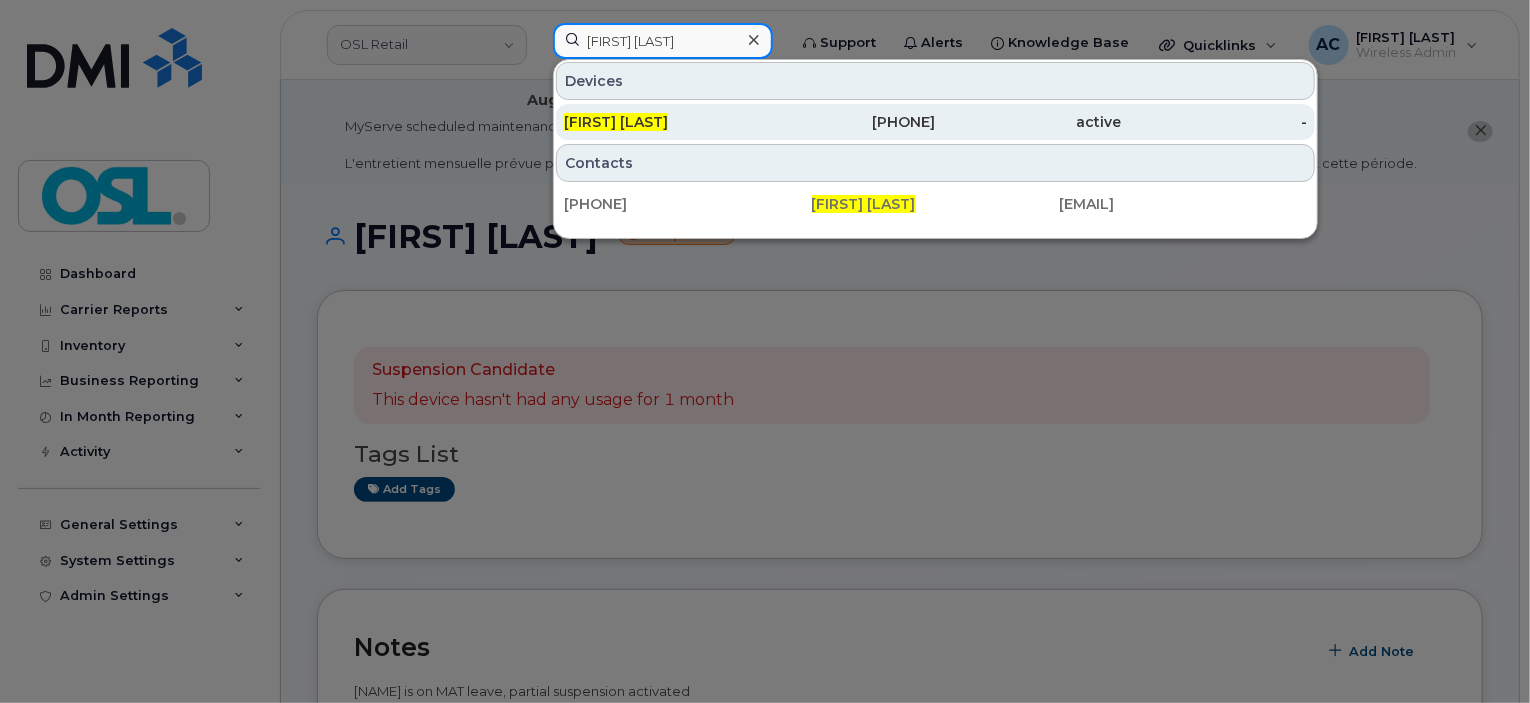 type on "Jonathan Brandes" 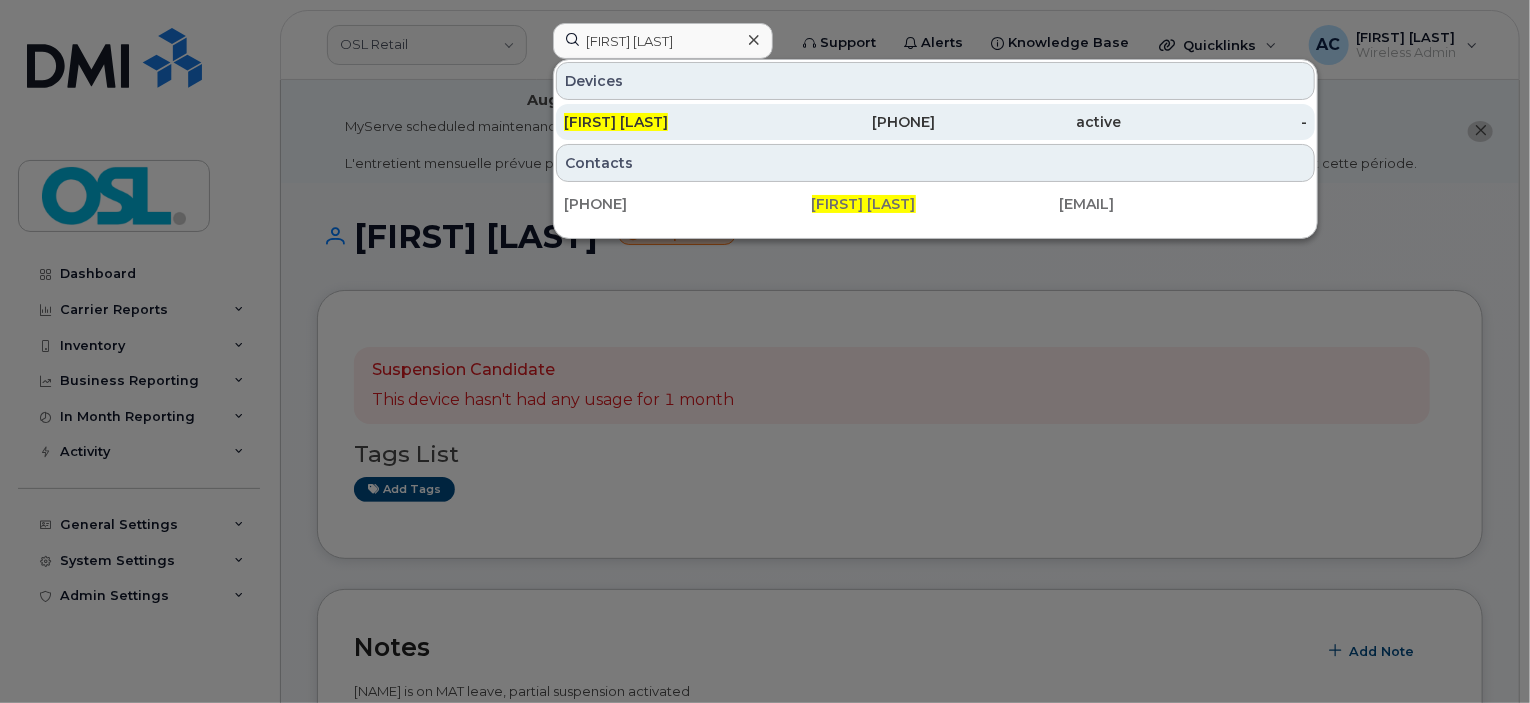 click on "Jonathan Brandes" at bounding box center (657, 122) 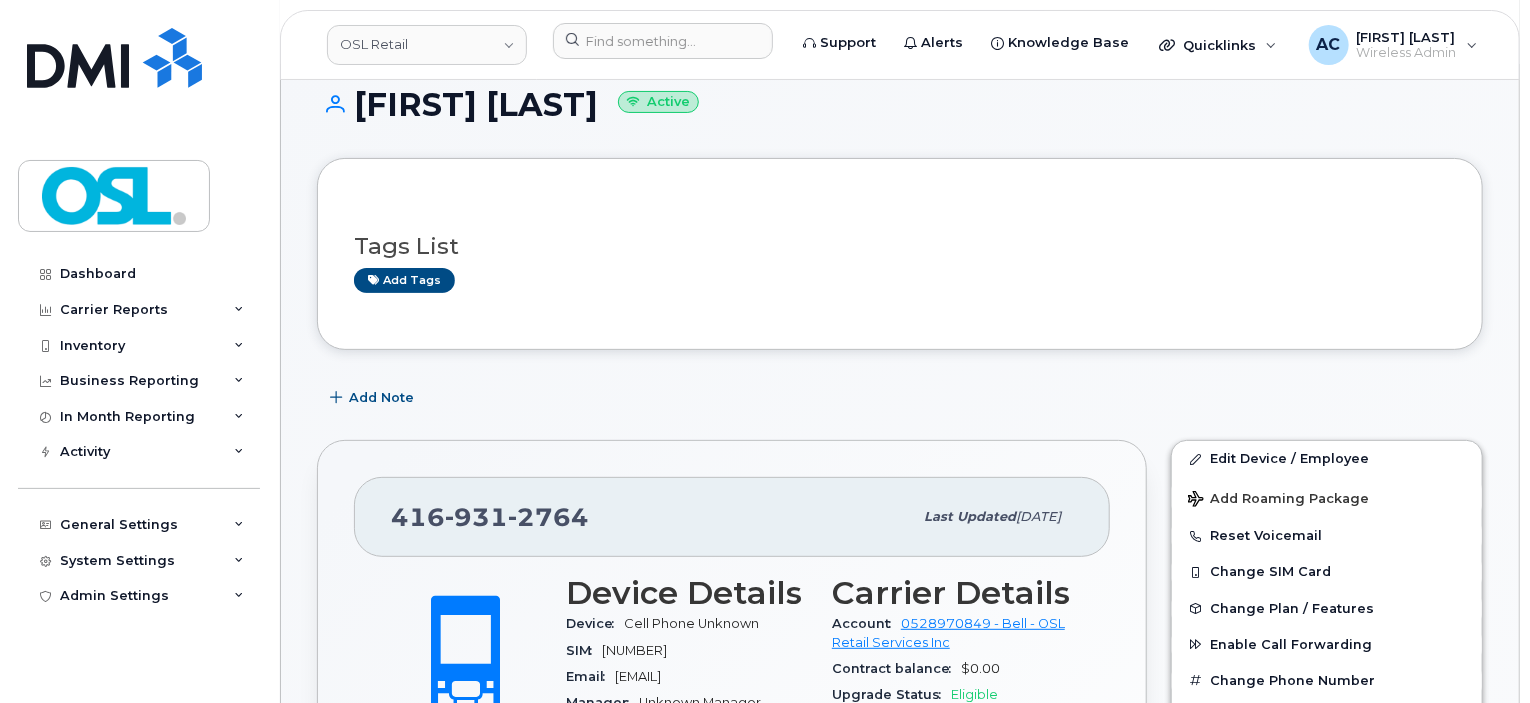 scroll, scrollTop: 134, scrollLeft: 0, axis: vertical 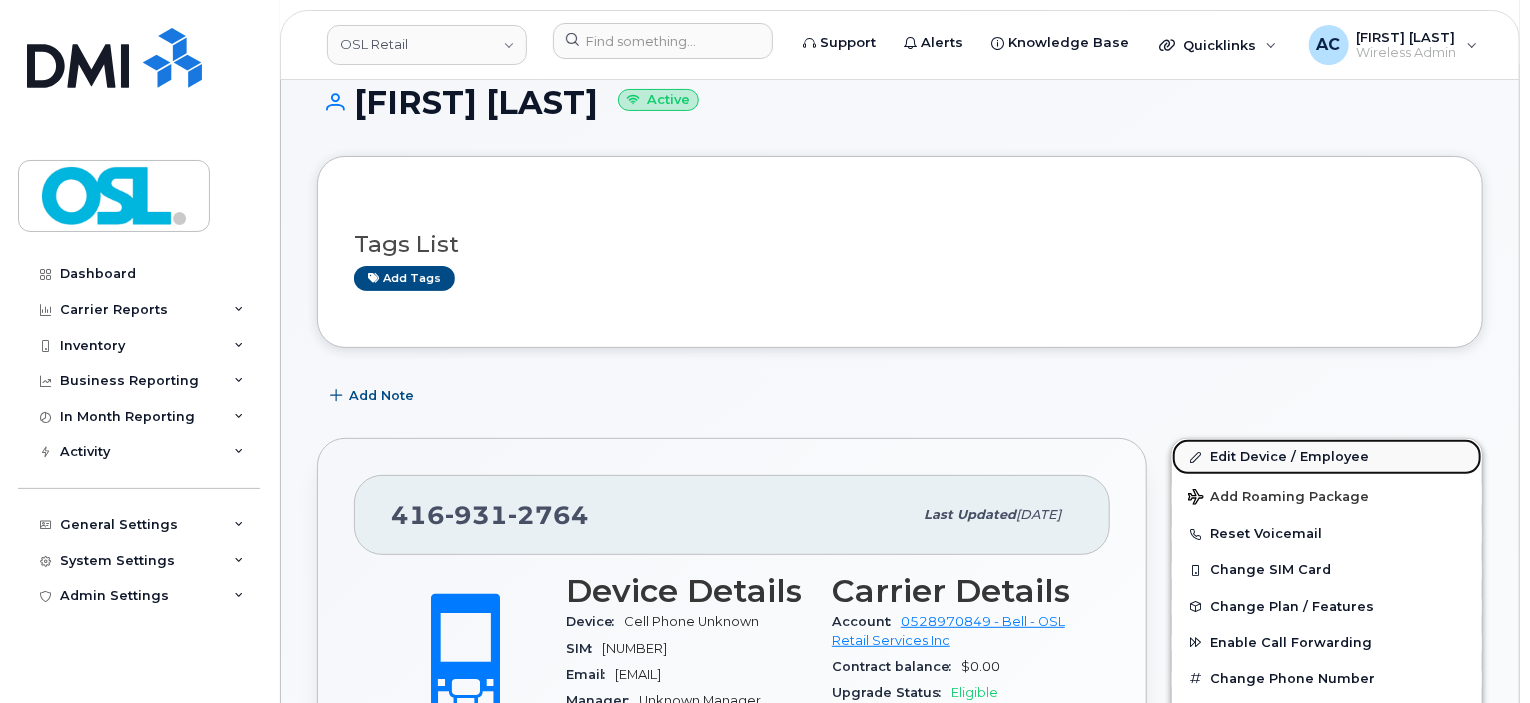 click on "Edit Device / Employee" at bounding box center [1327, 457] 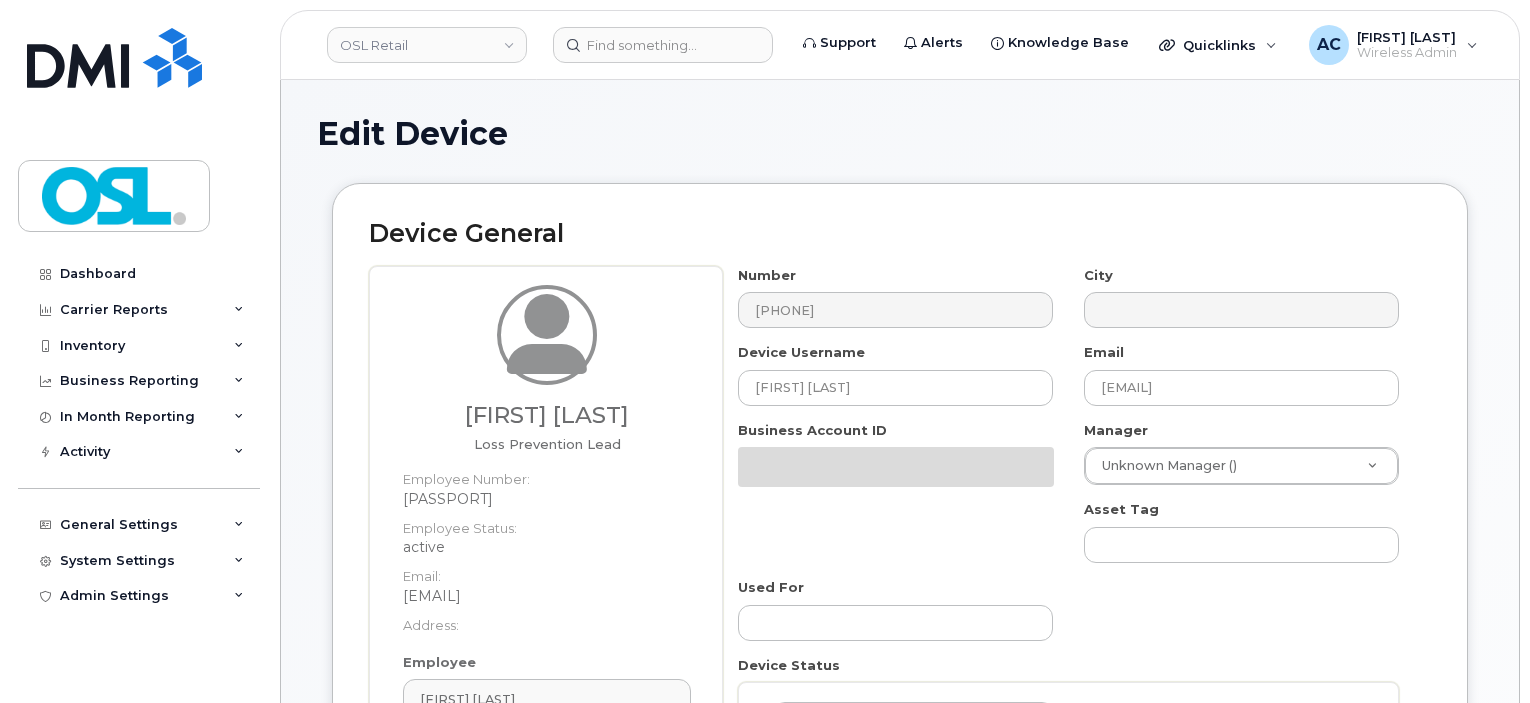select on "1938691" 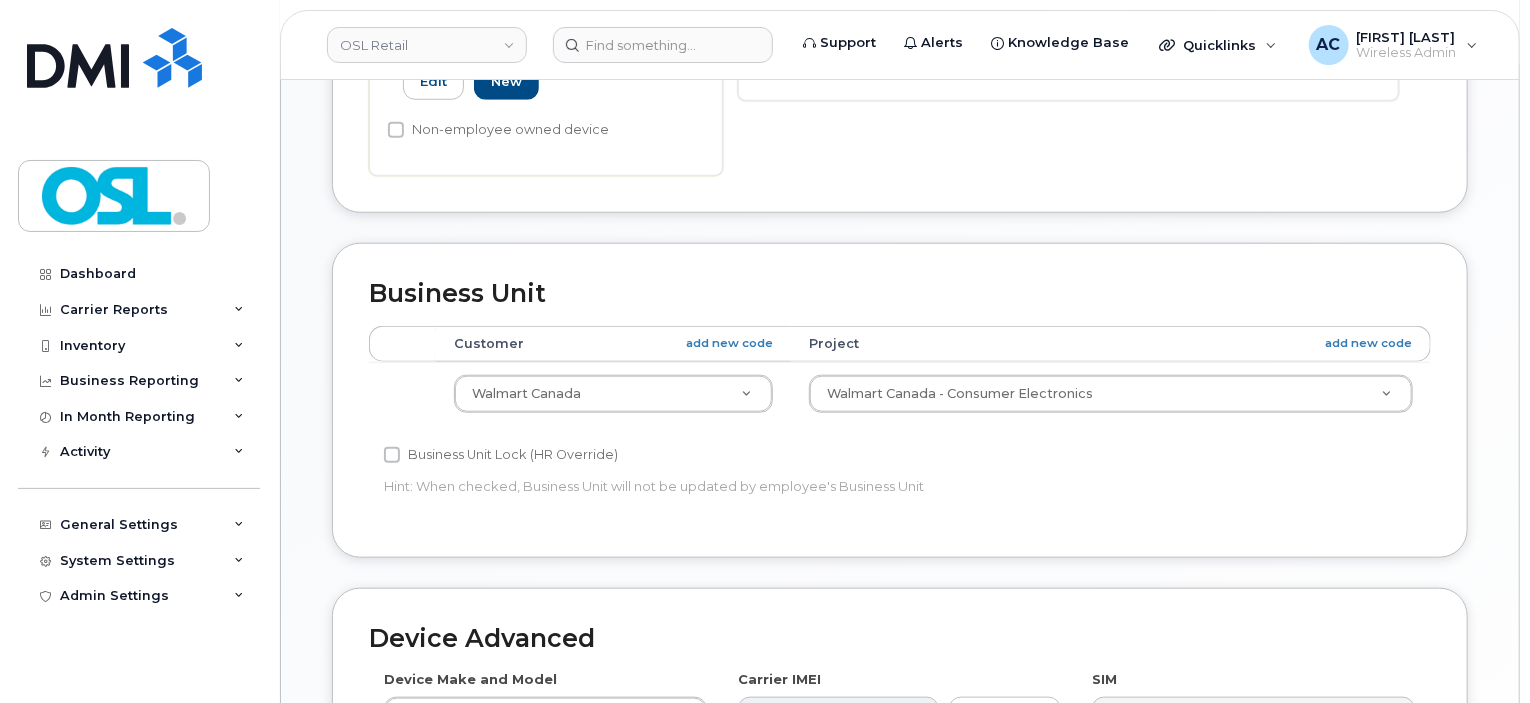 scroll, scrollTop: 871, scrollLeft: 0, axis: vertical 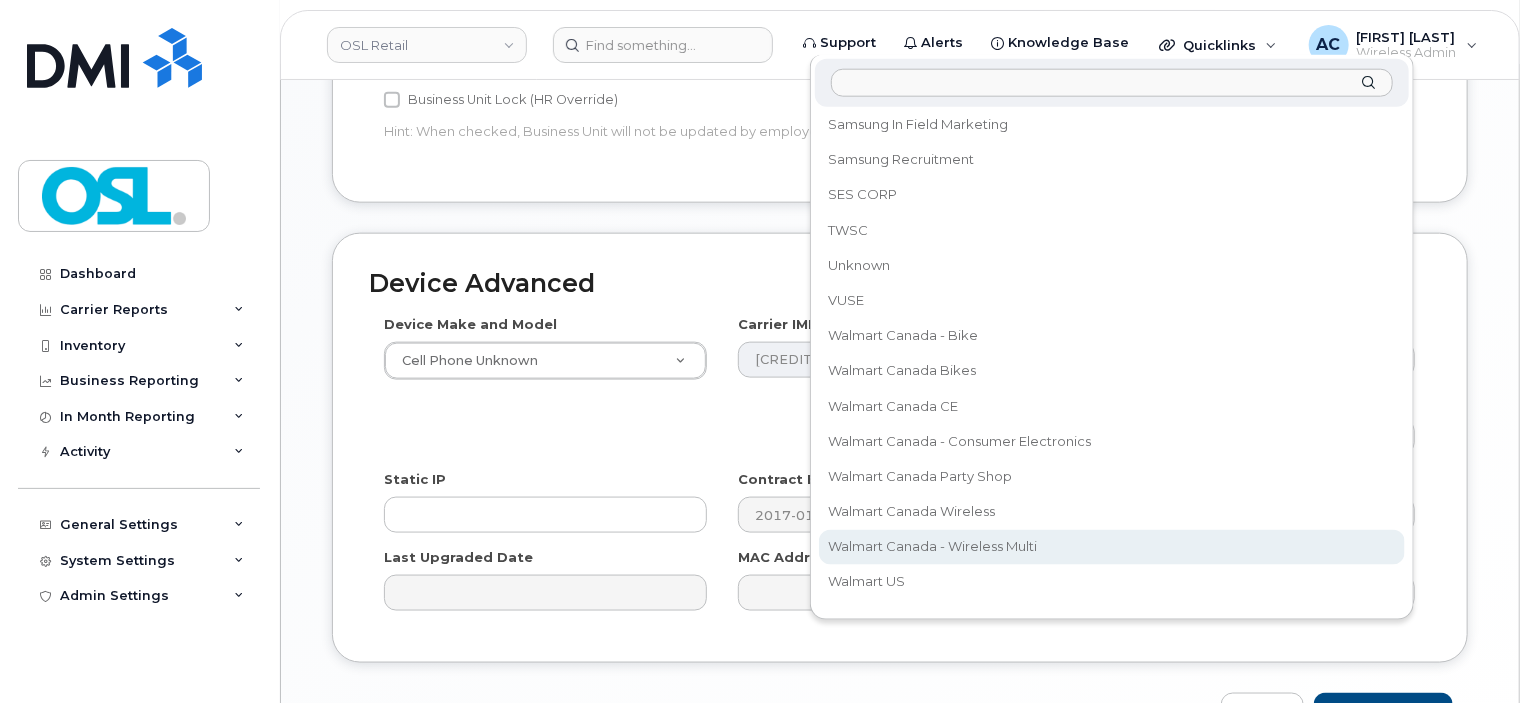 select on "33825836" 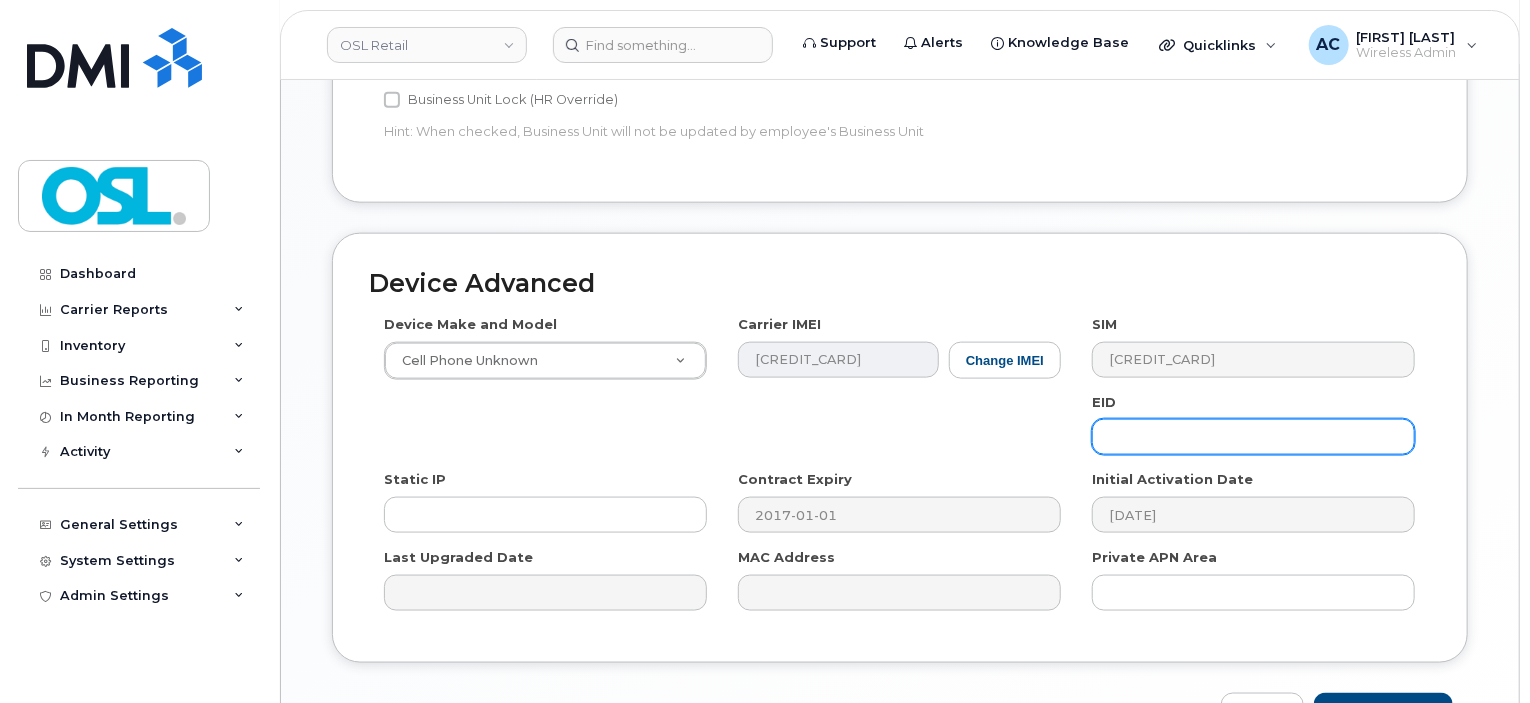 scroll, scrollTop: 1253, scrollLeft: 0, axis: vertical 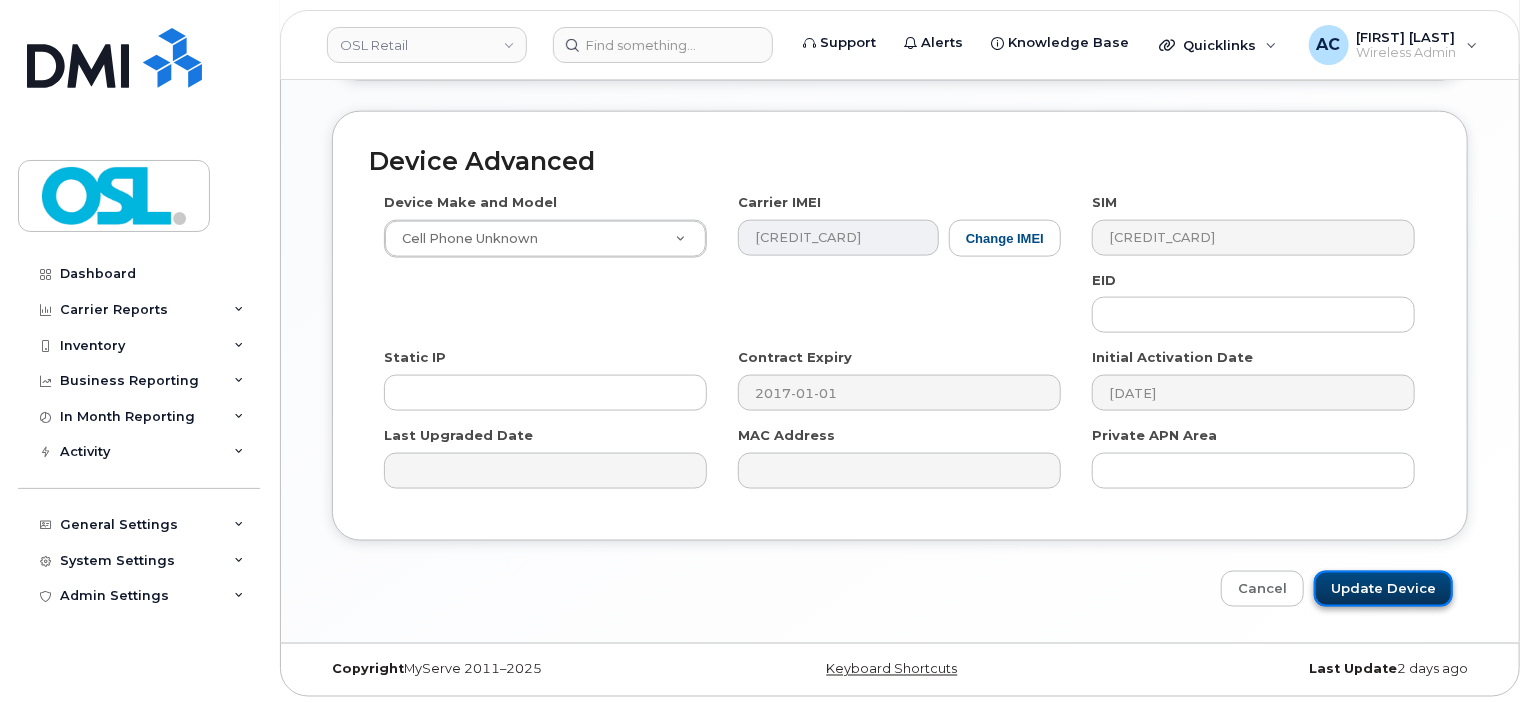 click on "Update Device" at bounding box center (1383, 589) 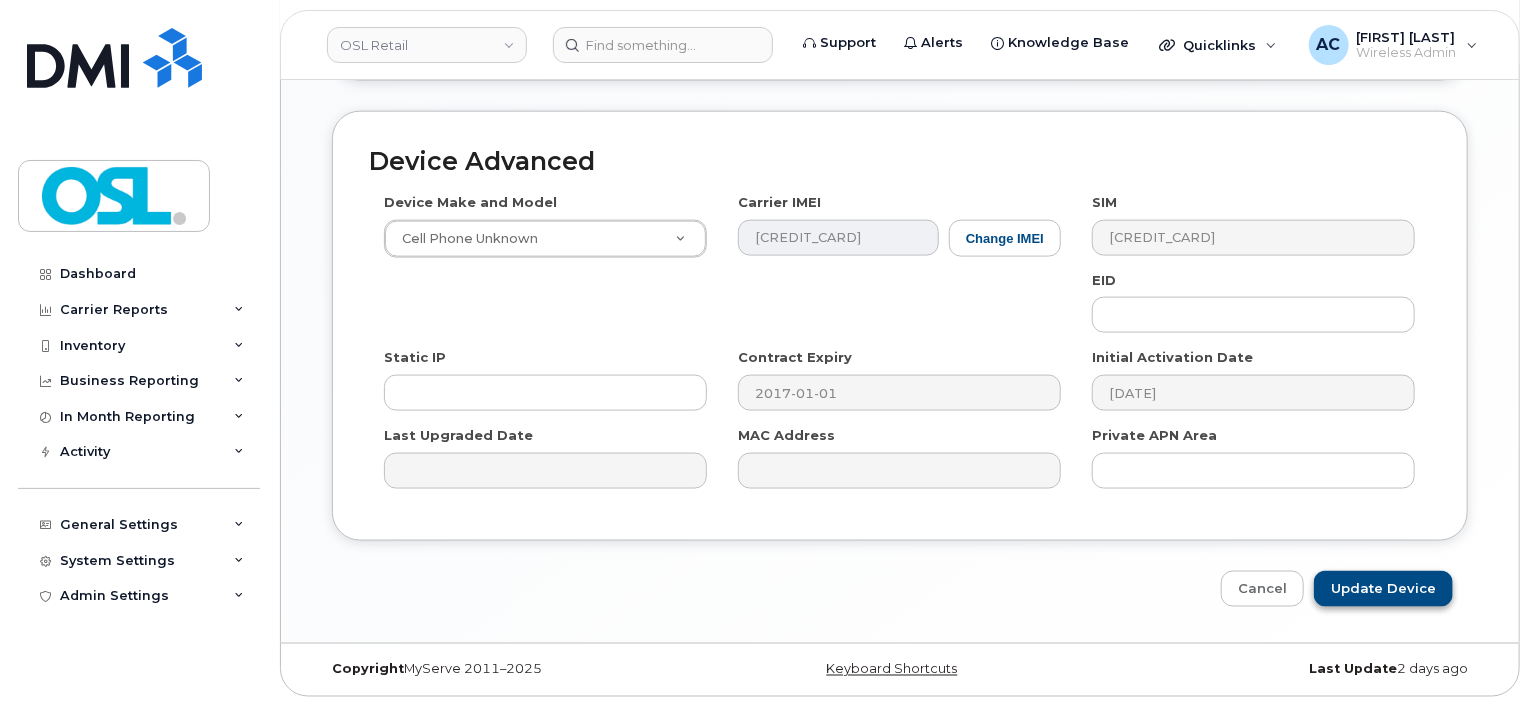 type on "Saving..." 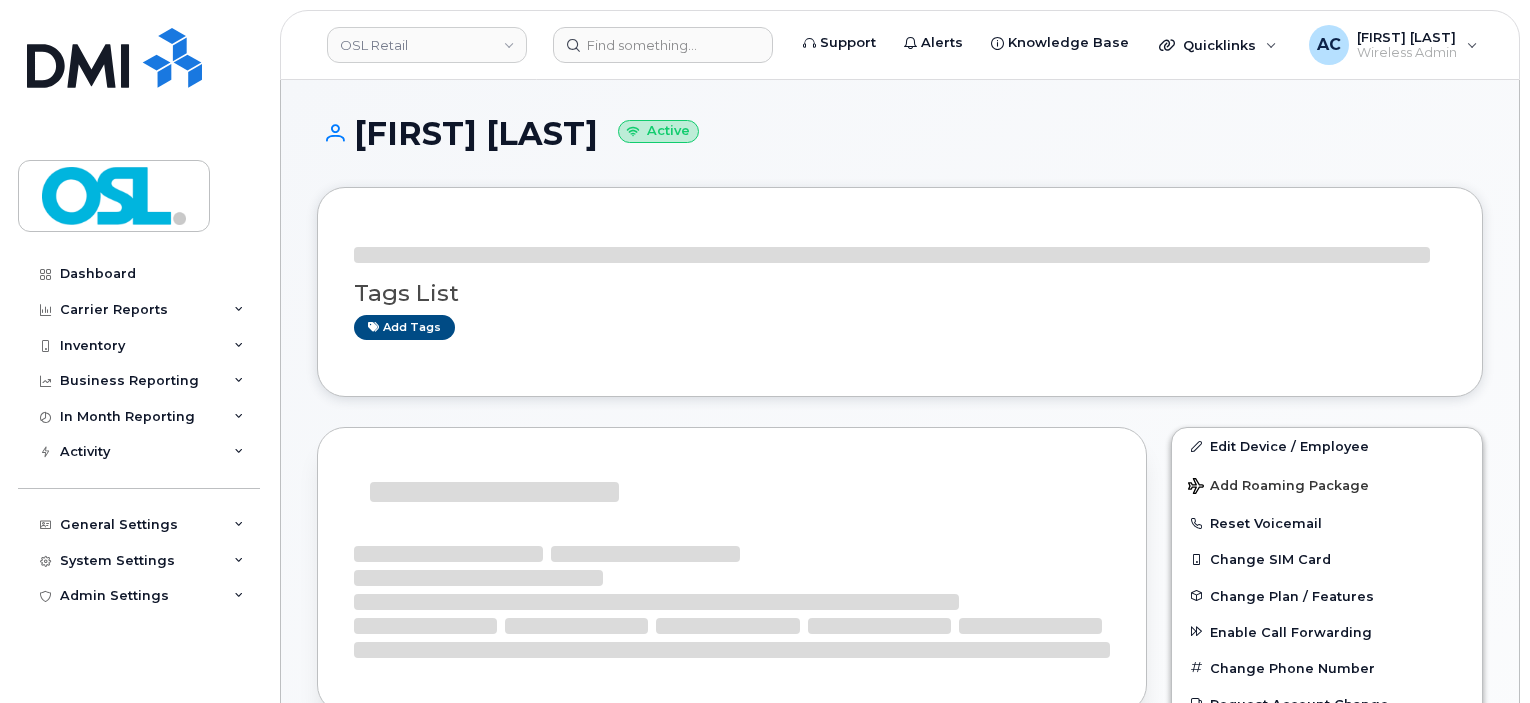 scroll, scrollTop: 0, scrollLeft: 0, axis: both 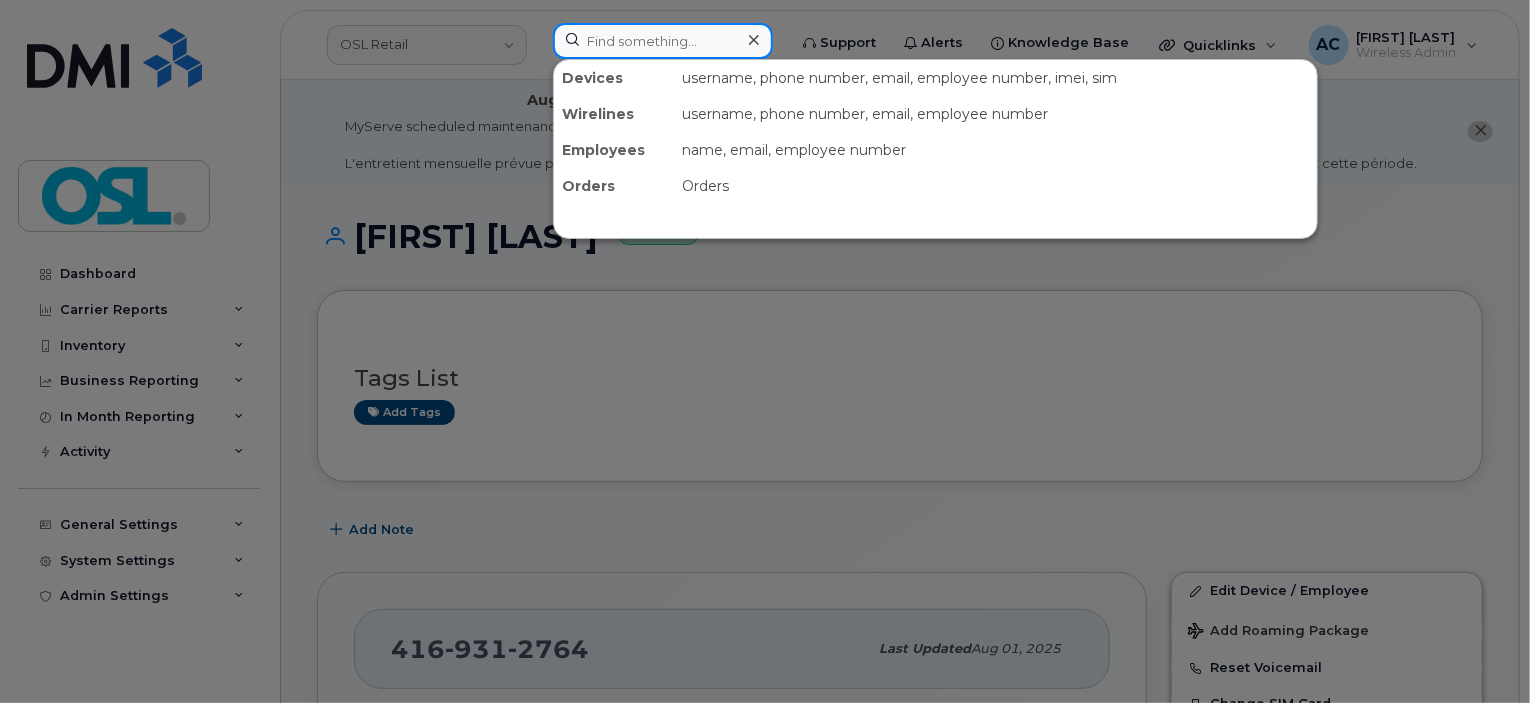 click at bounding box center (663, 41) 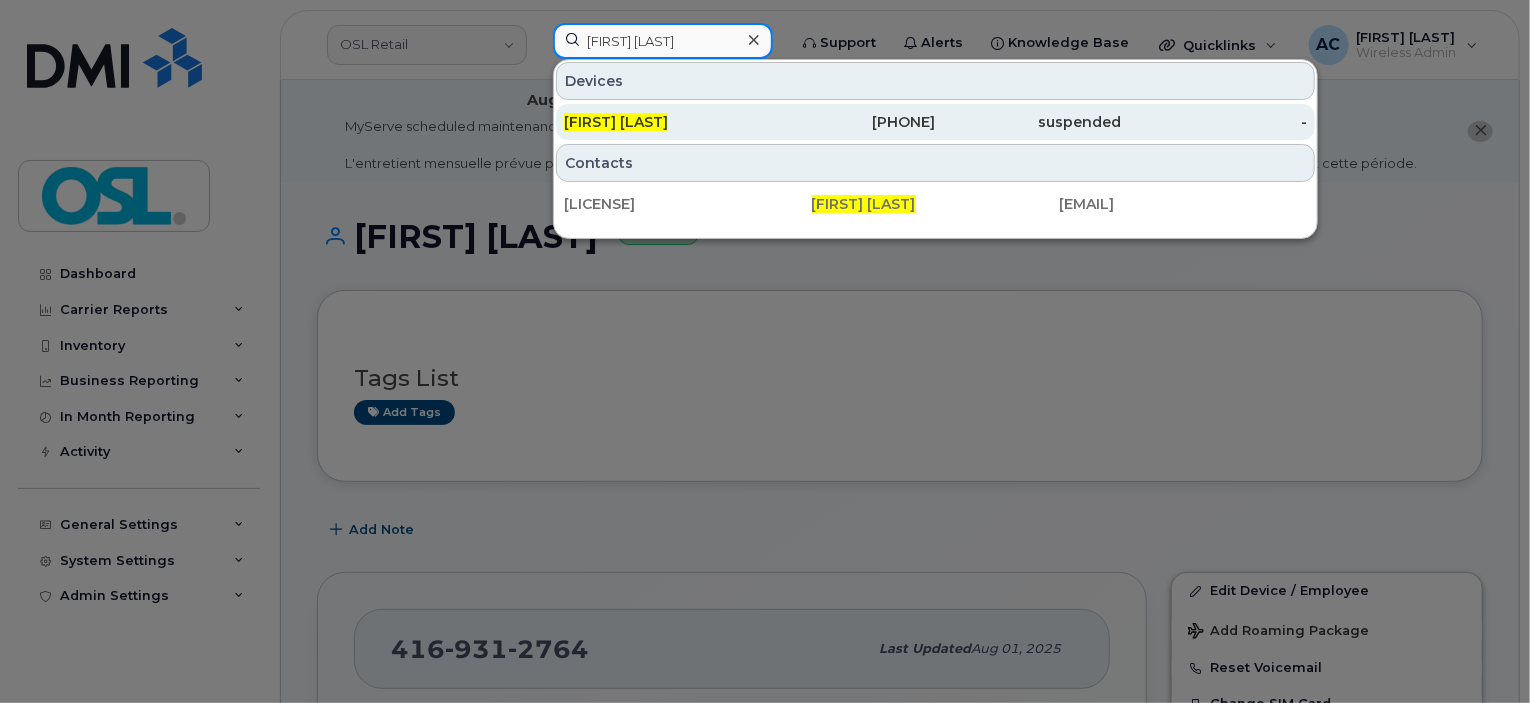 type on "[FIRST] [LAST]" 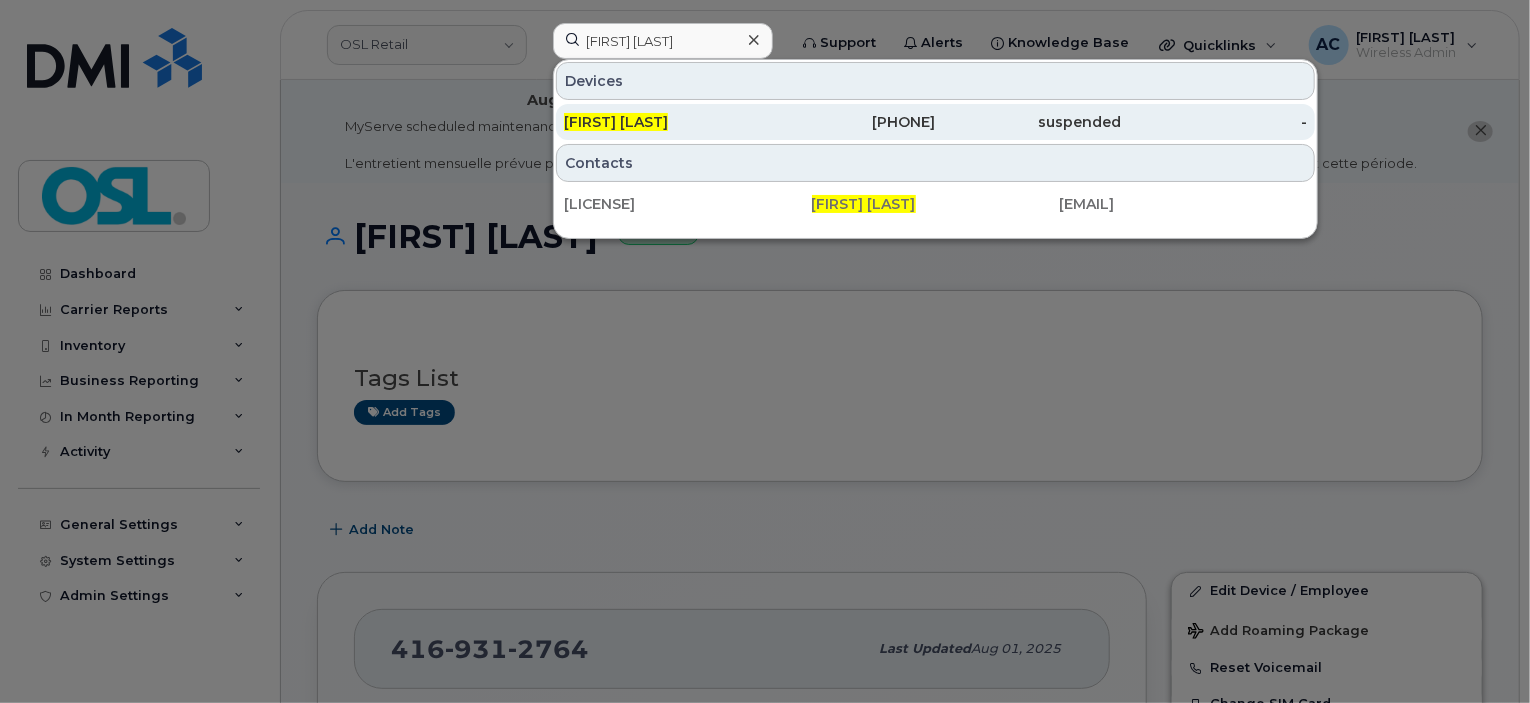 click on "[FIRST] [LAST]" at bounding box center (616, 122) 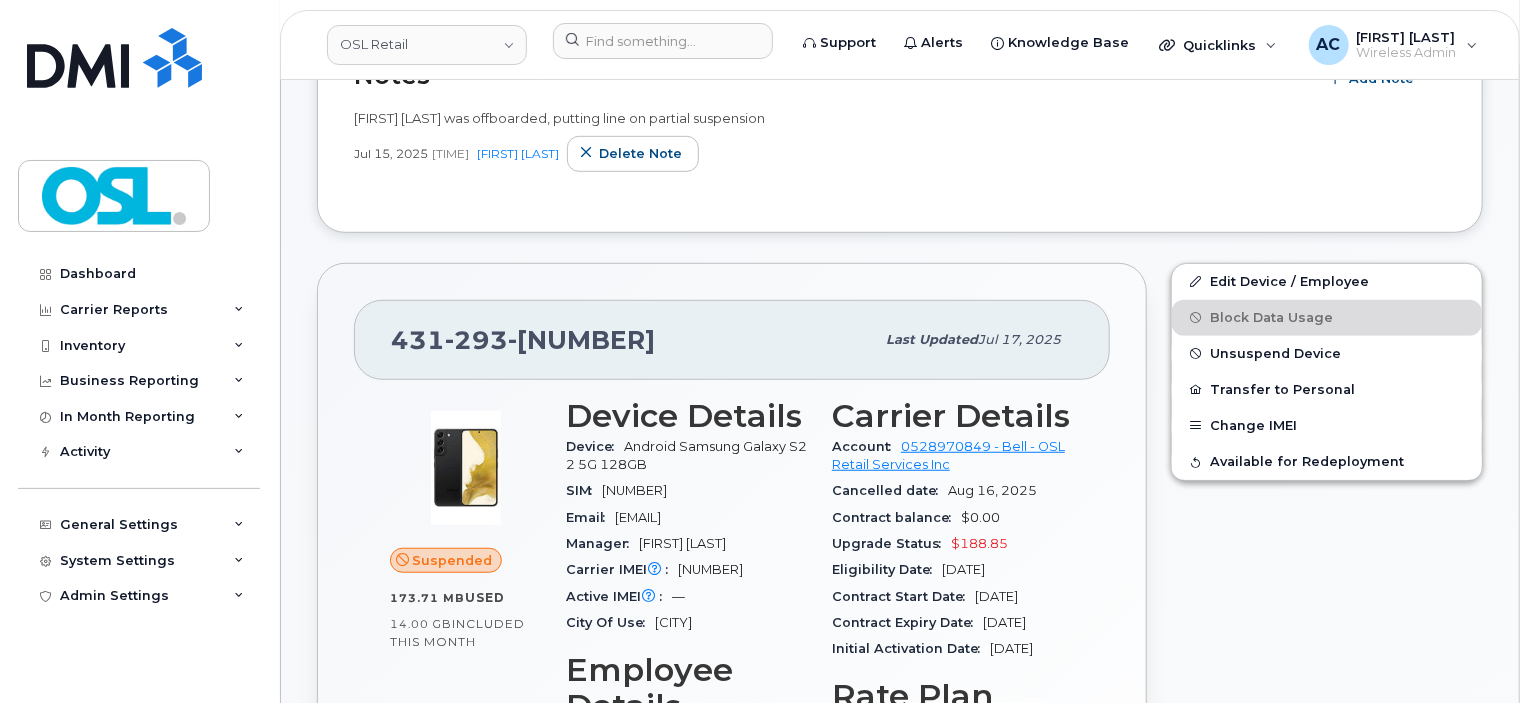 scroll, scrollTop: 495, scrollLeft: 0, axis: vertical 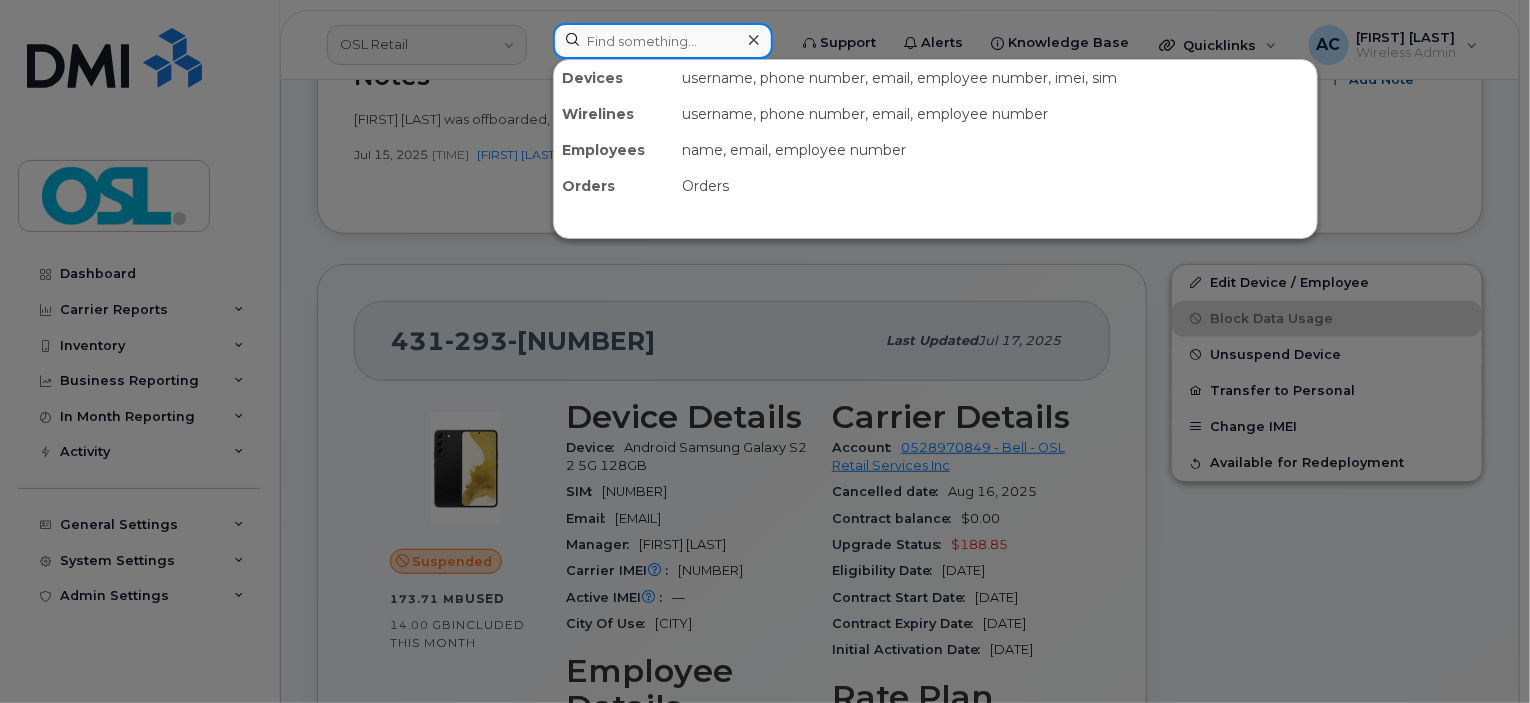 click at bounding box center (663, 41) 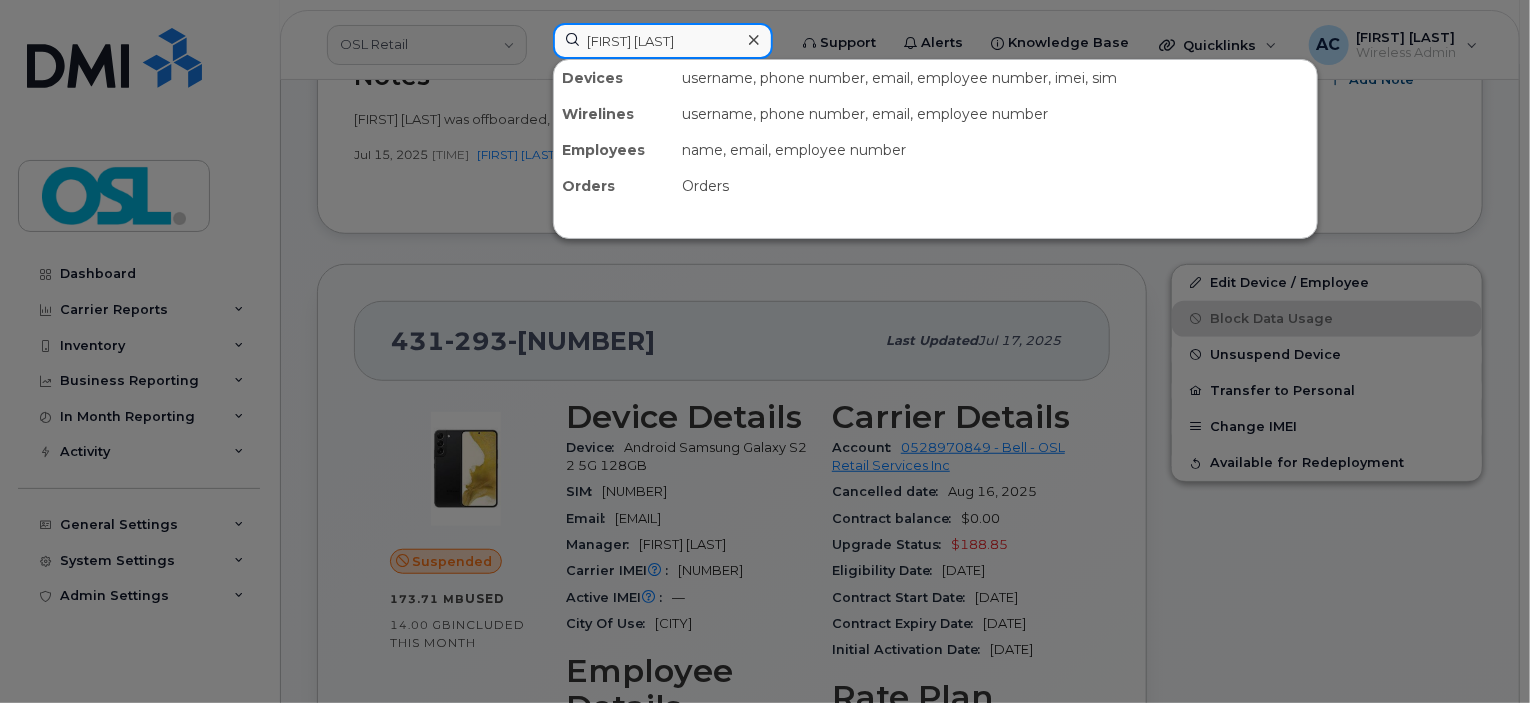 type on "[FIRST] [LAST]" 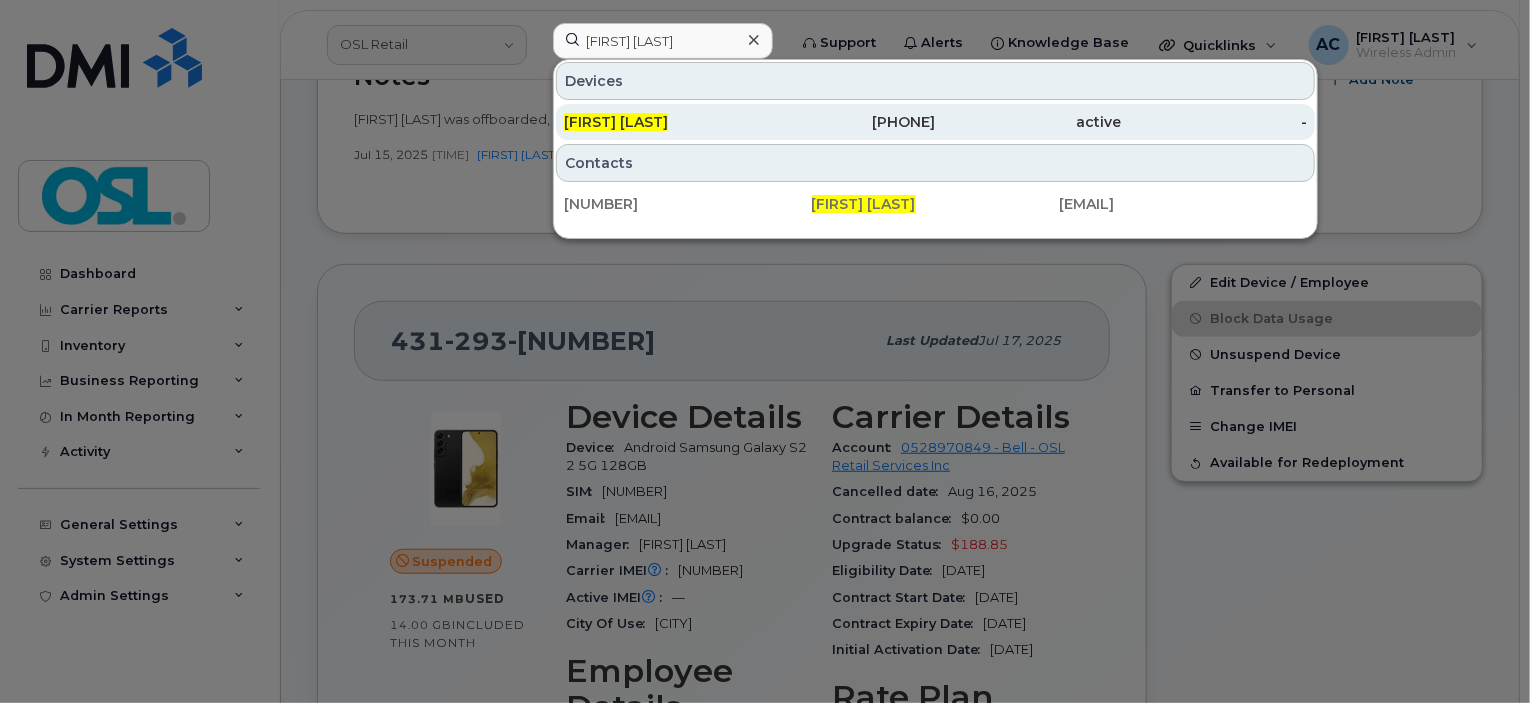click on "[FIRST] [LAST]" at bounding box center (616, 122) 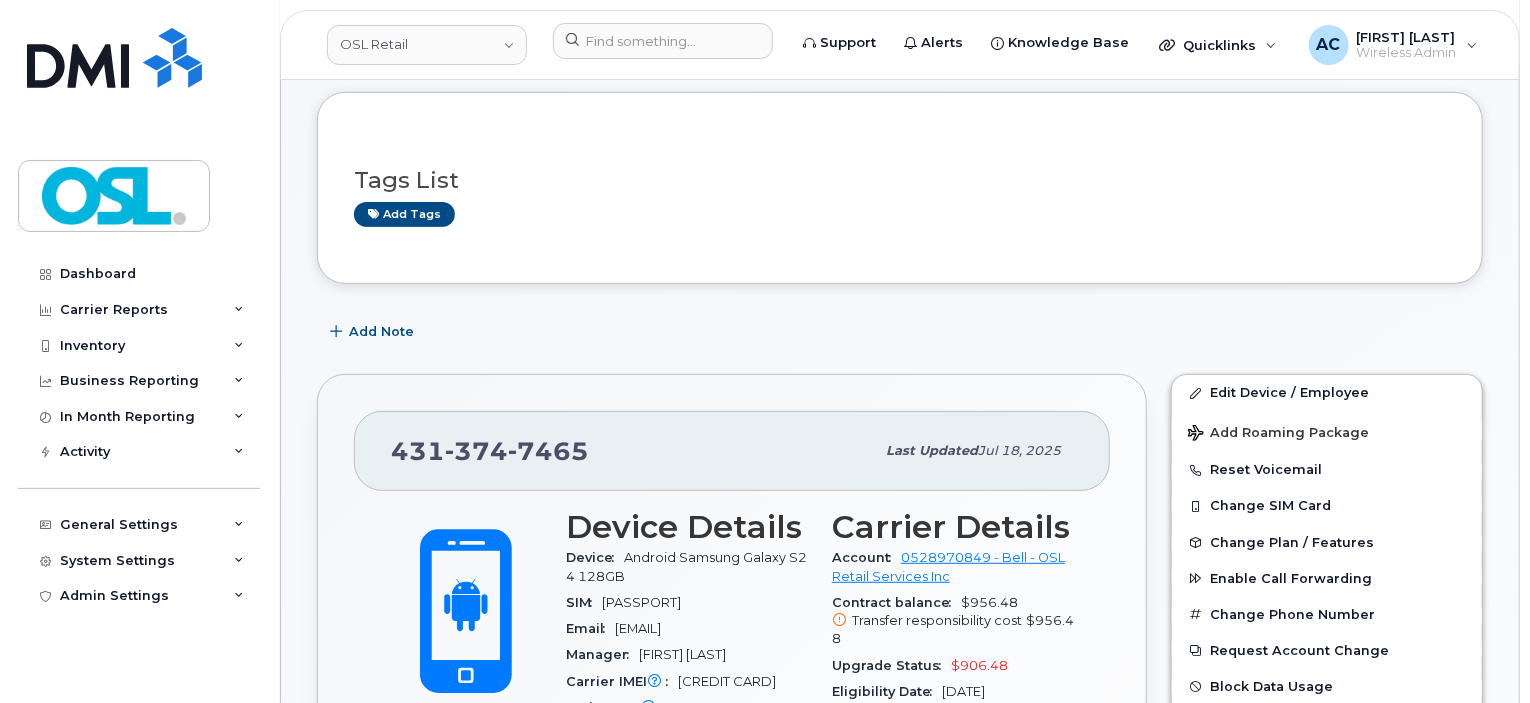 scroll, scrollTop: 0, scrollLeft: 0, axis: both 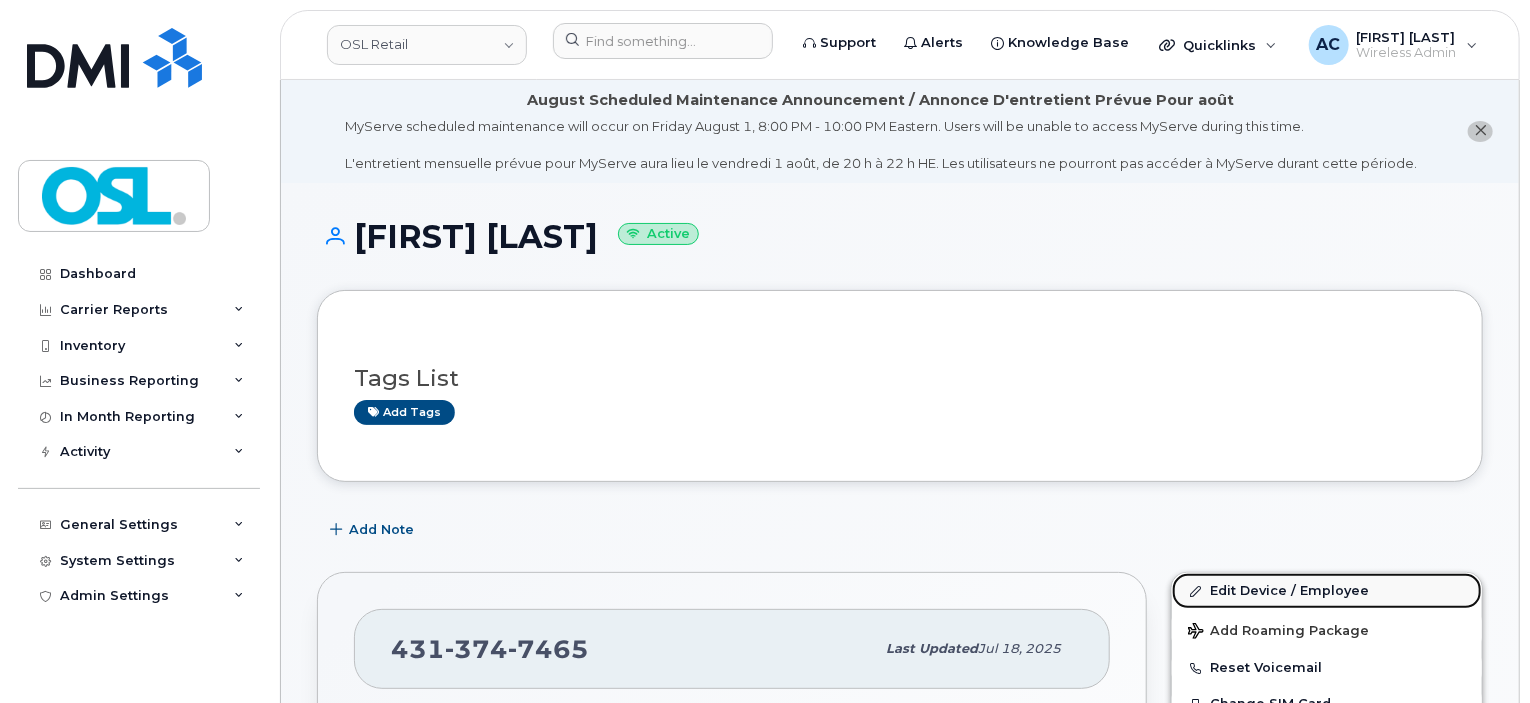 click on "Edit Device / Employee" at bounding box center (1327, 591) 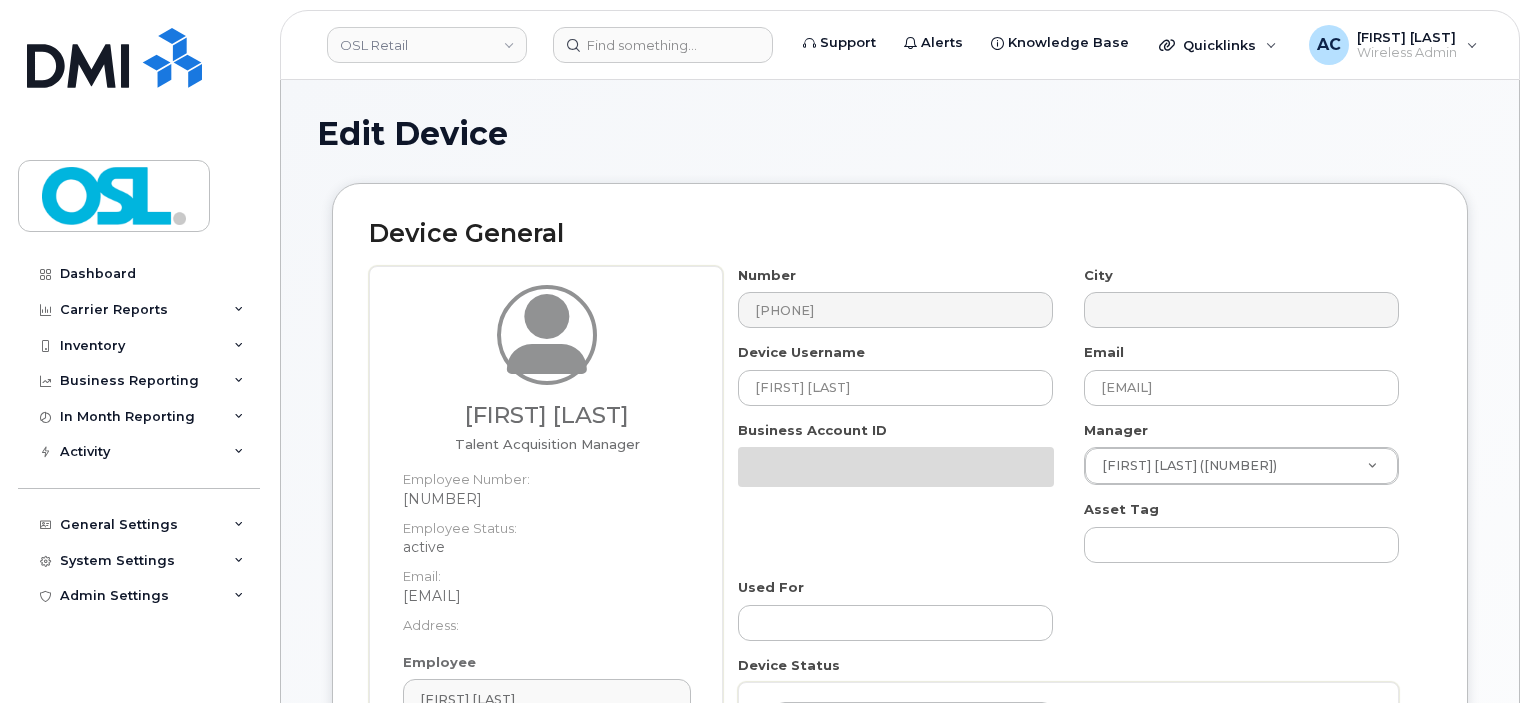 select on "1938691" 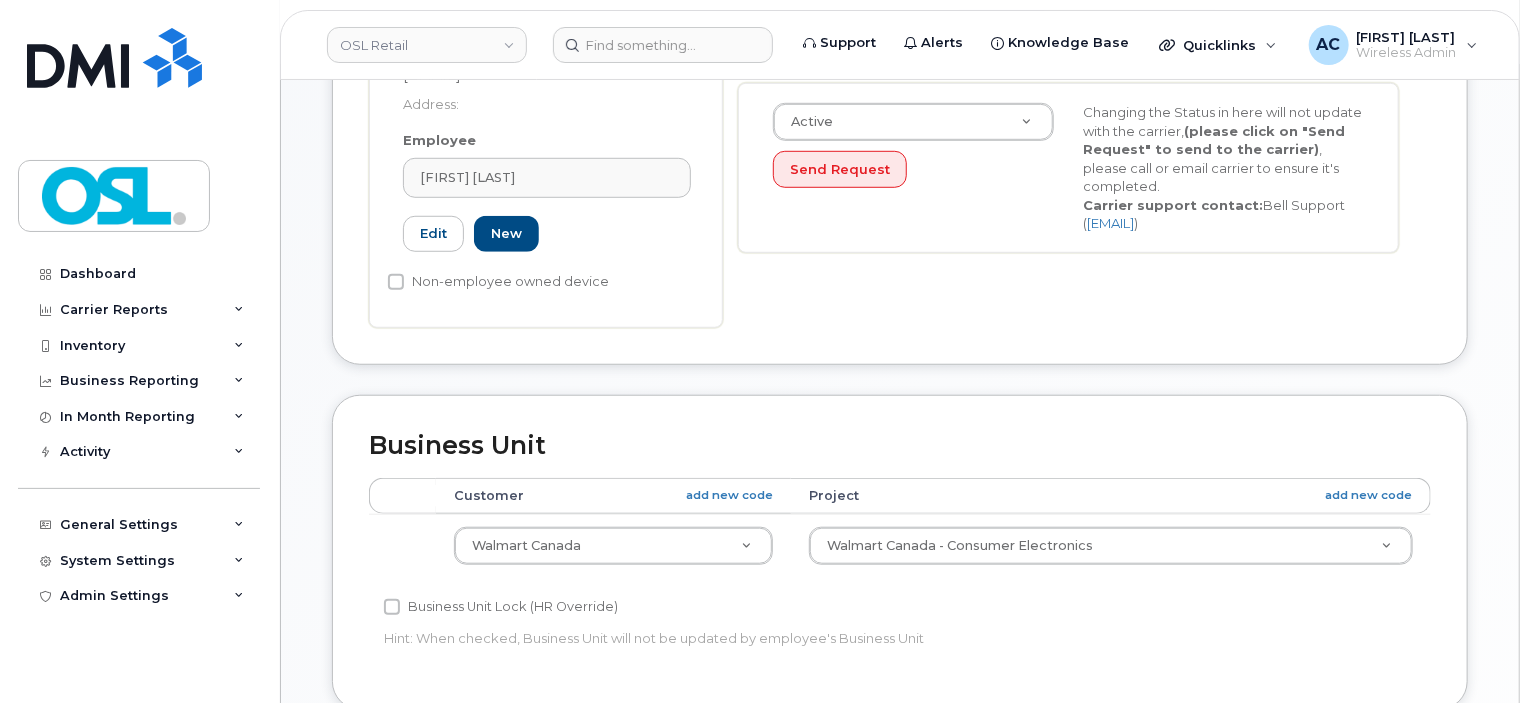 scroll, scrollTop: 626, scrollLeft: 0, axis: vertical 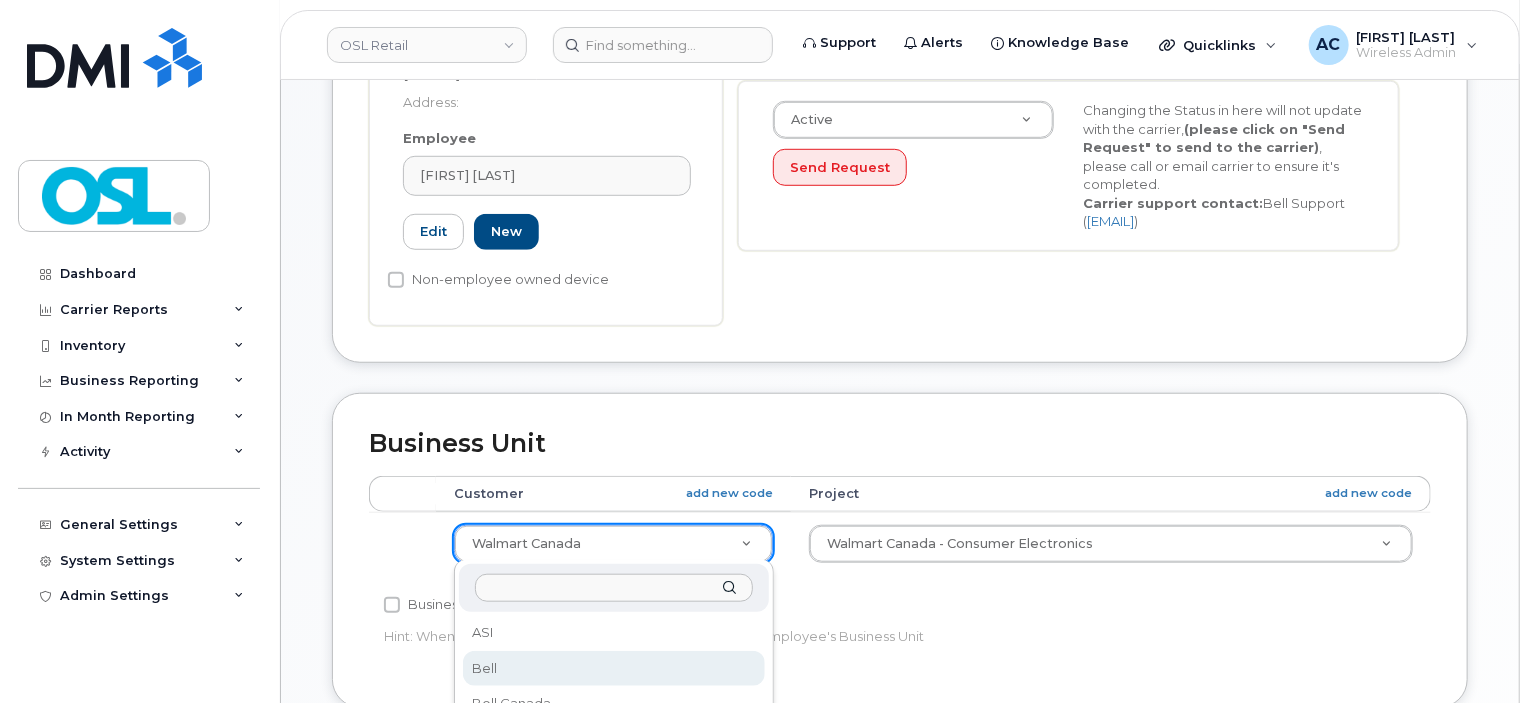 select on "33825840" 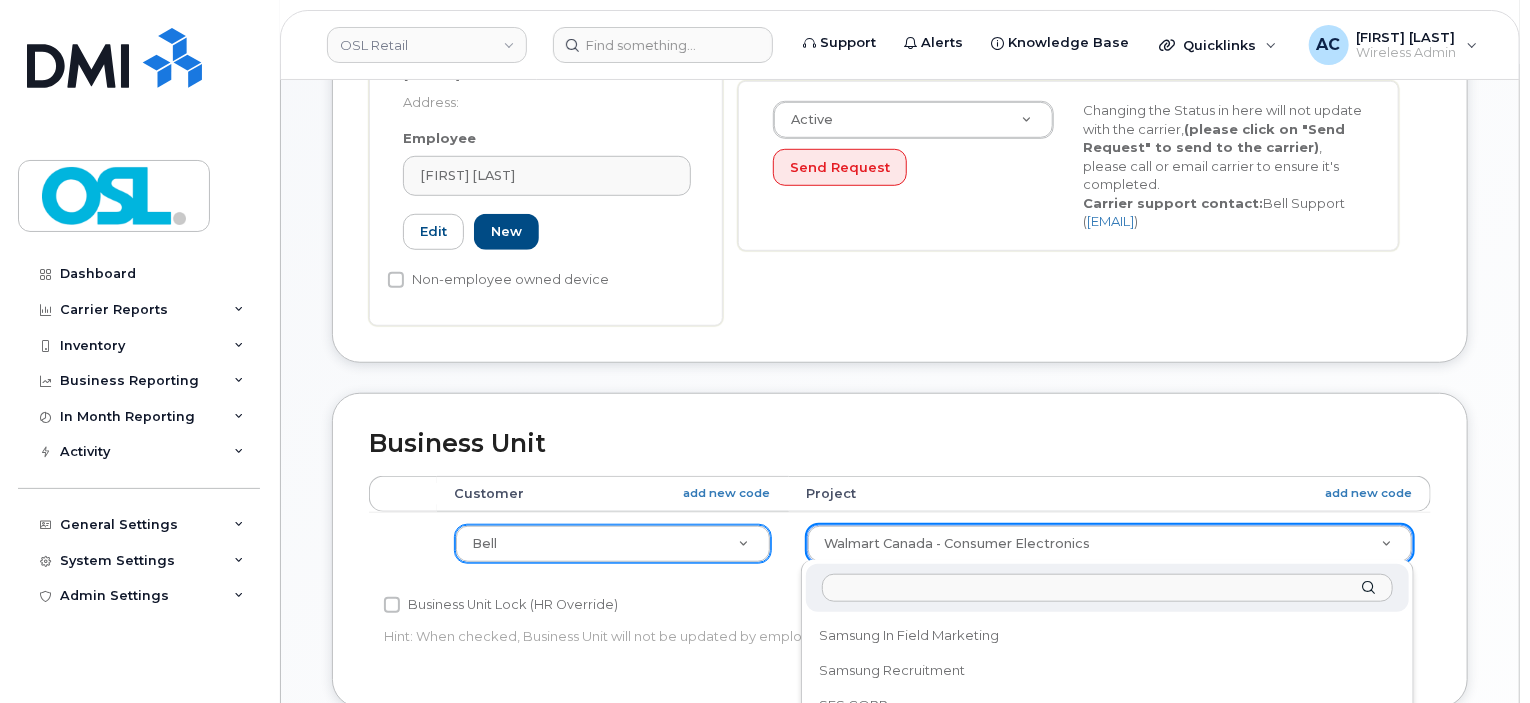 scroll, scrollTop: 532, scrollLeft: 0, axis: vertical 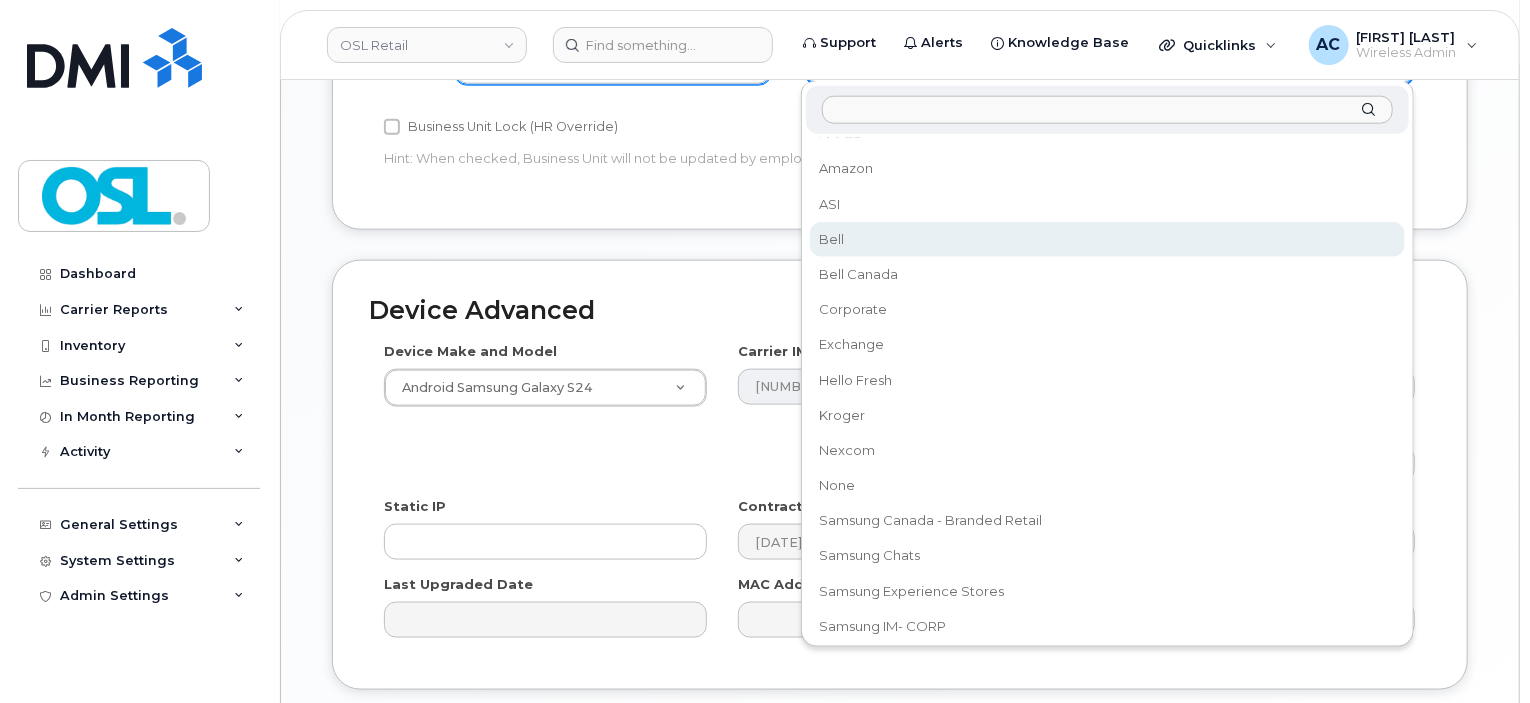 select on "33825839" 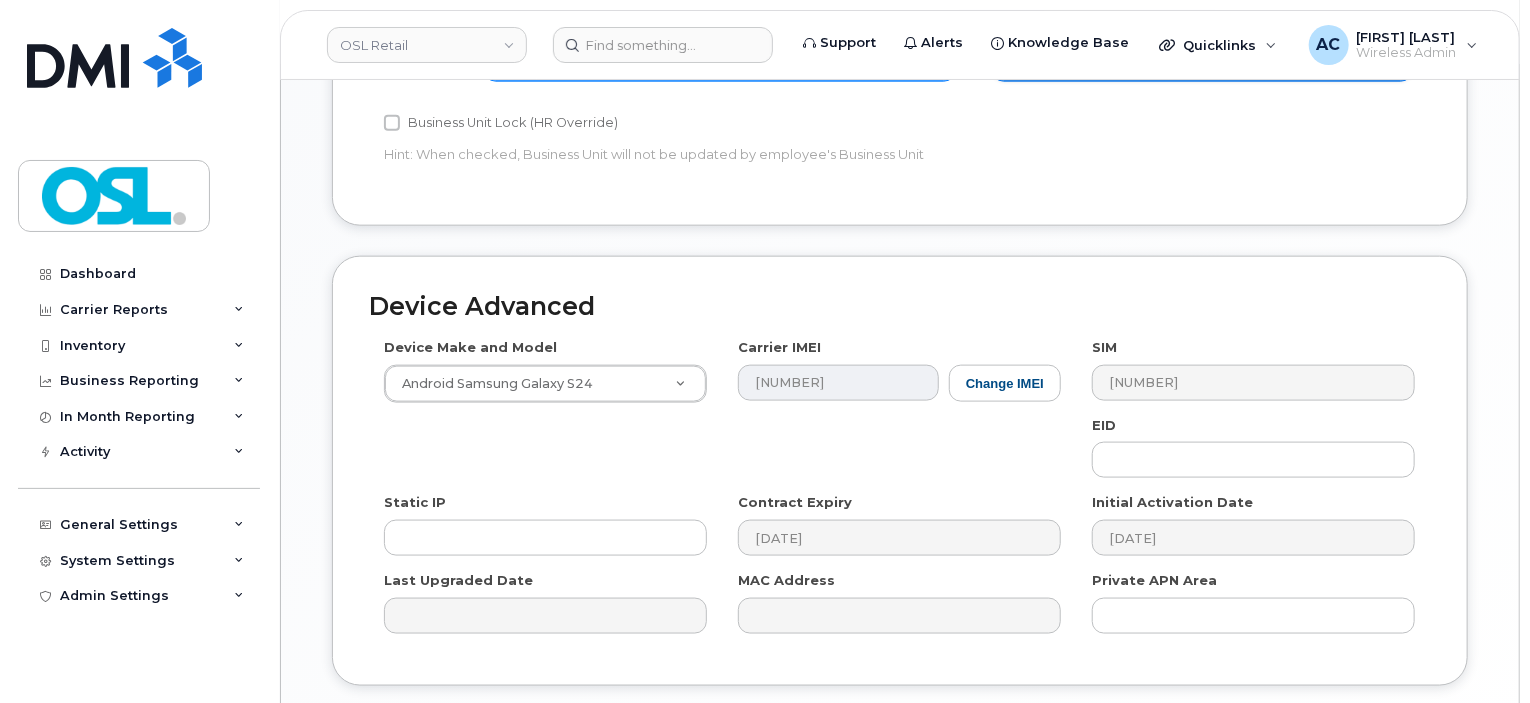 scroll, scrollTop: 1253, scrollLeft: 0, axis: vertical 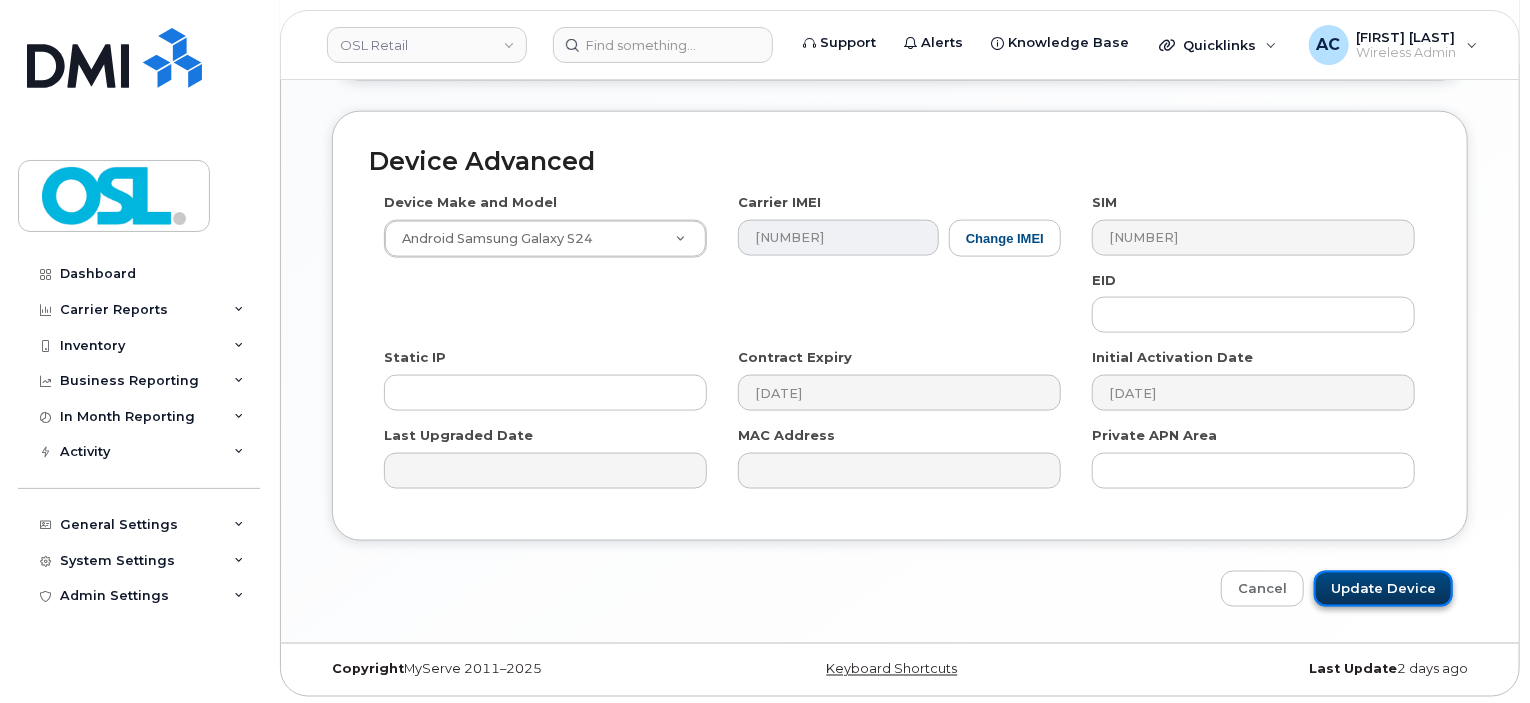 click on "Update Device" at bounding box center [1383, 589] 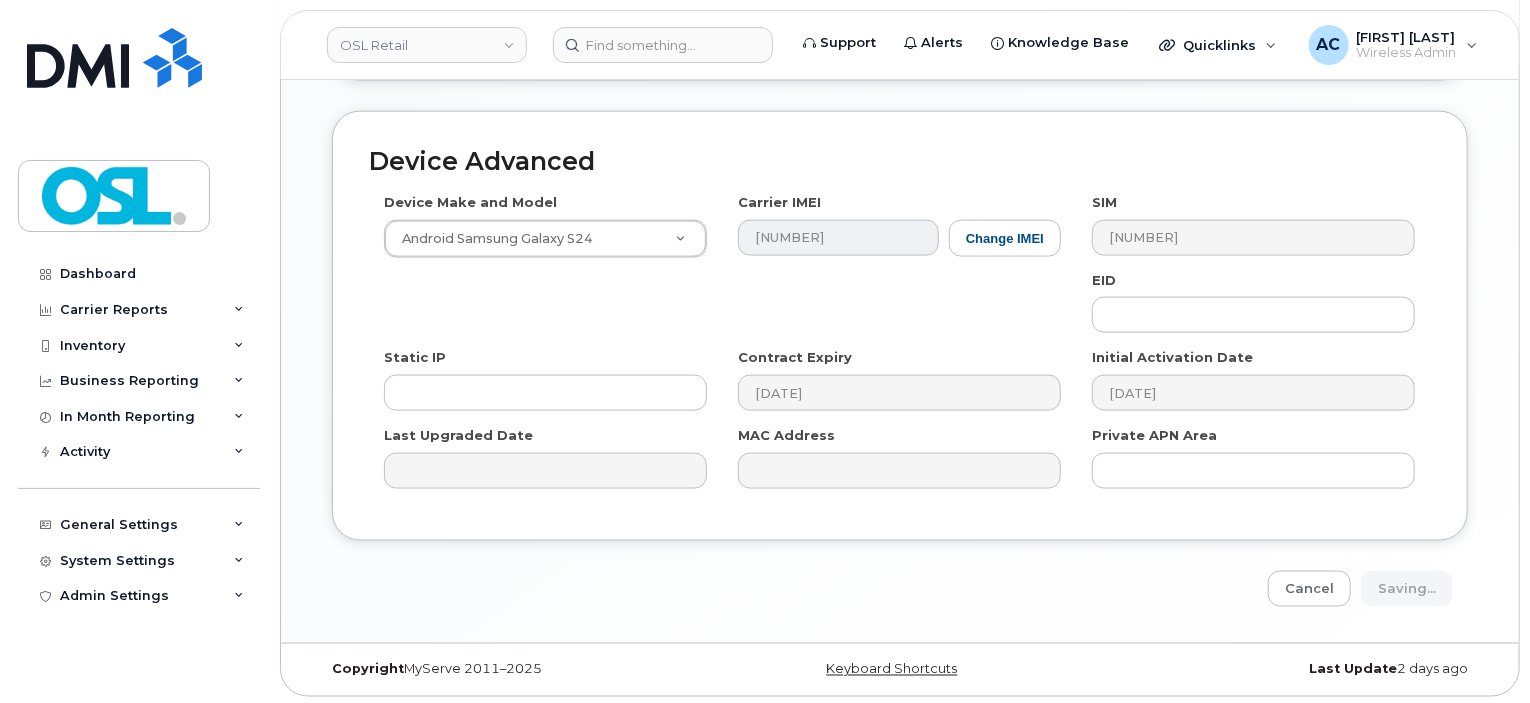 type on "Saving..." 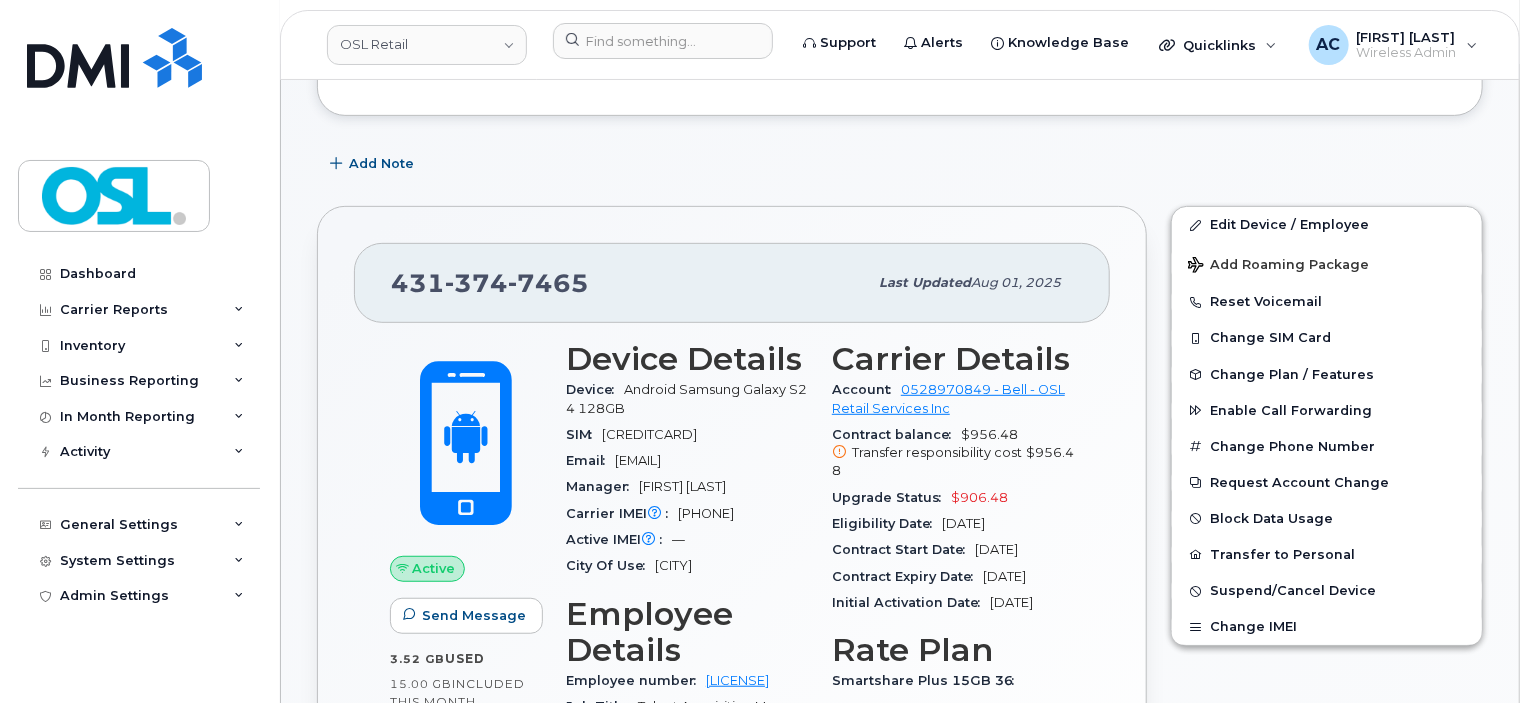 scroll, scrollTop: 0, scrollLeft: 0, axis: both 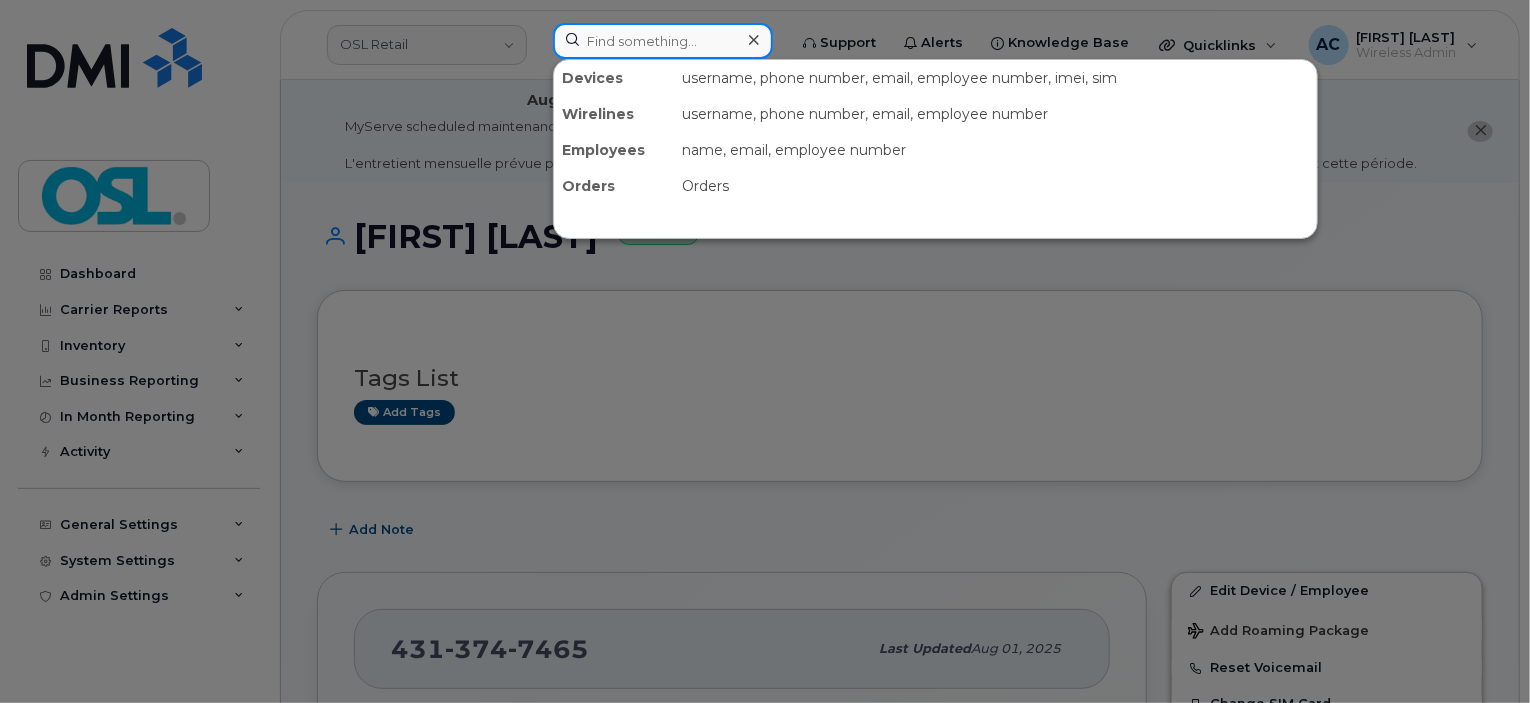 click at bounding box center [663, 41] 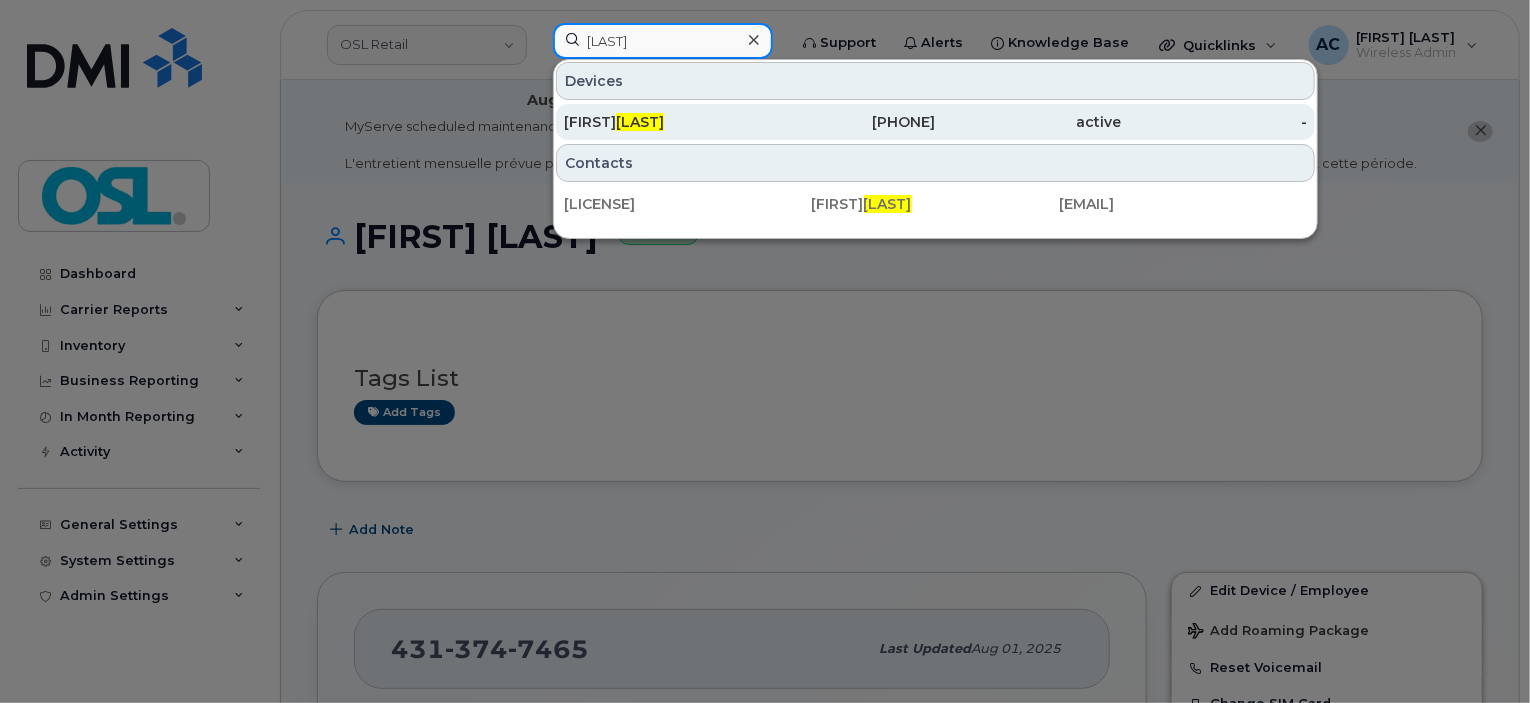 type on "pachon" 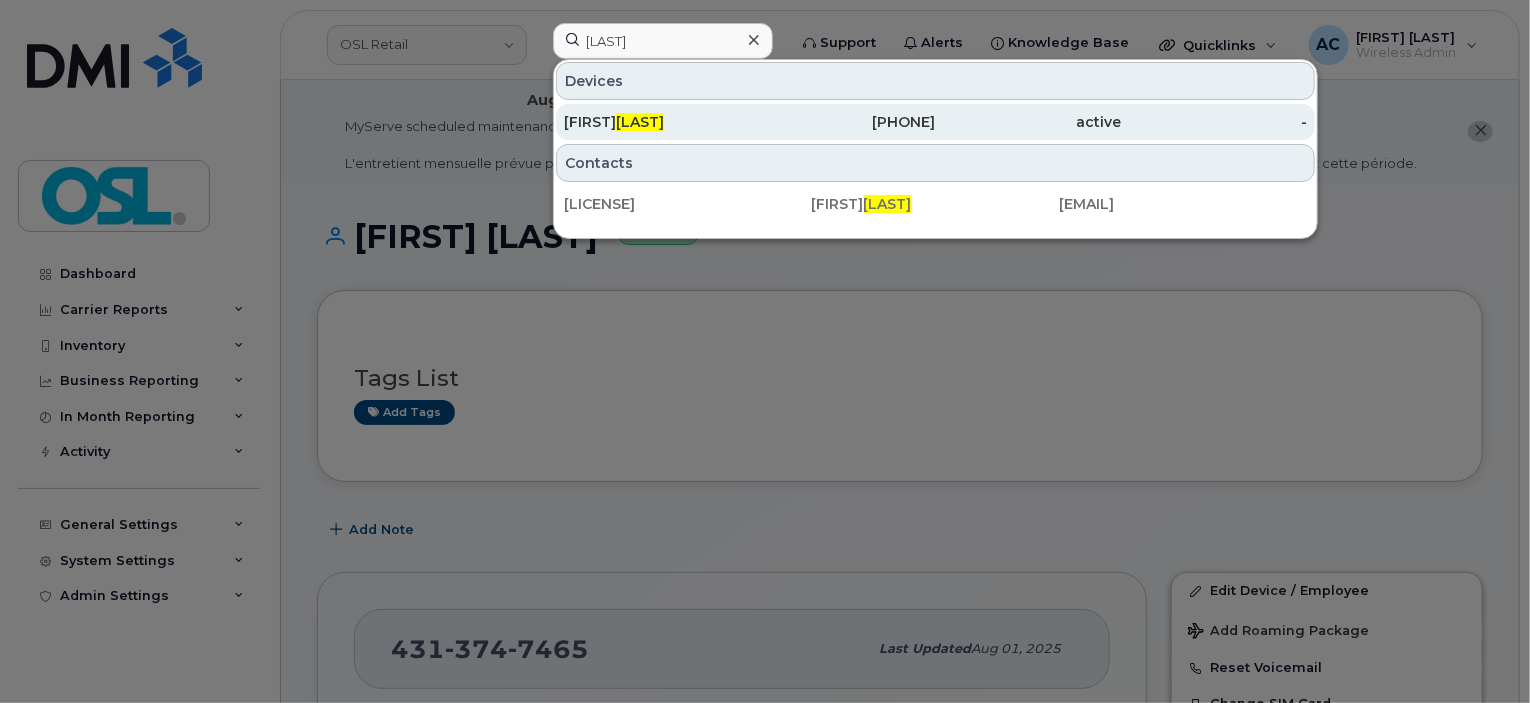 click on "Pachon" at bounding box center [640, 122] 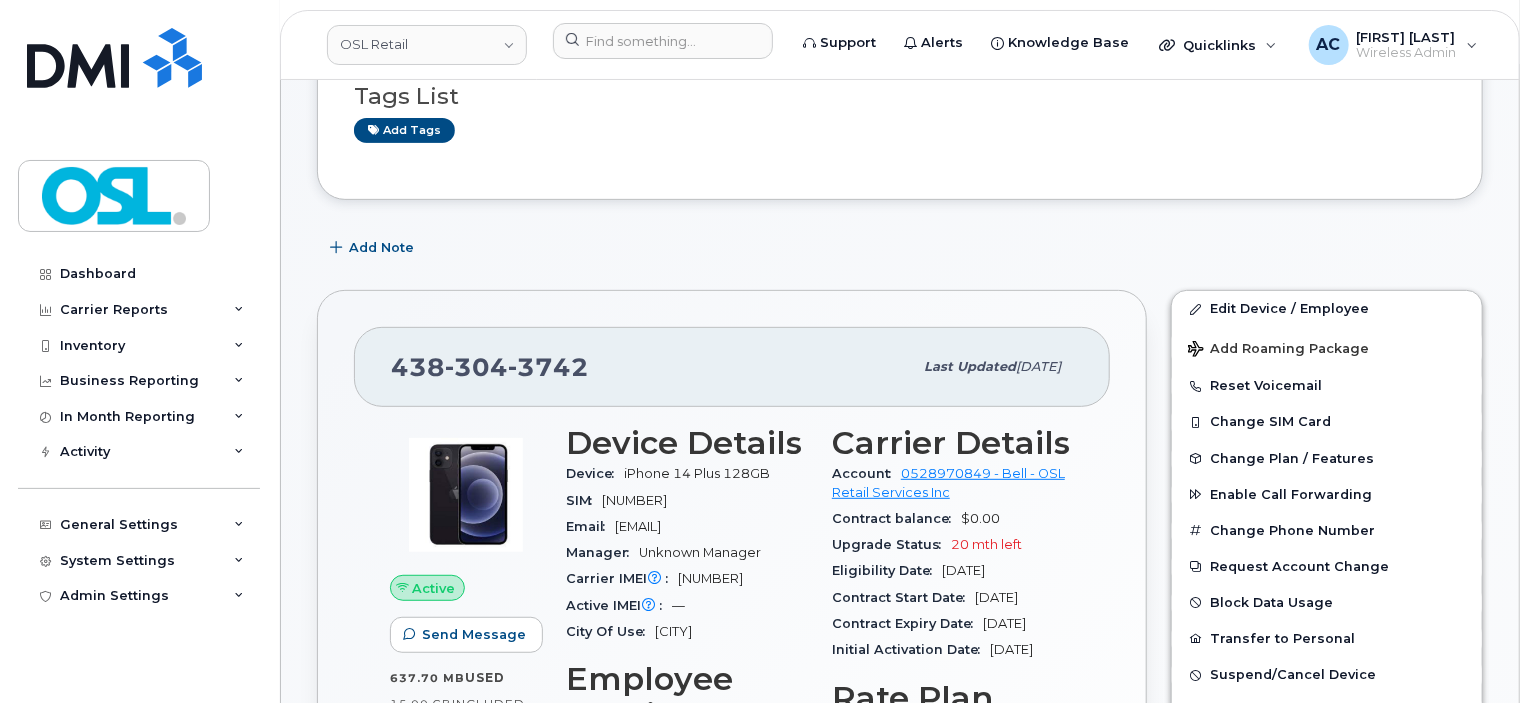 scroll, scrollTop: 247, scrollLeft: 0, axis: vertical 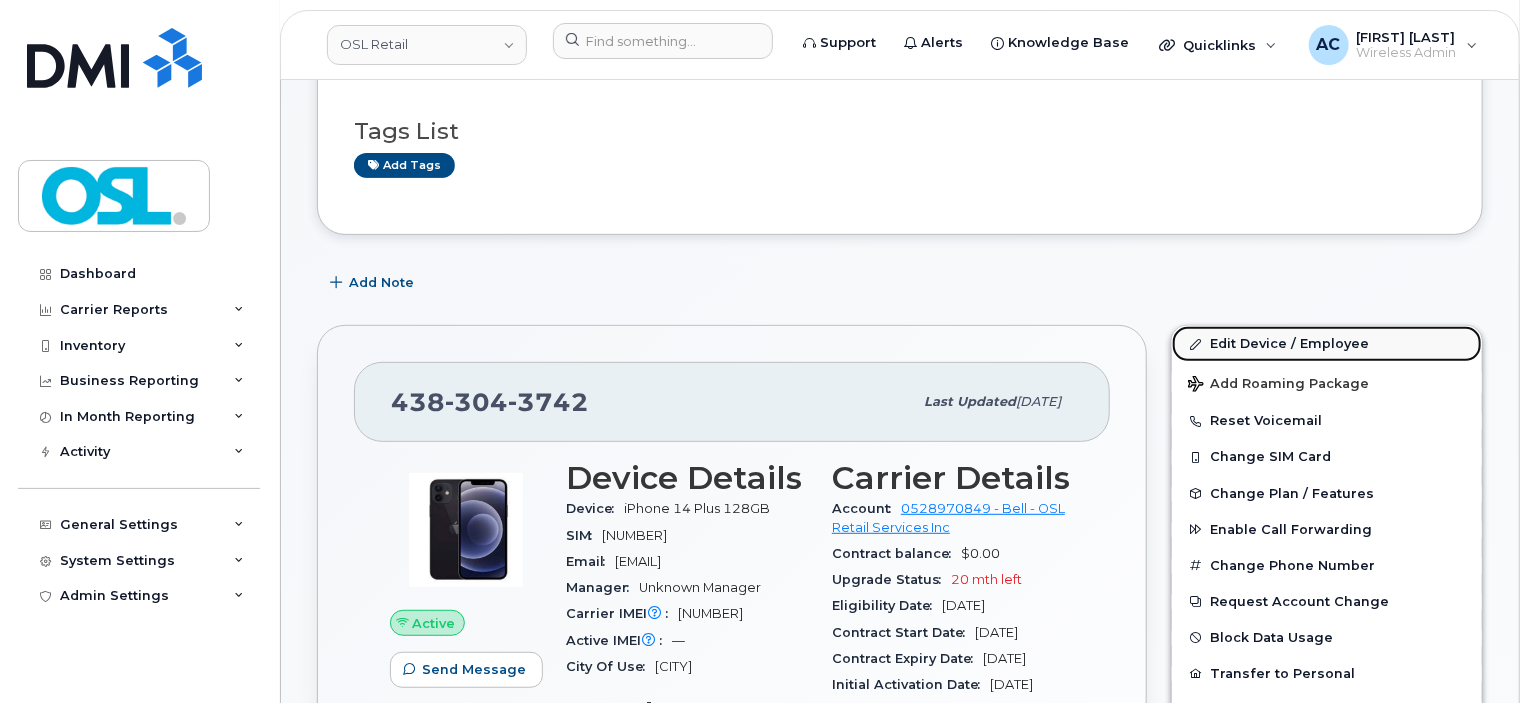 click on "Edit Device / Employee" at bounding box center (1327, 344) 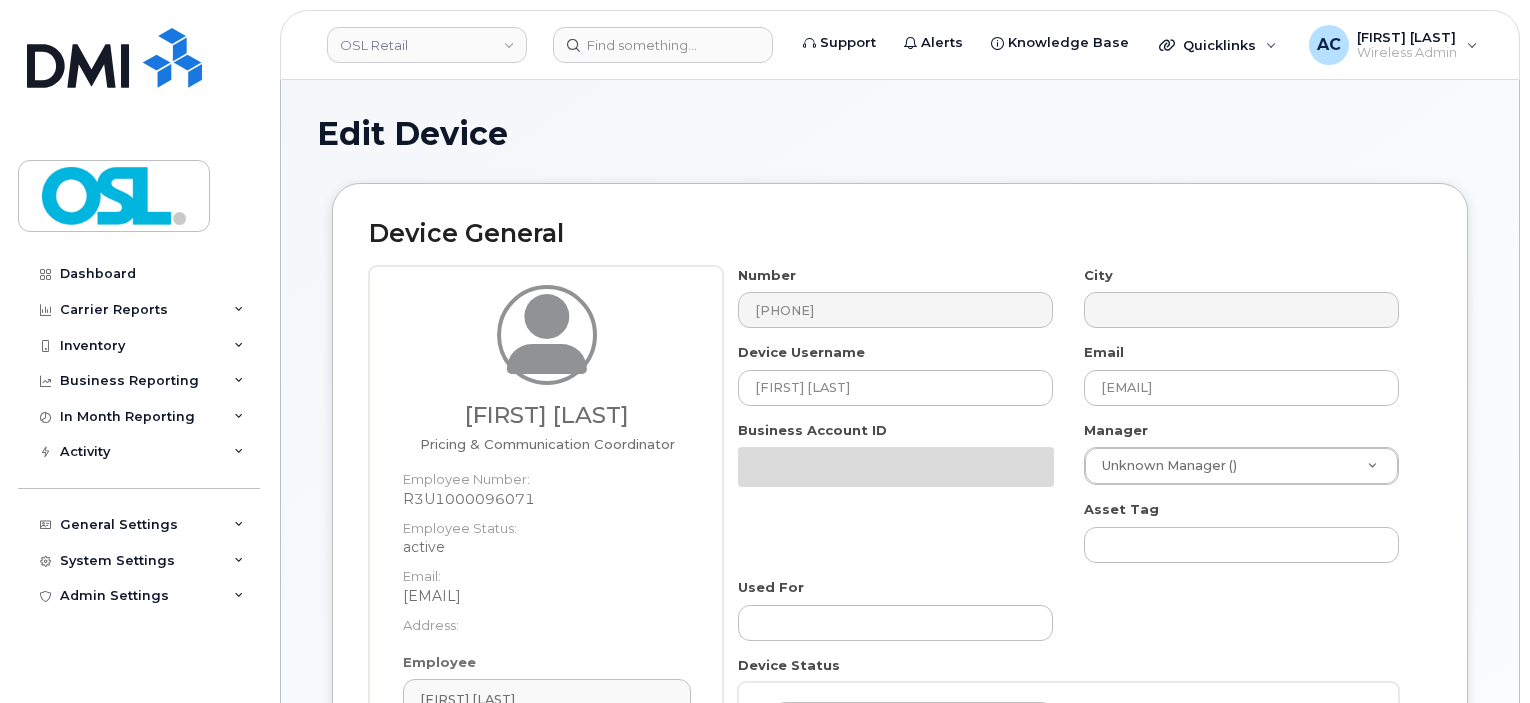 select on "1938691" 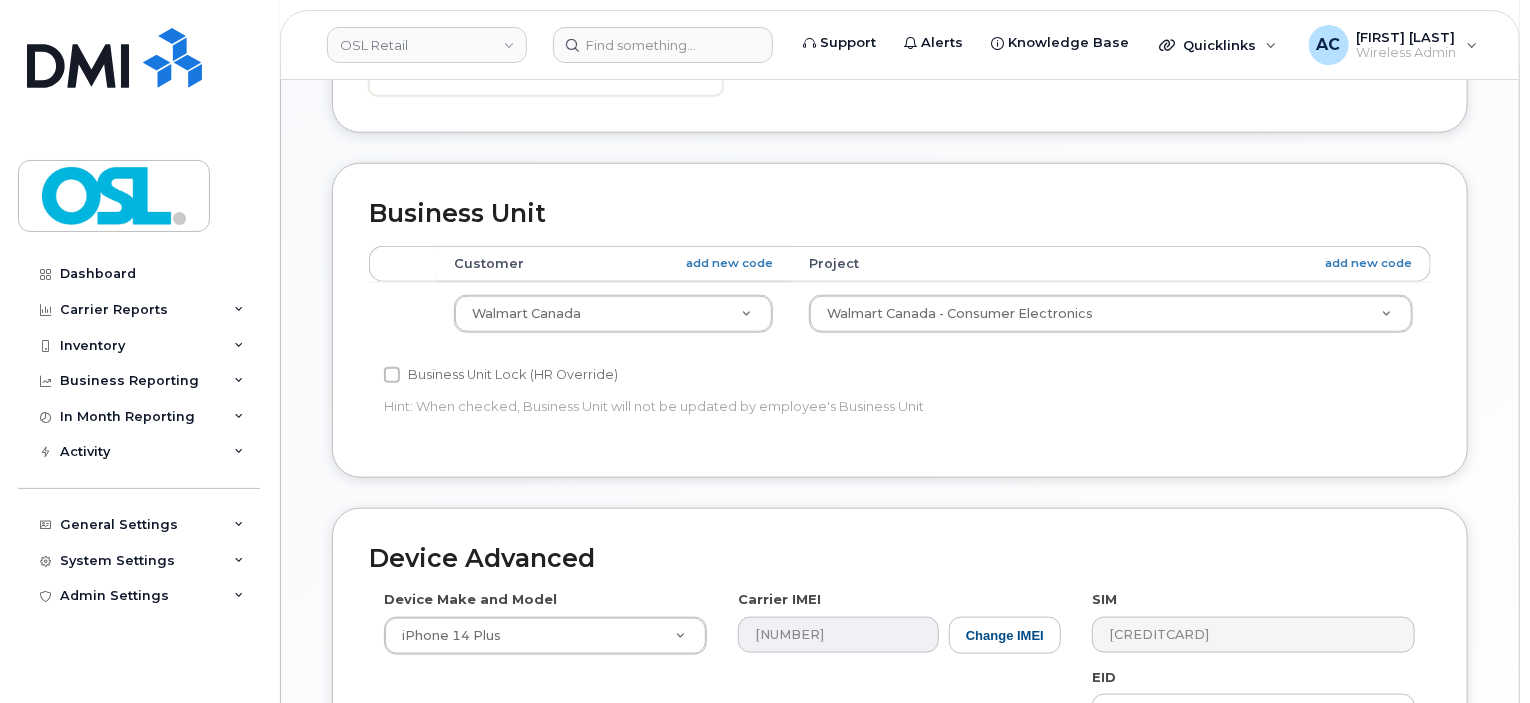 scroll, scrollTop: 859, scrollLeft: 0, axis: vertical 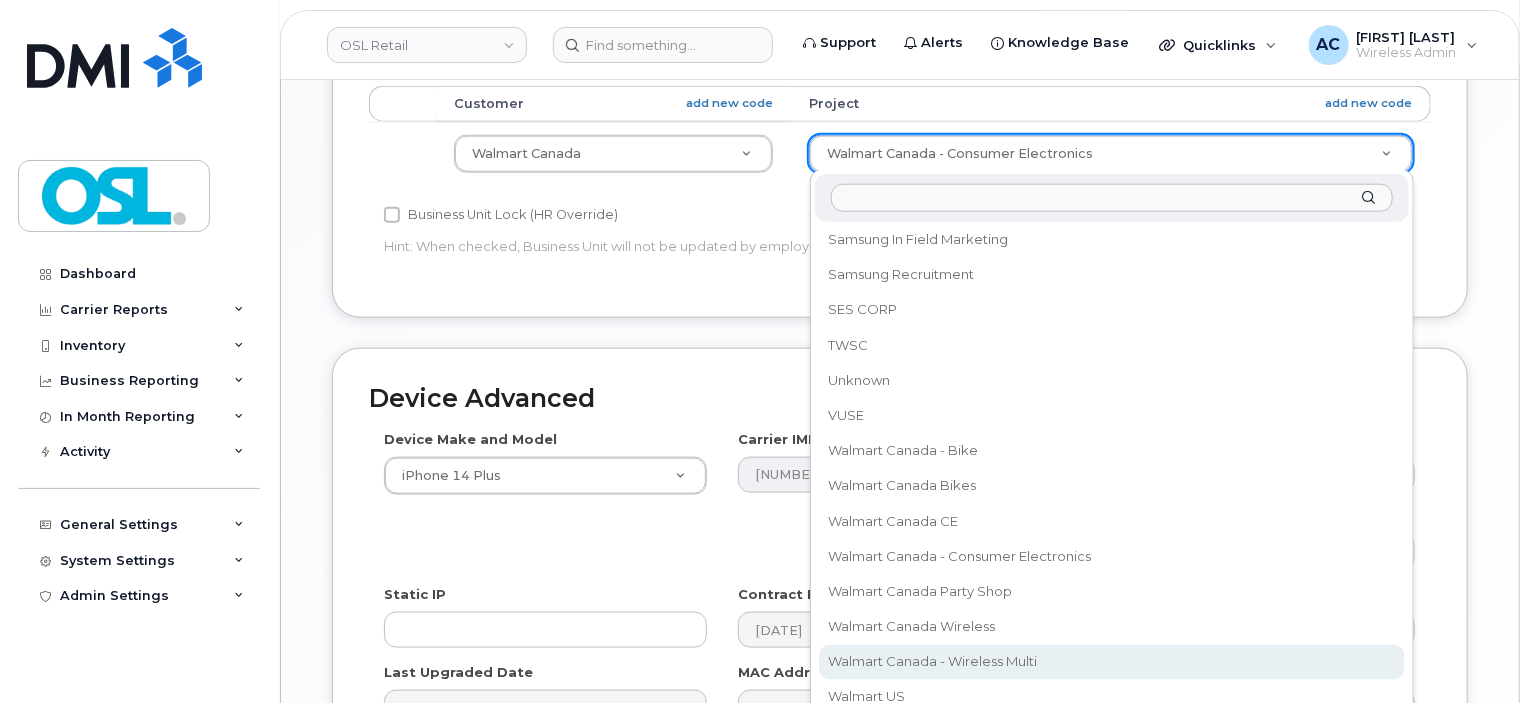 select on "33825836" 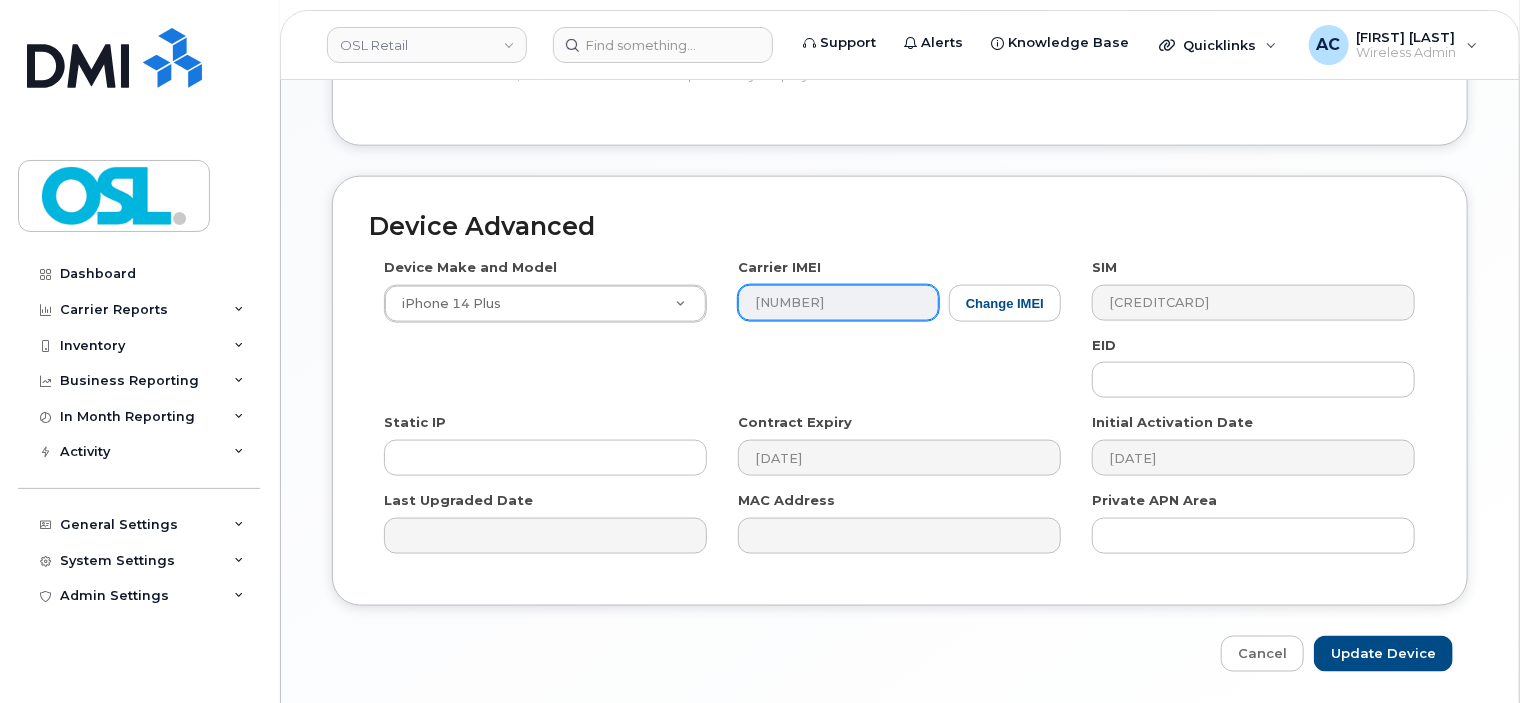 scroll, scrollTop: 1253, scrollLeft: 0, axis: vertical 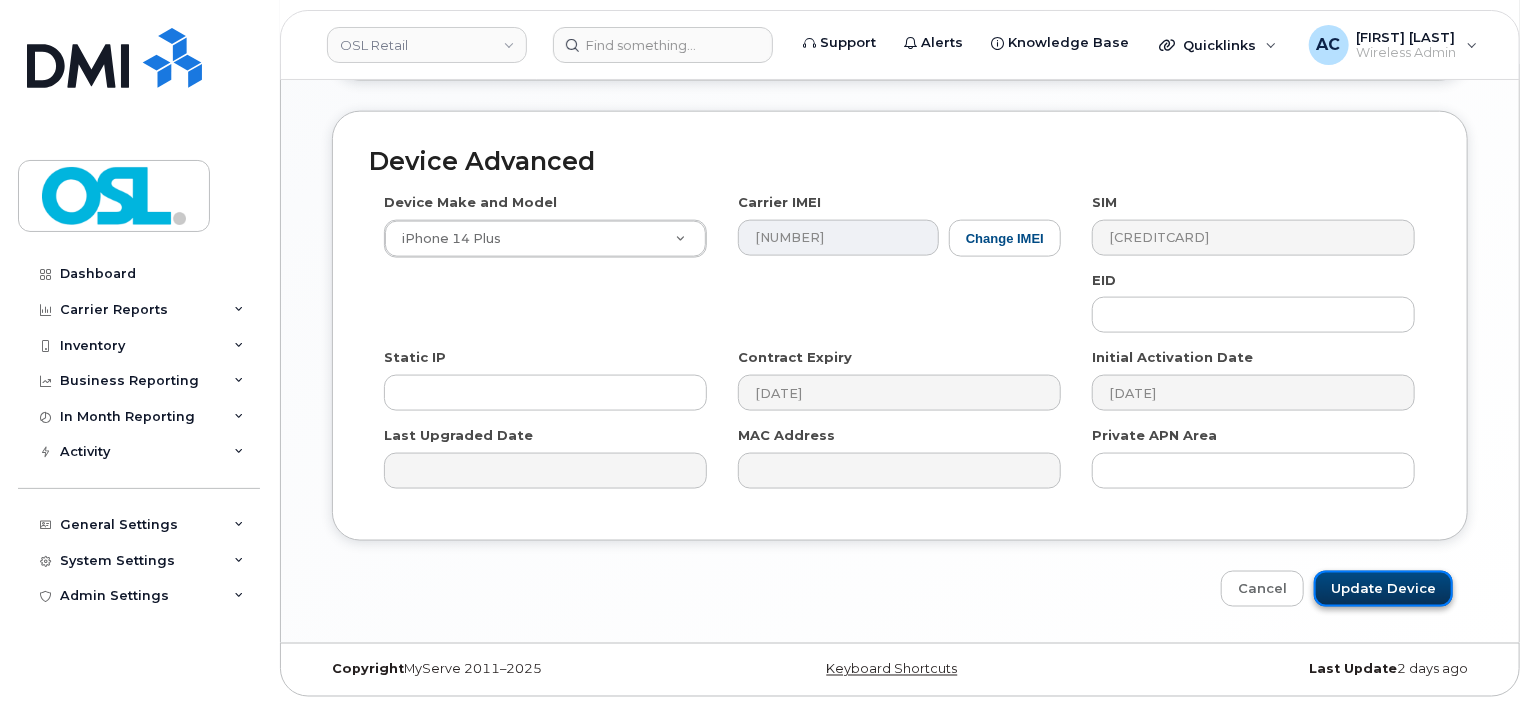 click on "Update Device" at bounding box center (1383, 589) 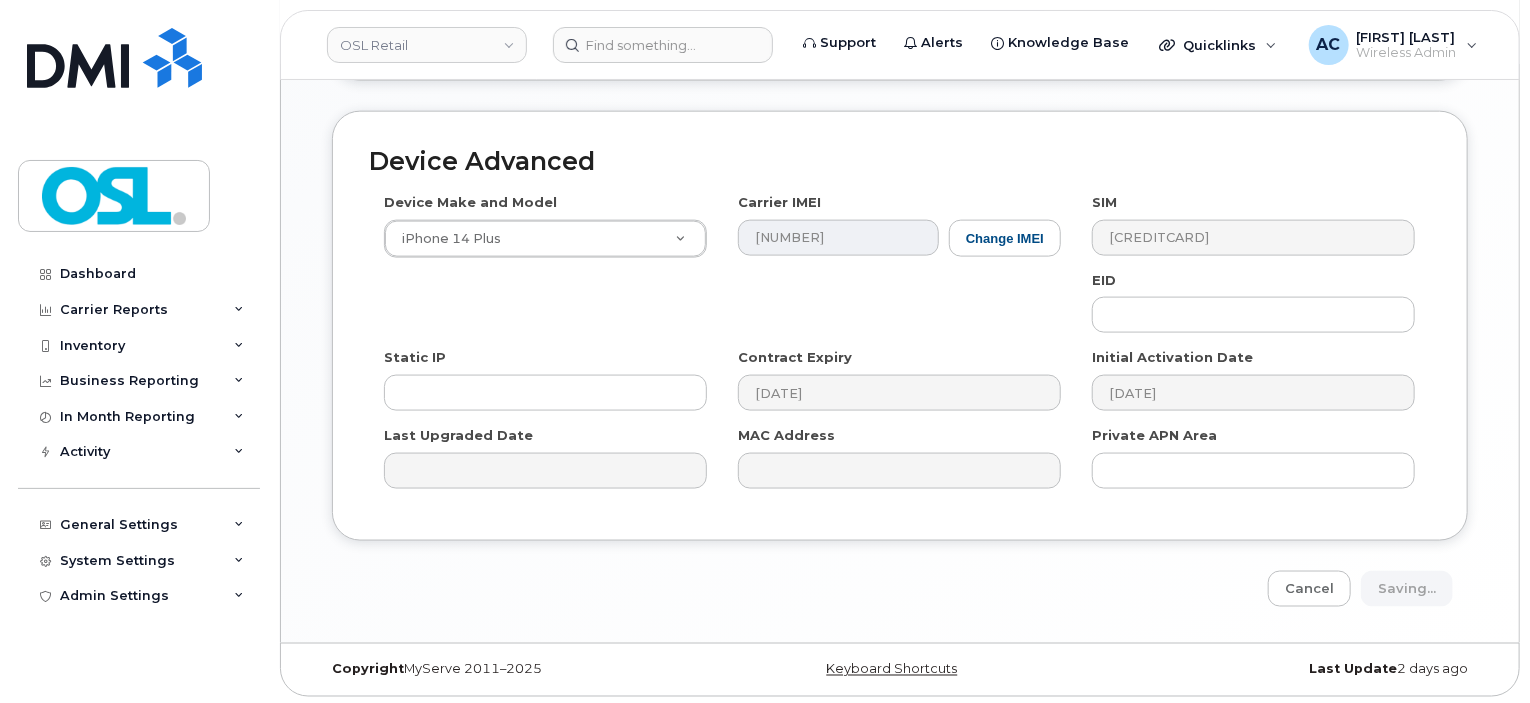 type on "Saving..." 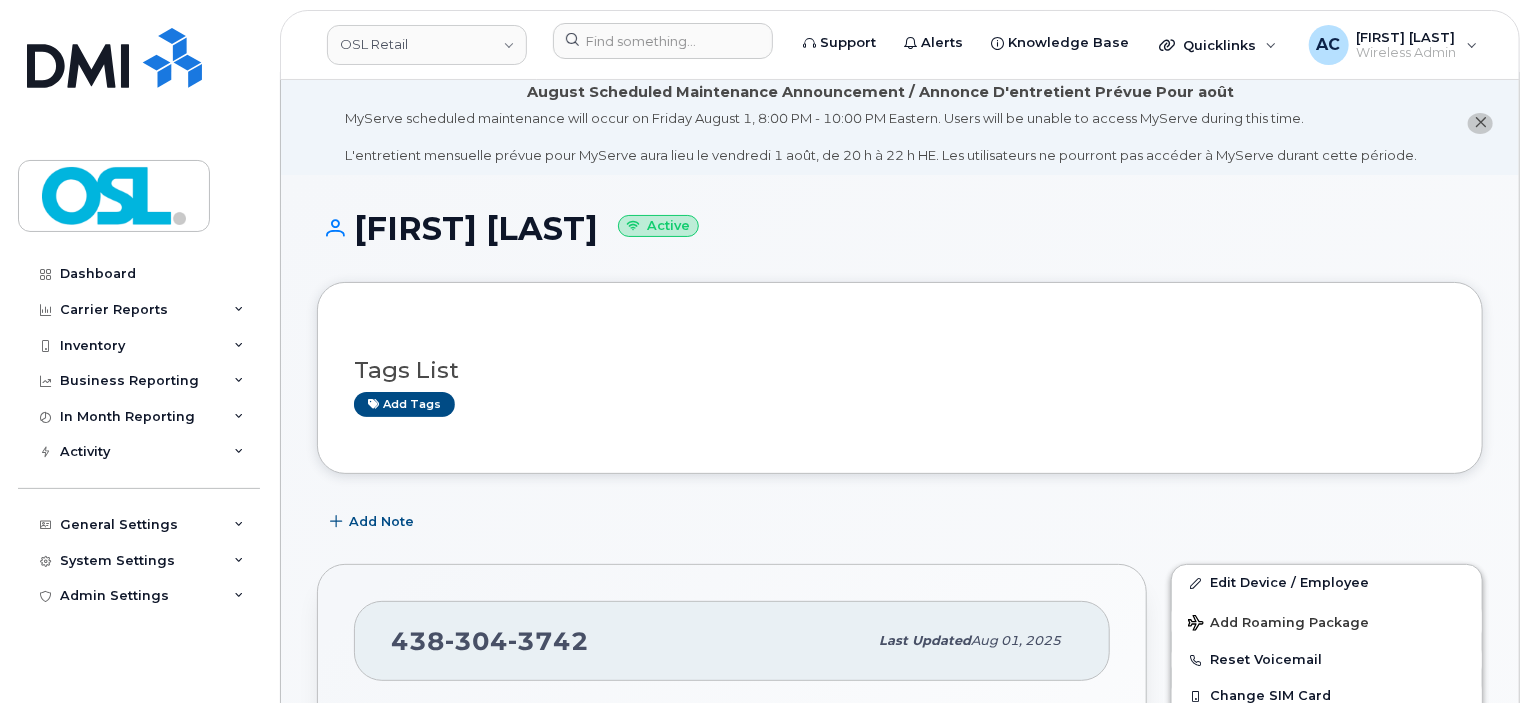 scroll, scrollTop: 8, scrollLeft: 0, axis: vertical 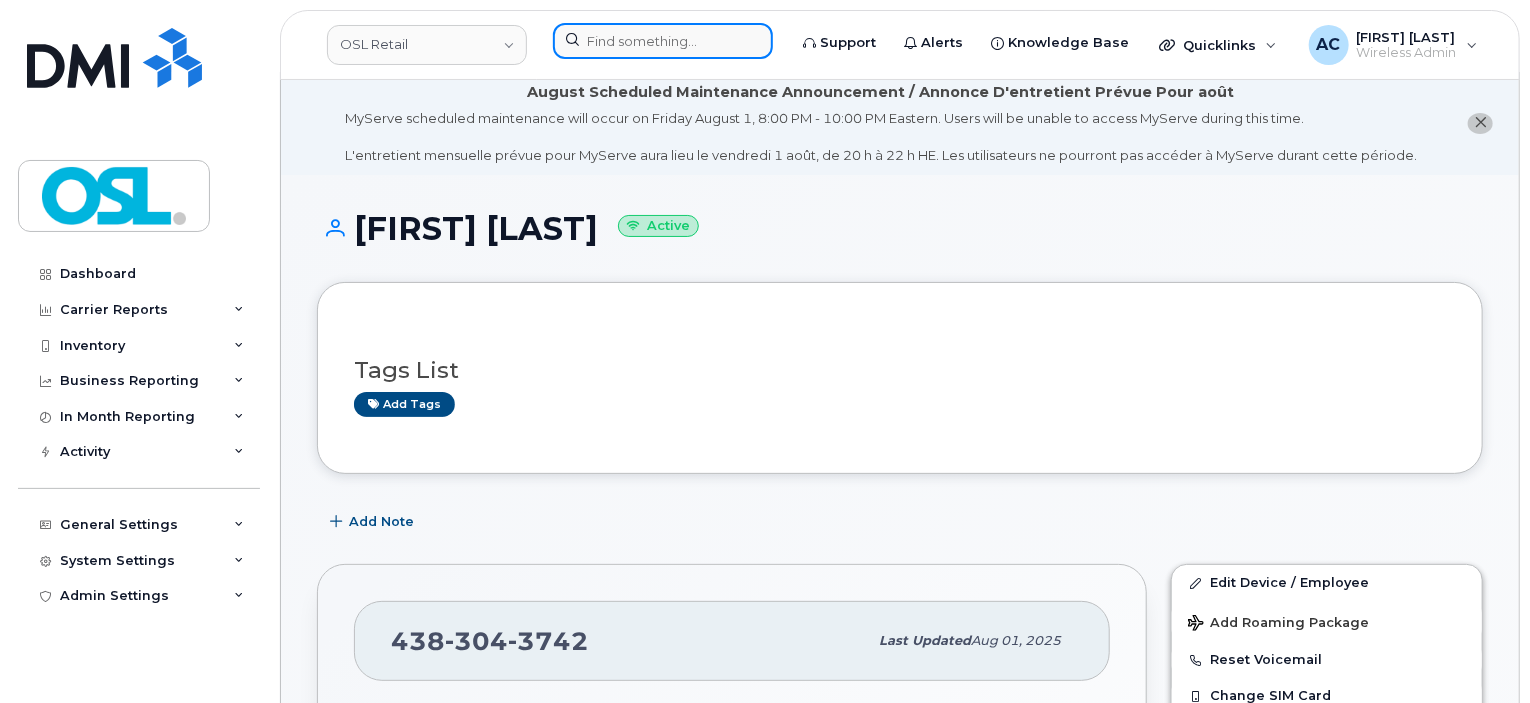 click at bounding box center (663, 41) 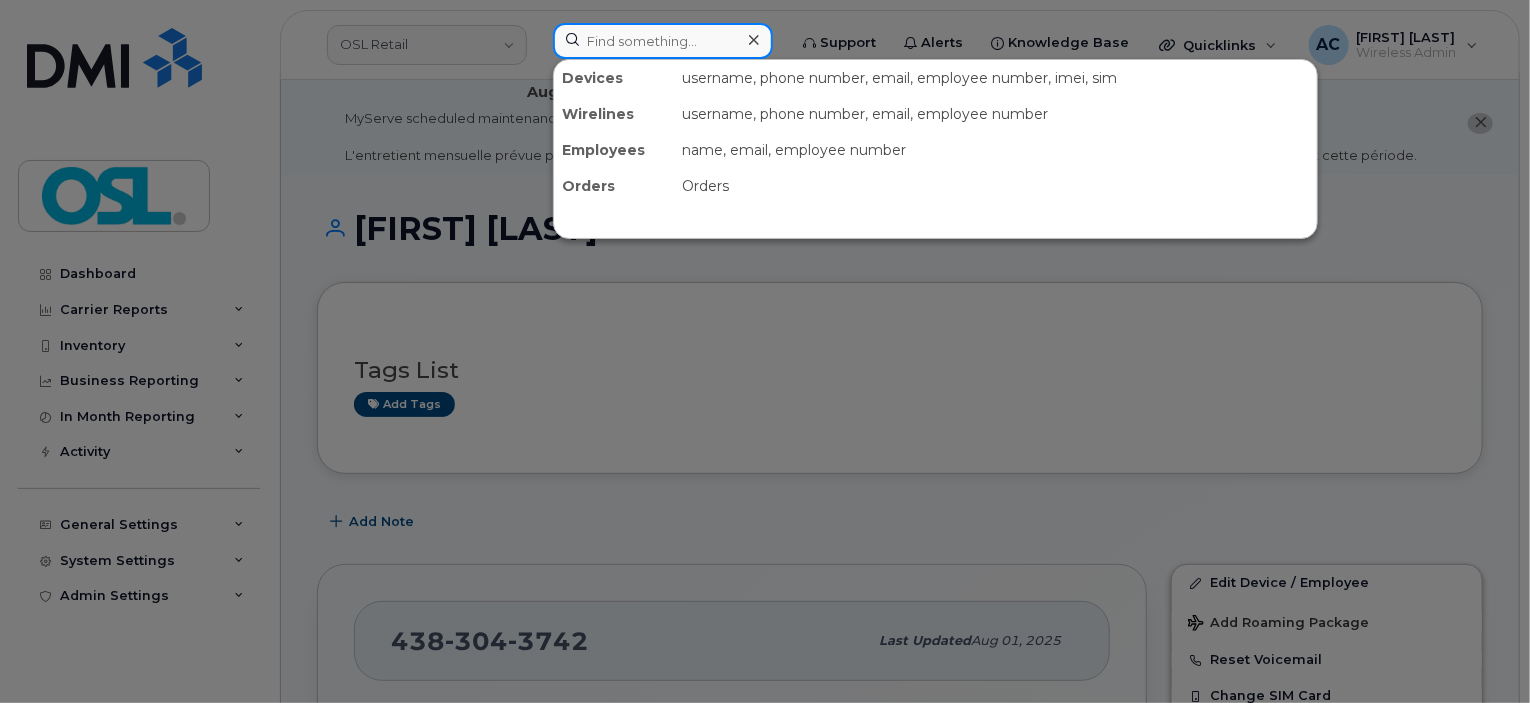 paste on "Morgan Sangster" 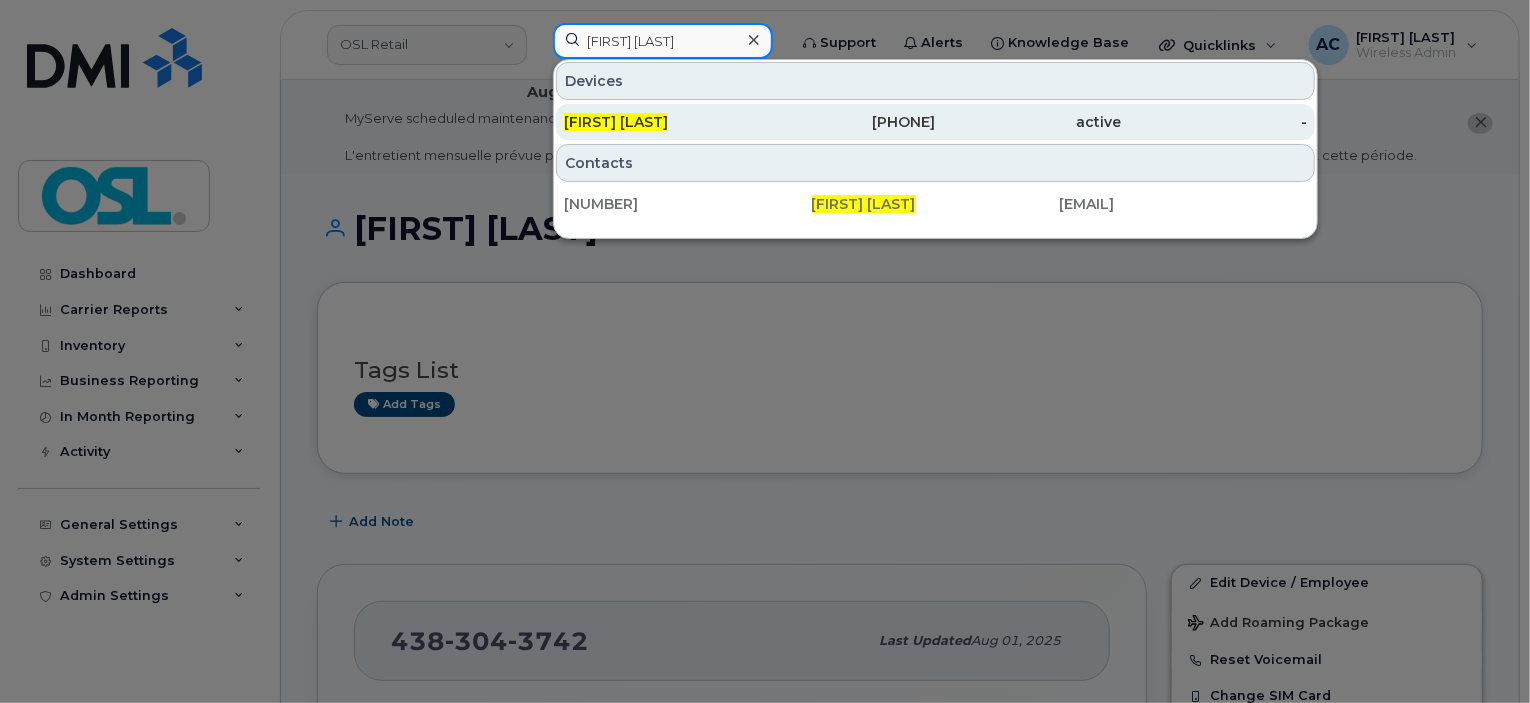 type on "Morgan Sangster" 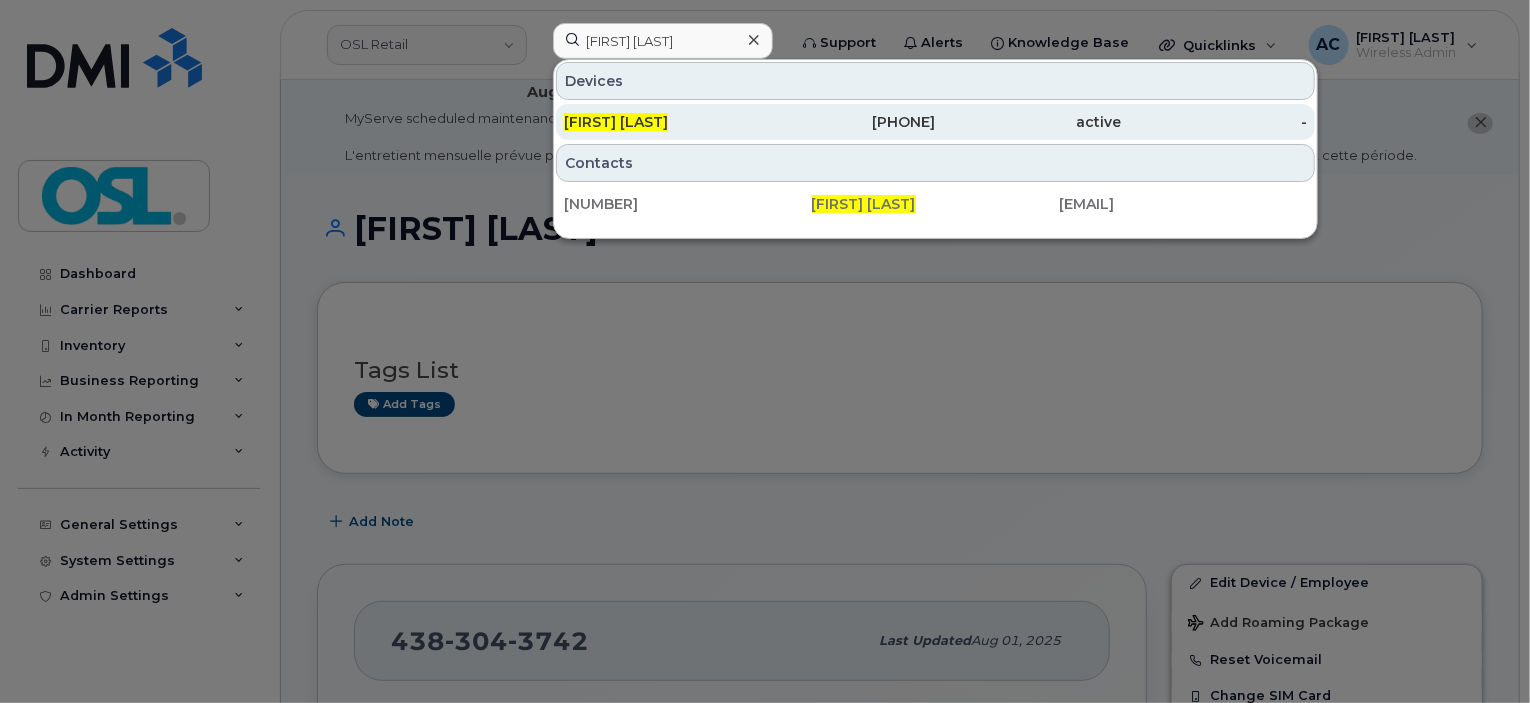click on "Morgan Sangster" at bounding box center (616, 122) 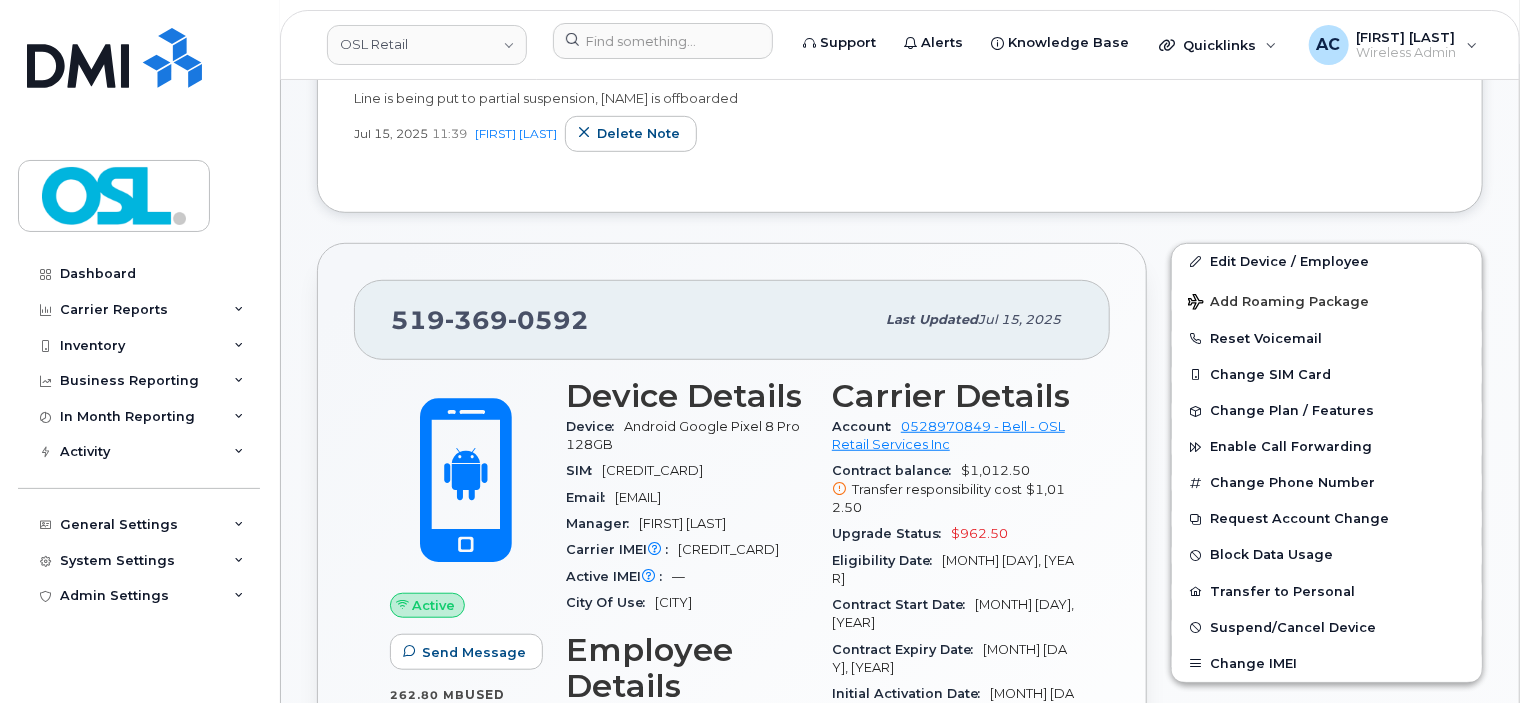 scroll, scrollTop: 518, scrollLeft: 0, axis: vertical 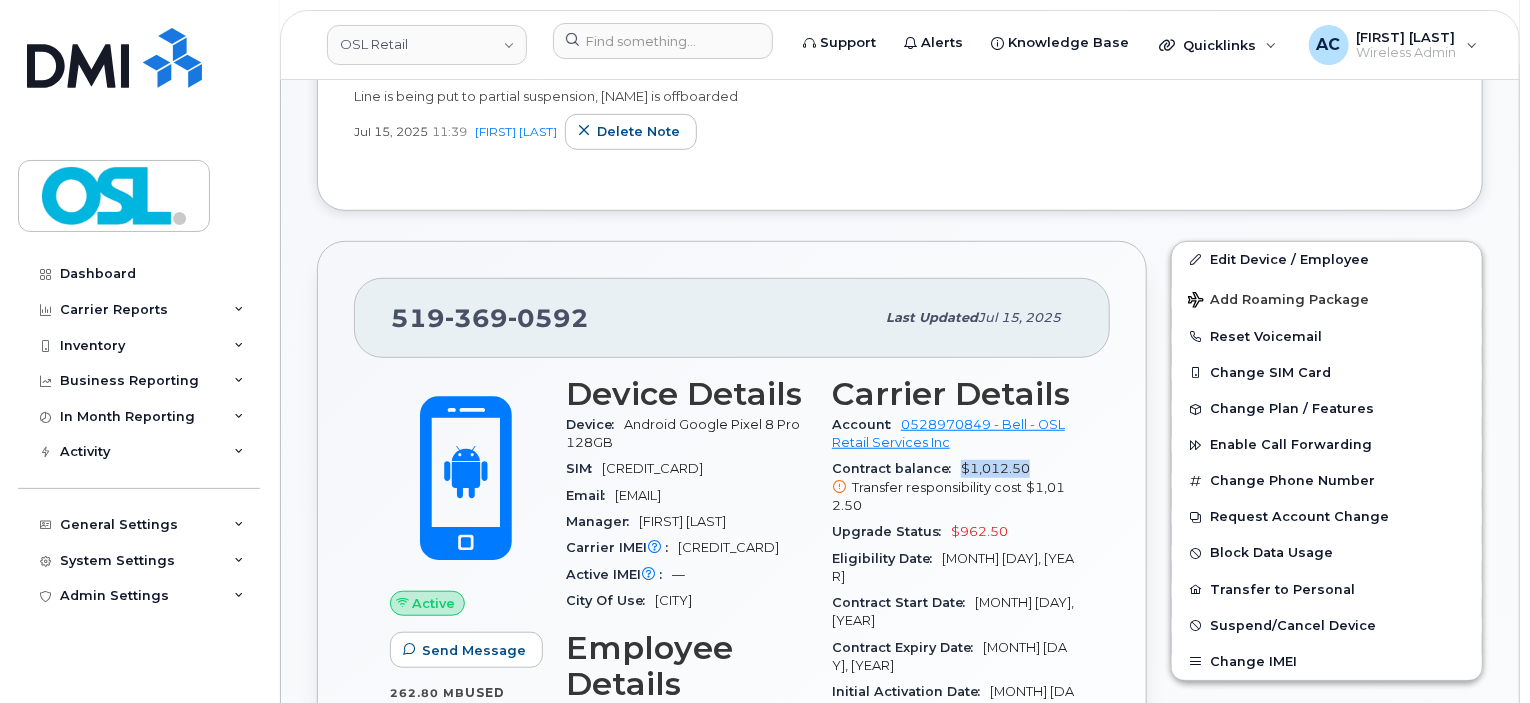 drag, startPoint x: 960, startPoint y: 462, endPoint x: 1025, endPoint y: 463, distance: 65.00769 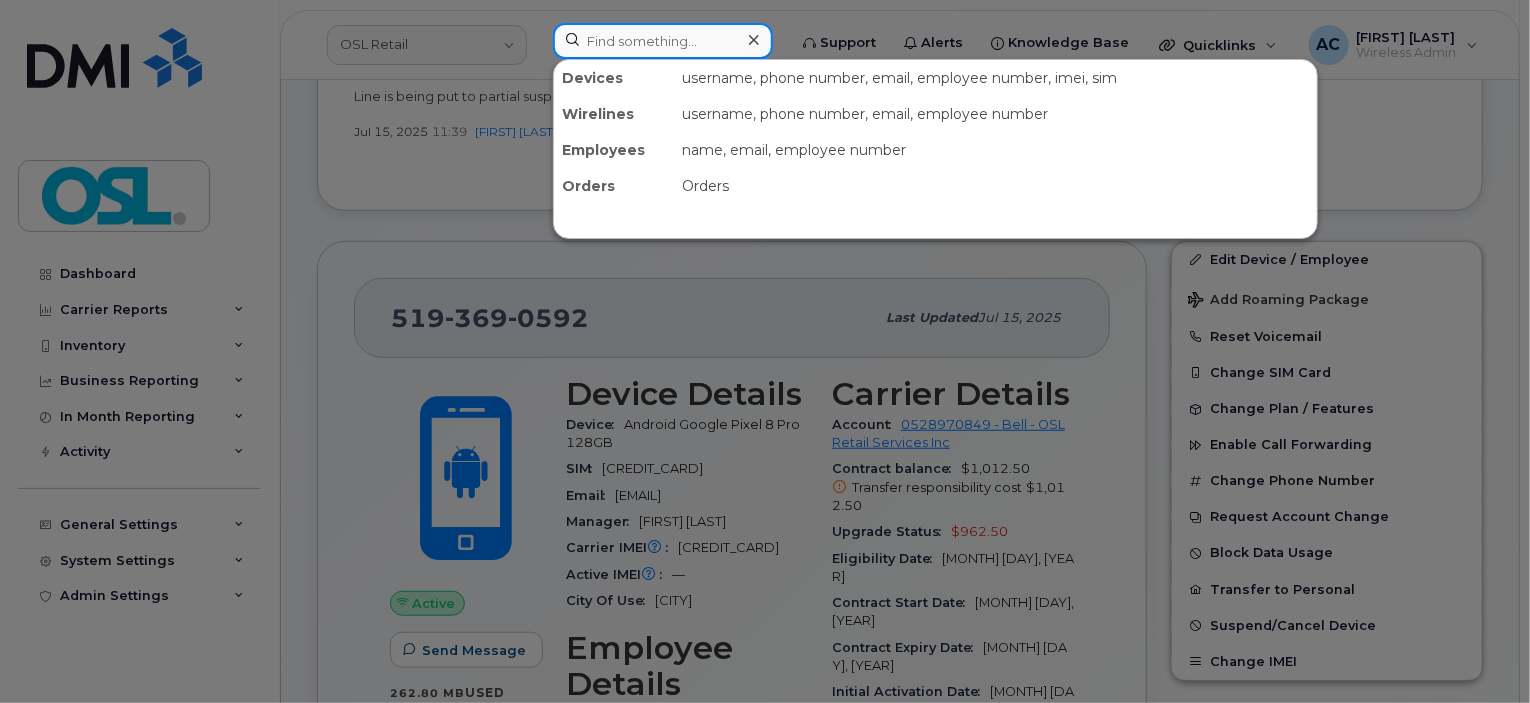 click at bounding box center [663, 41] 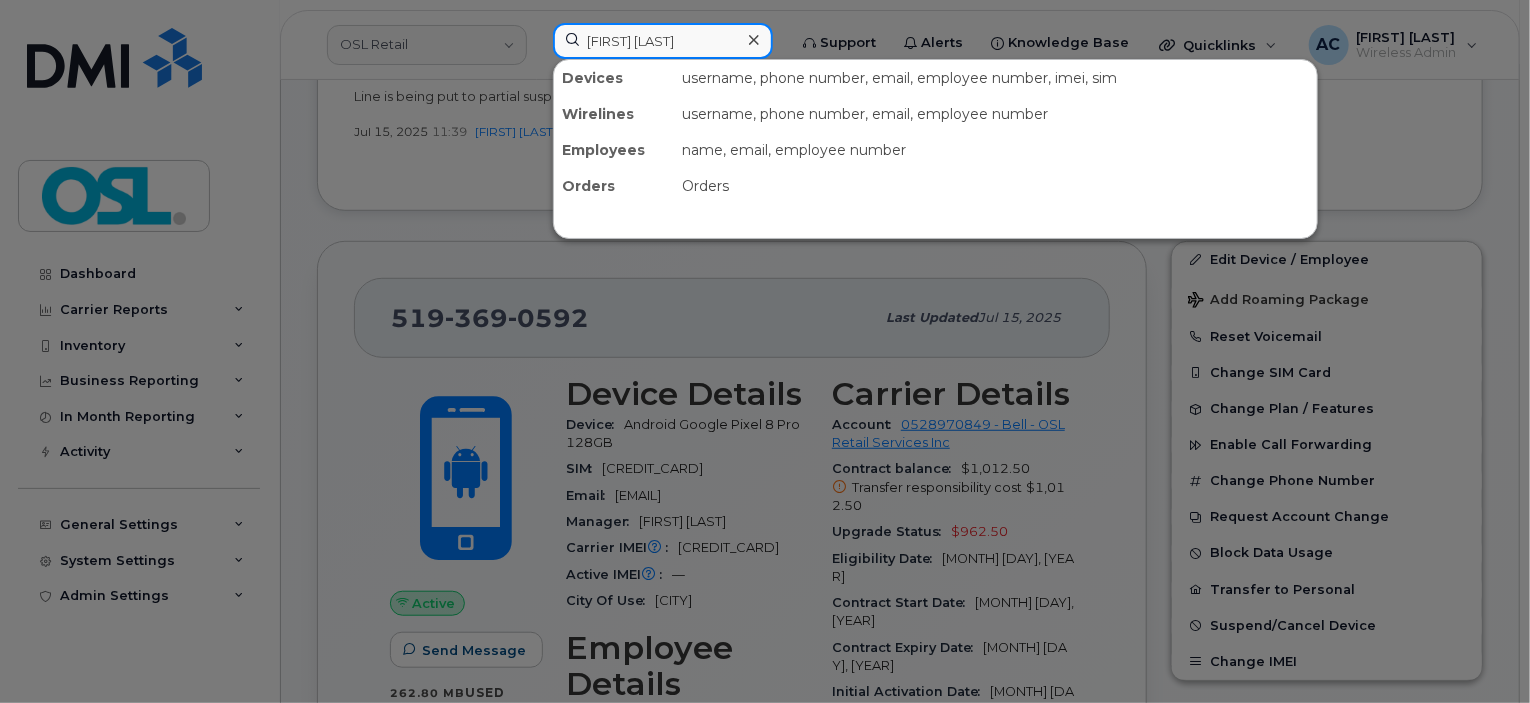 type on "[FIRST] [LAST]" 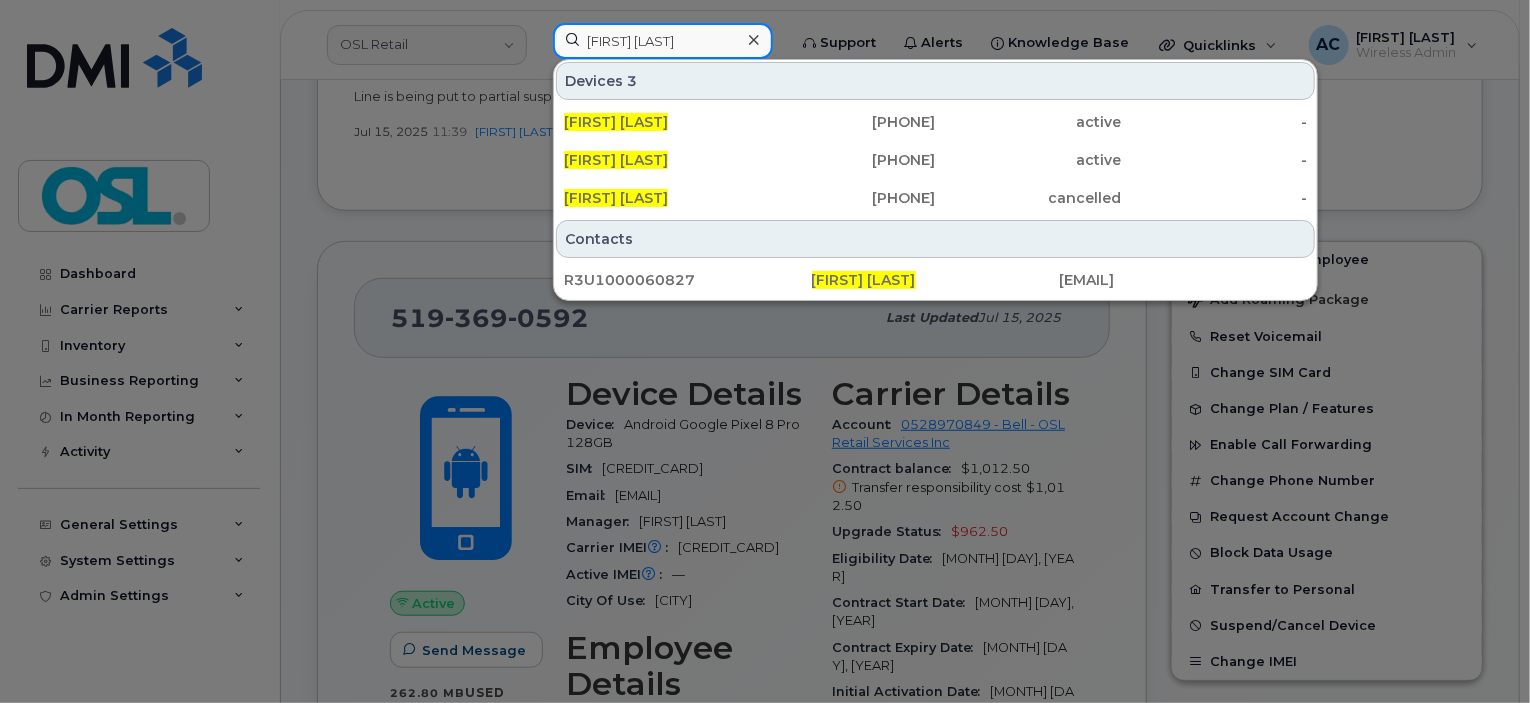 click on "[FIRST] [LAST]" at bounding box center [663, 41] 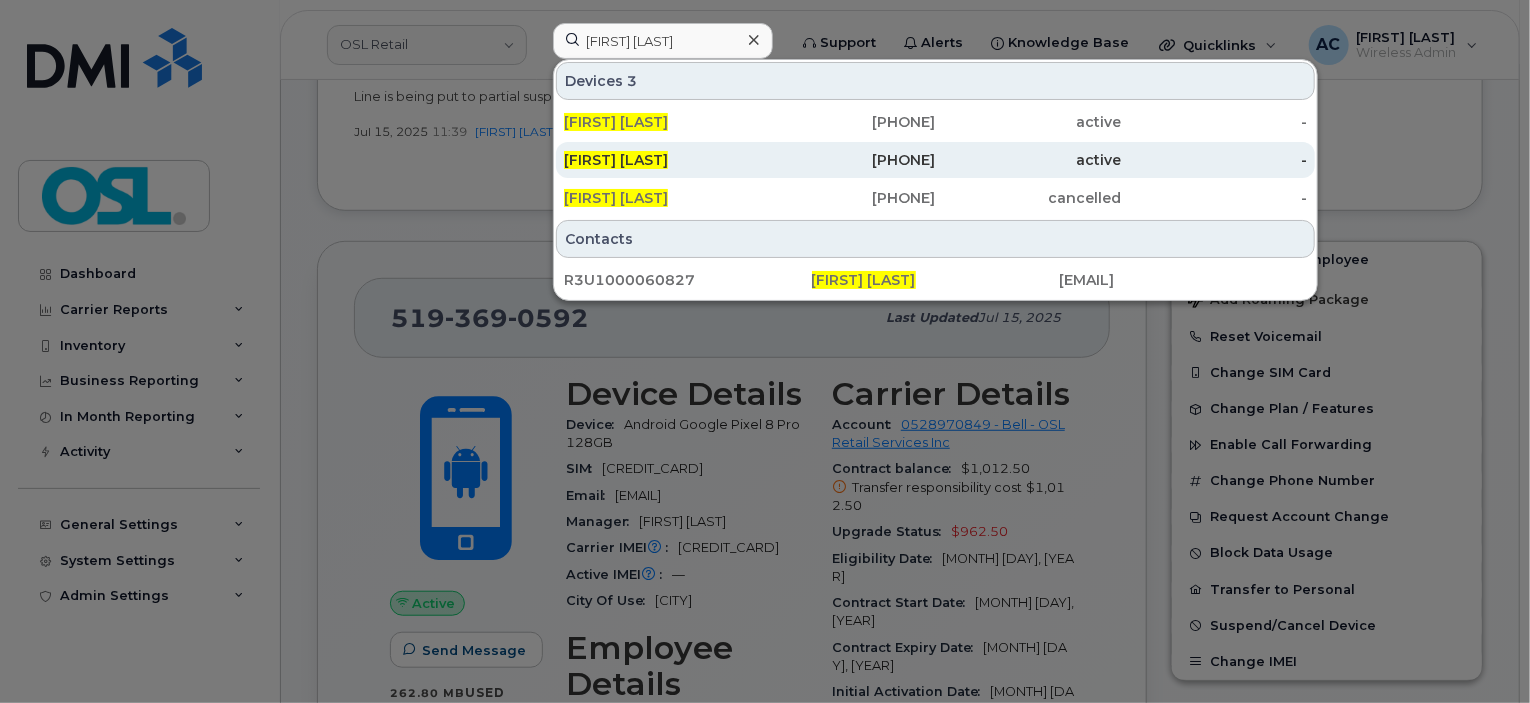 click on "[FIRST] [LAST]" at bounding box center [616, 160] 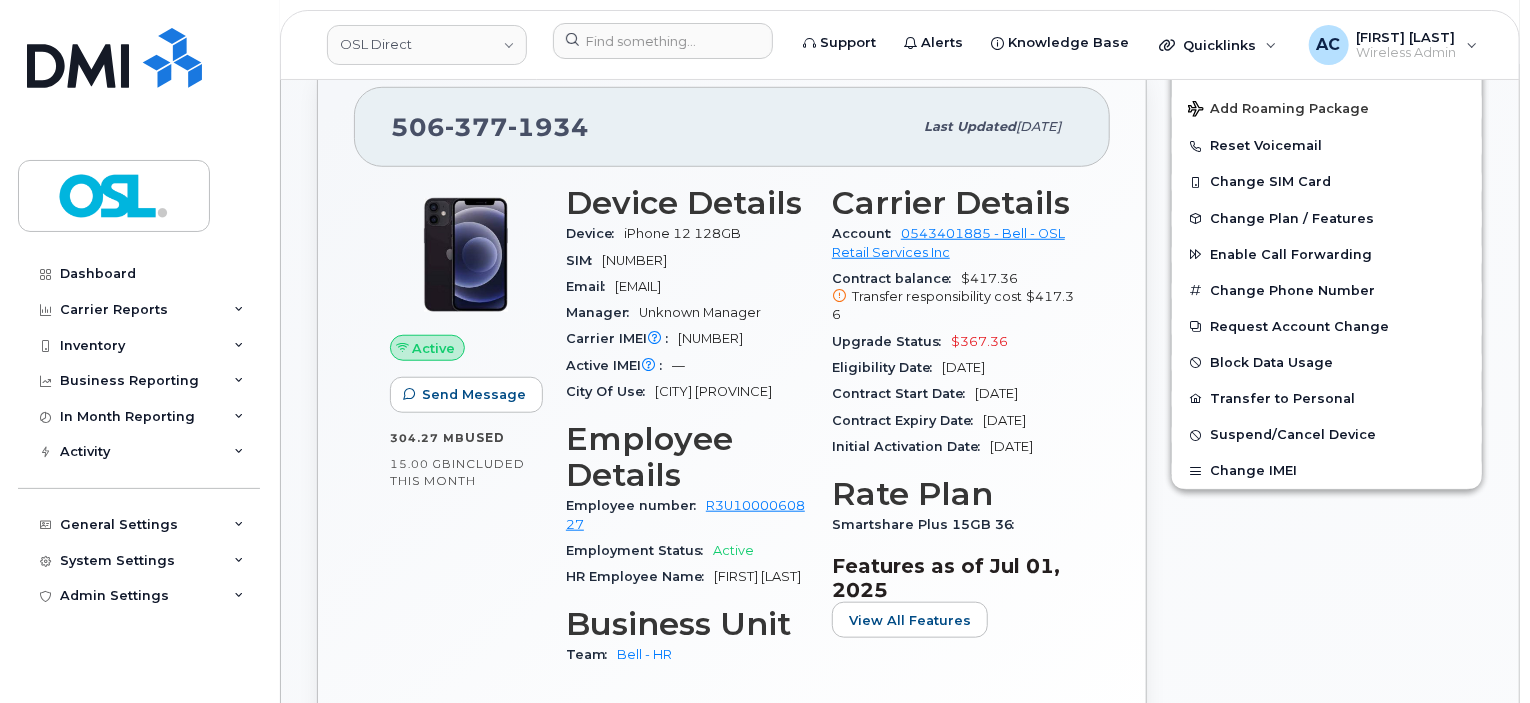 scroll, scrollTop: 696, scrollLeft: 0, axis: vertical 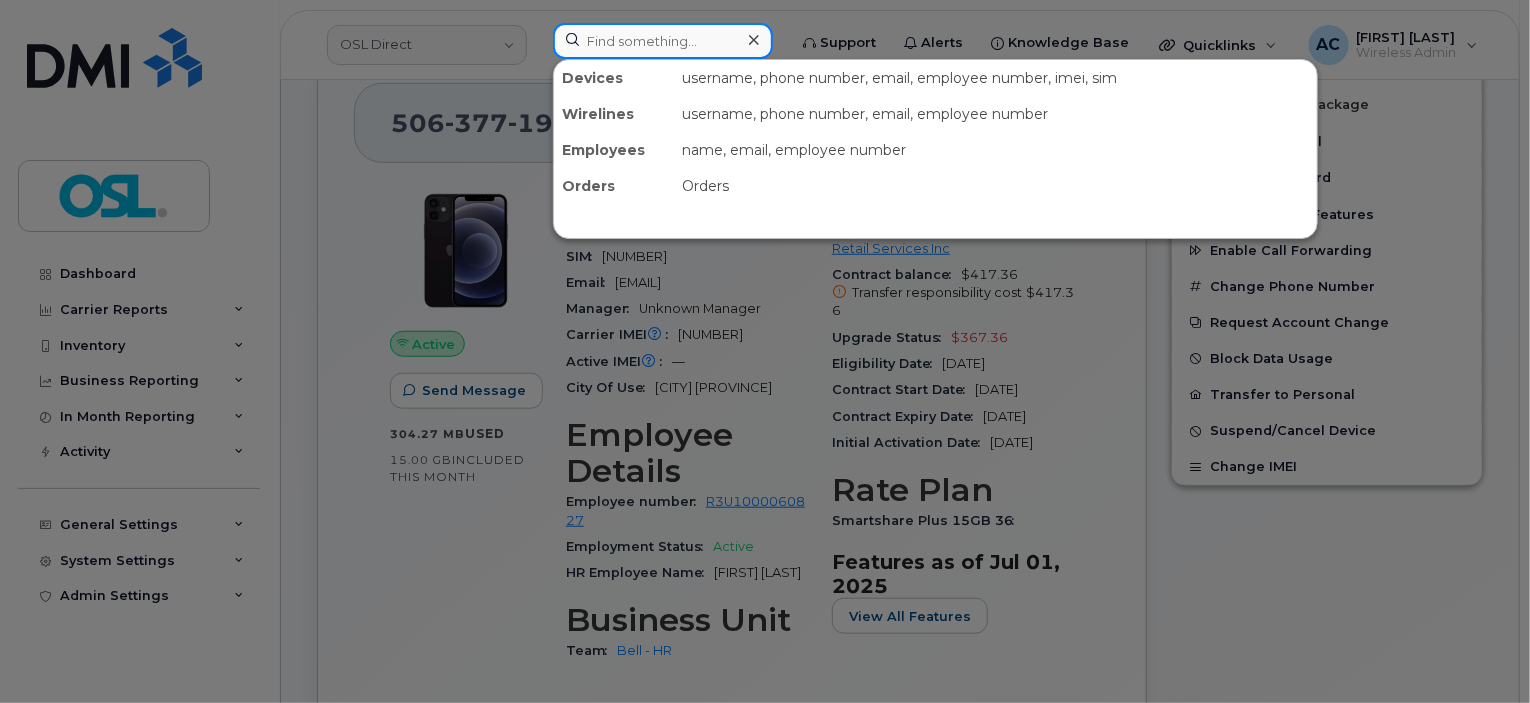 click 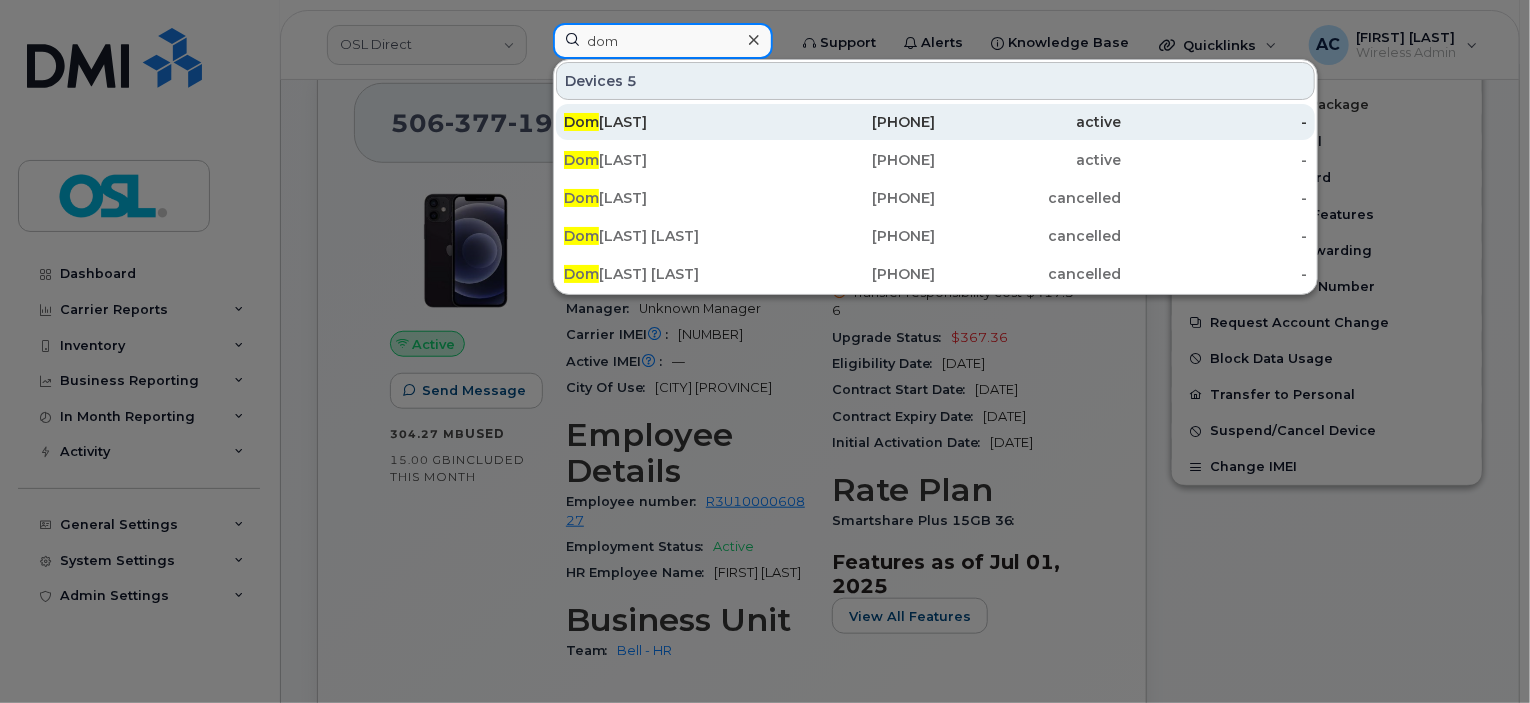 type on "dom" 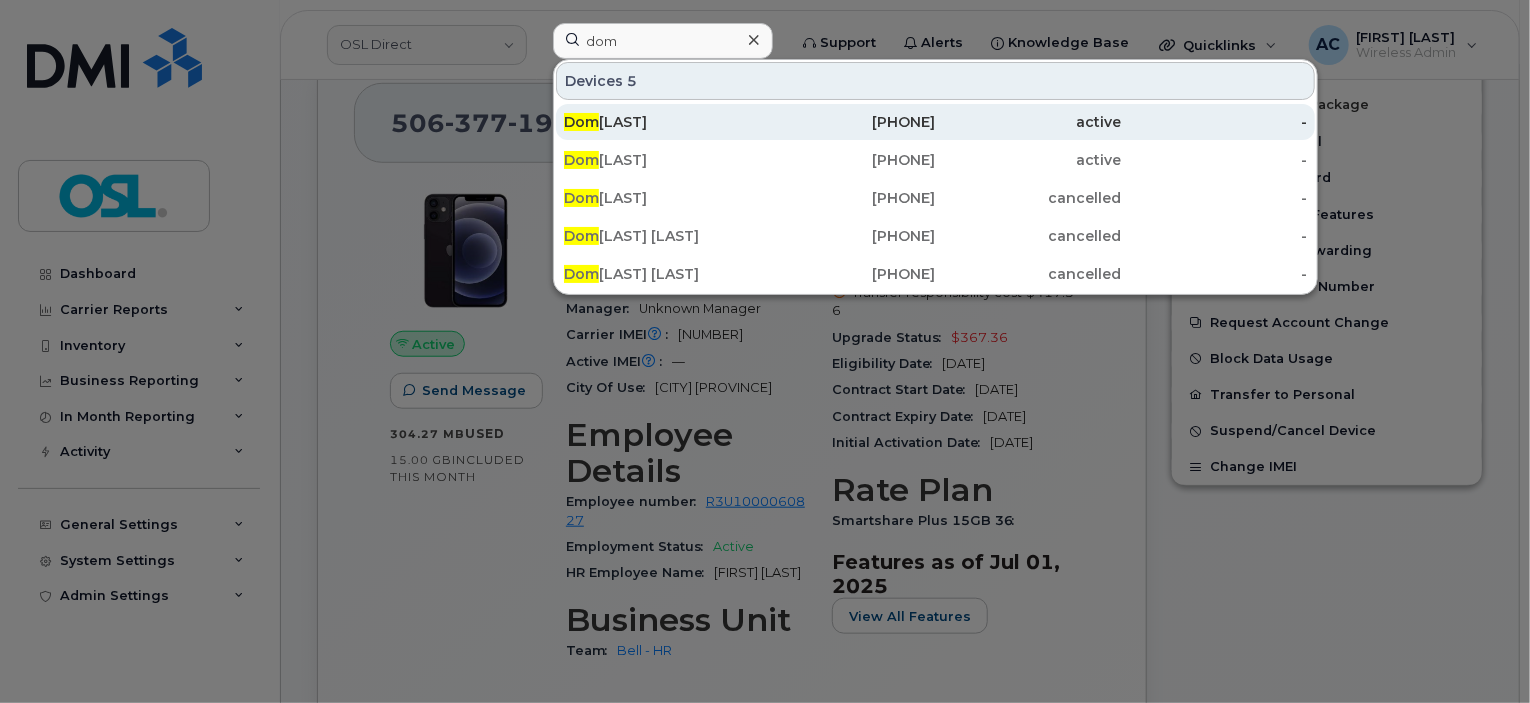 click on "Dom inique Labelle" 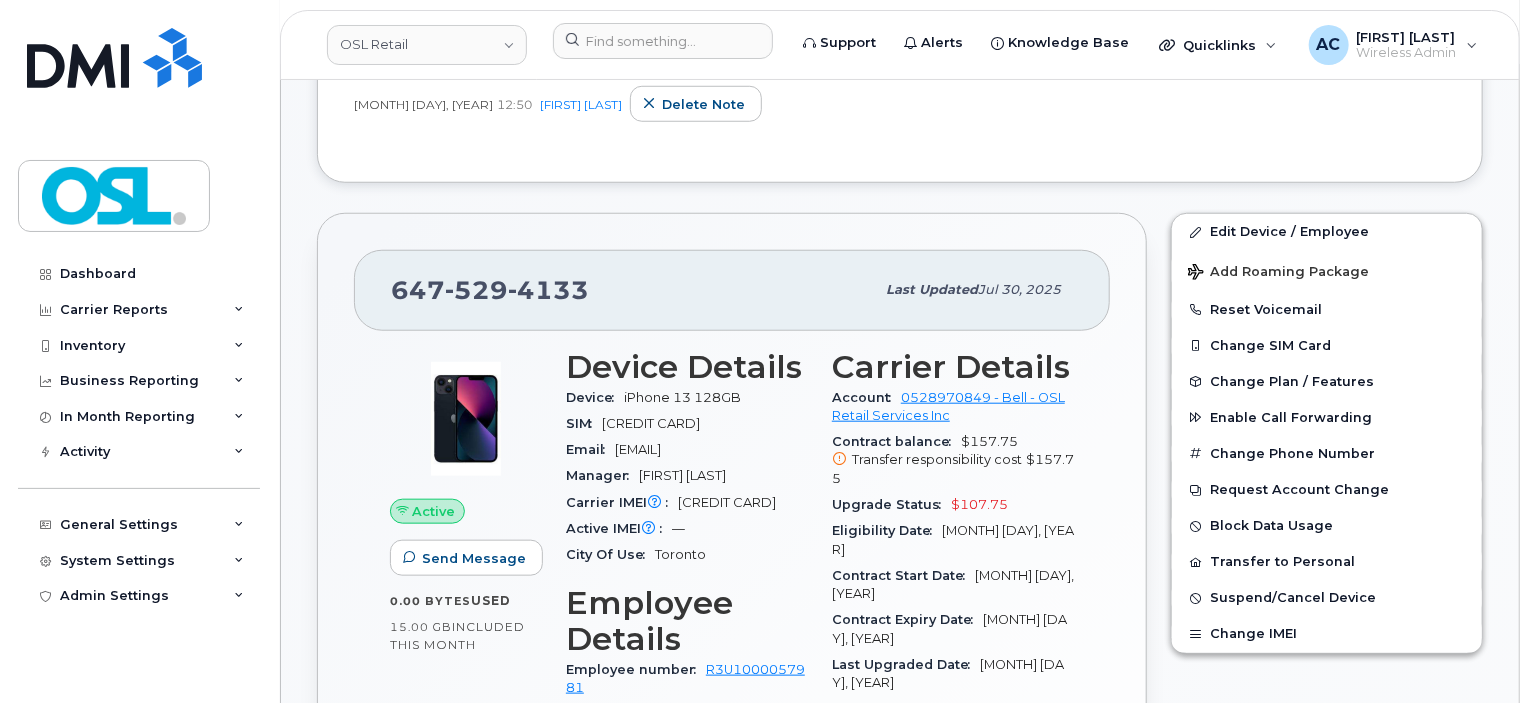 scroll, scrollTop: 784, scrollLeft: 0, axis: vertical 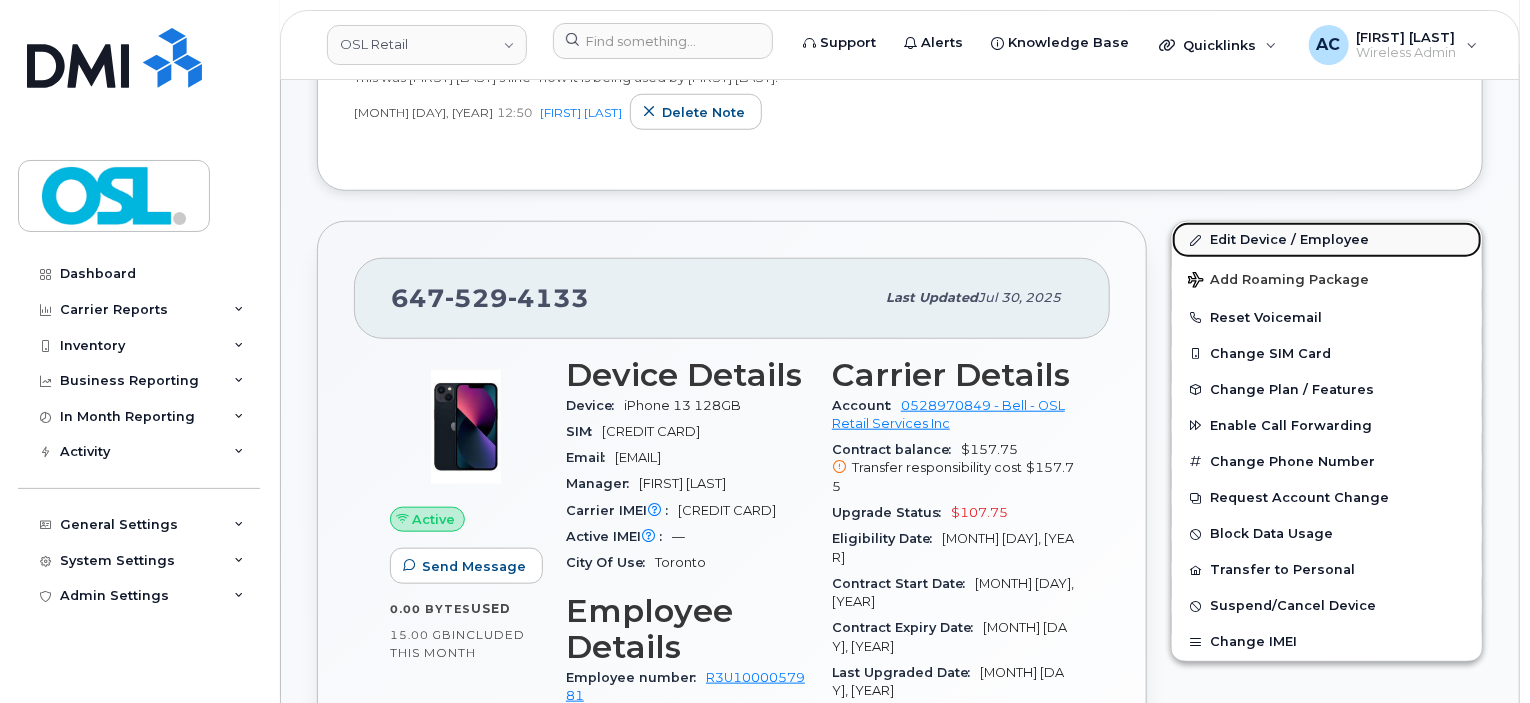 click on "Edit Device / Employee" at bounding box center [1327, 240] 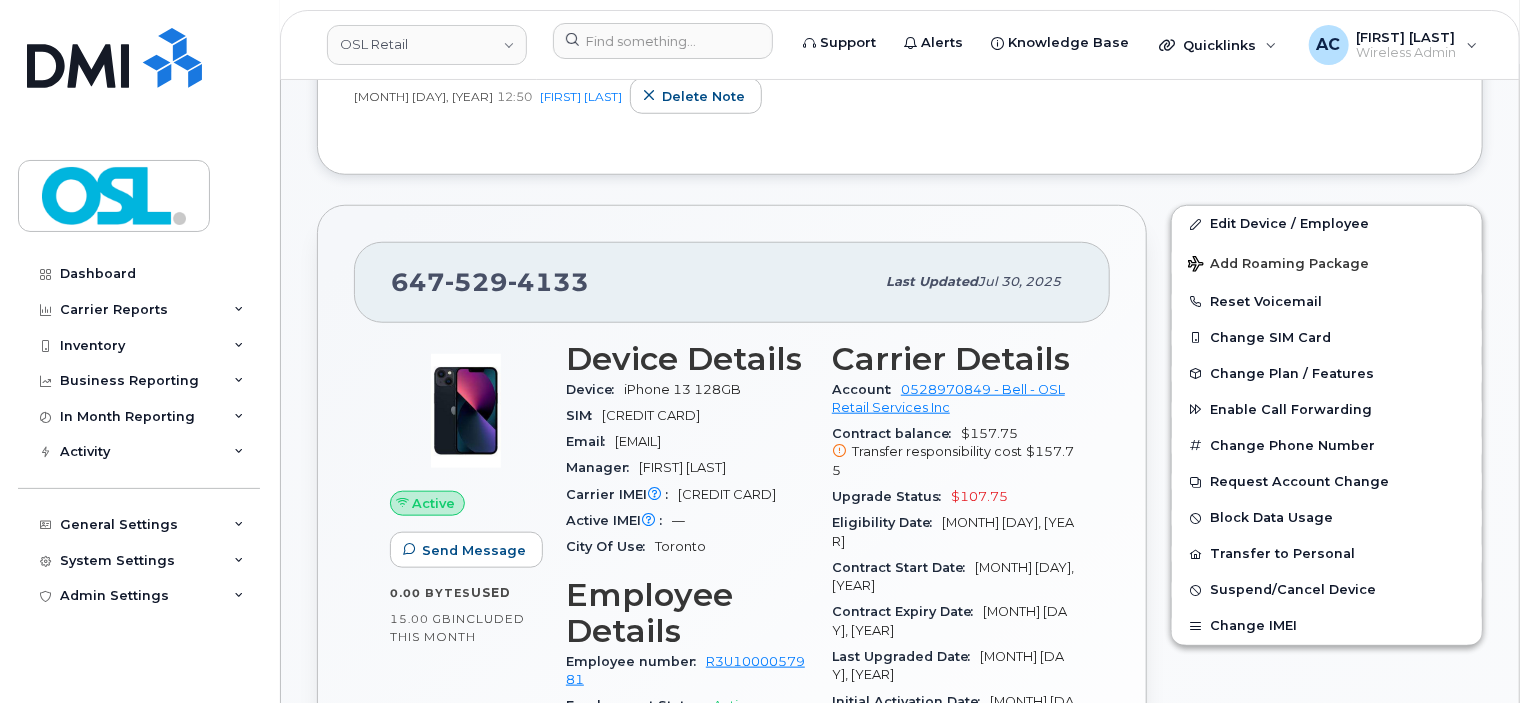 scroll, scrollTop: 802, scrollLeft: 0, axis: vertical 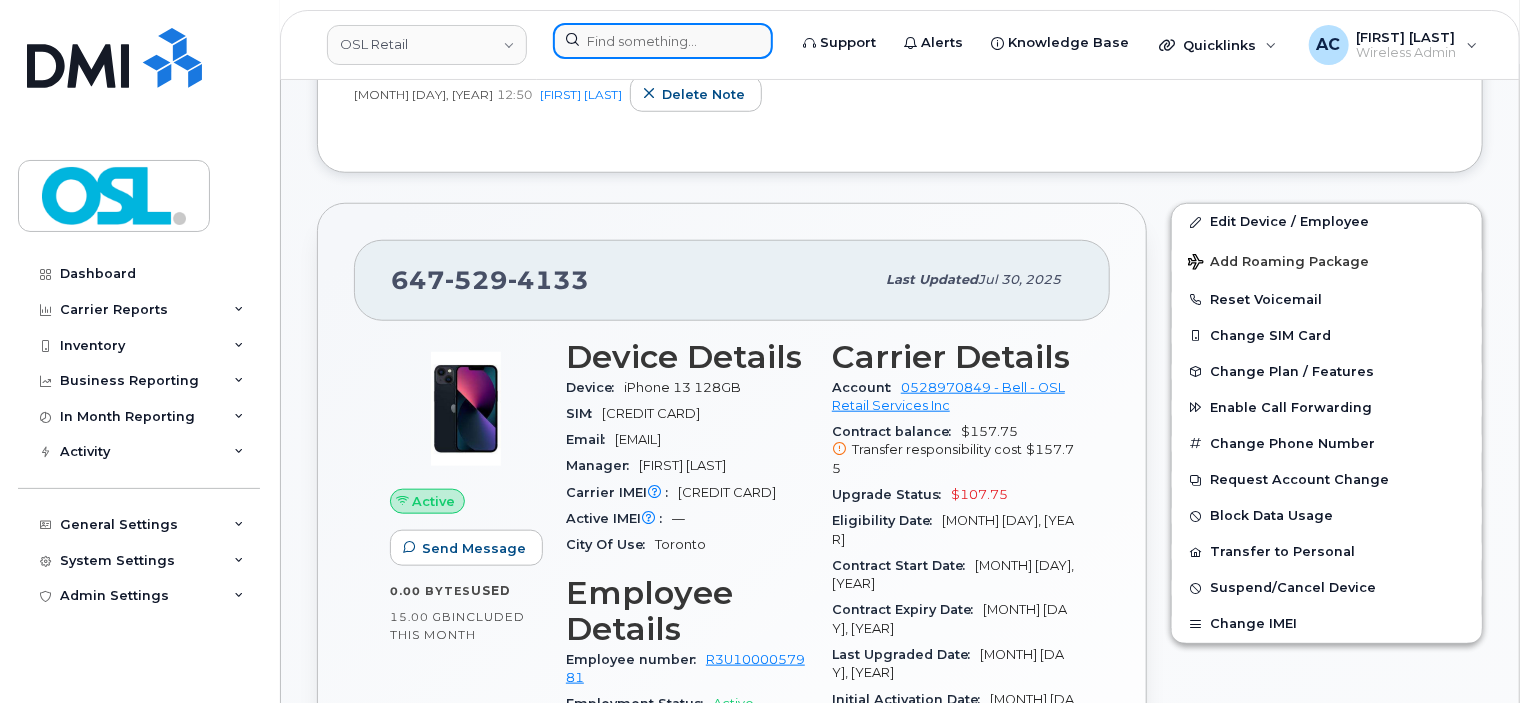 click at bounding box center [663, 41] 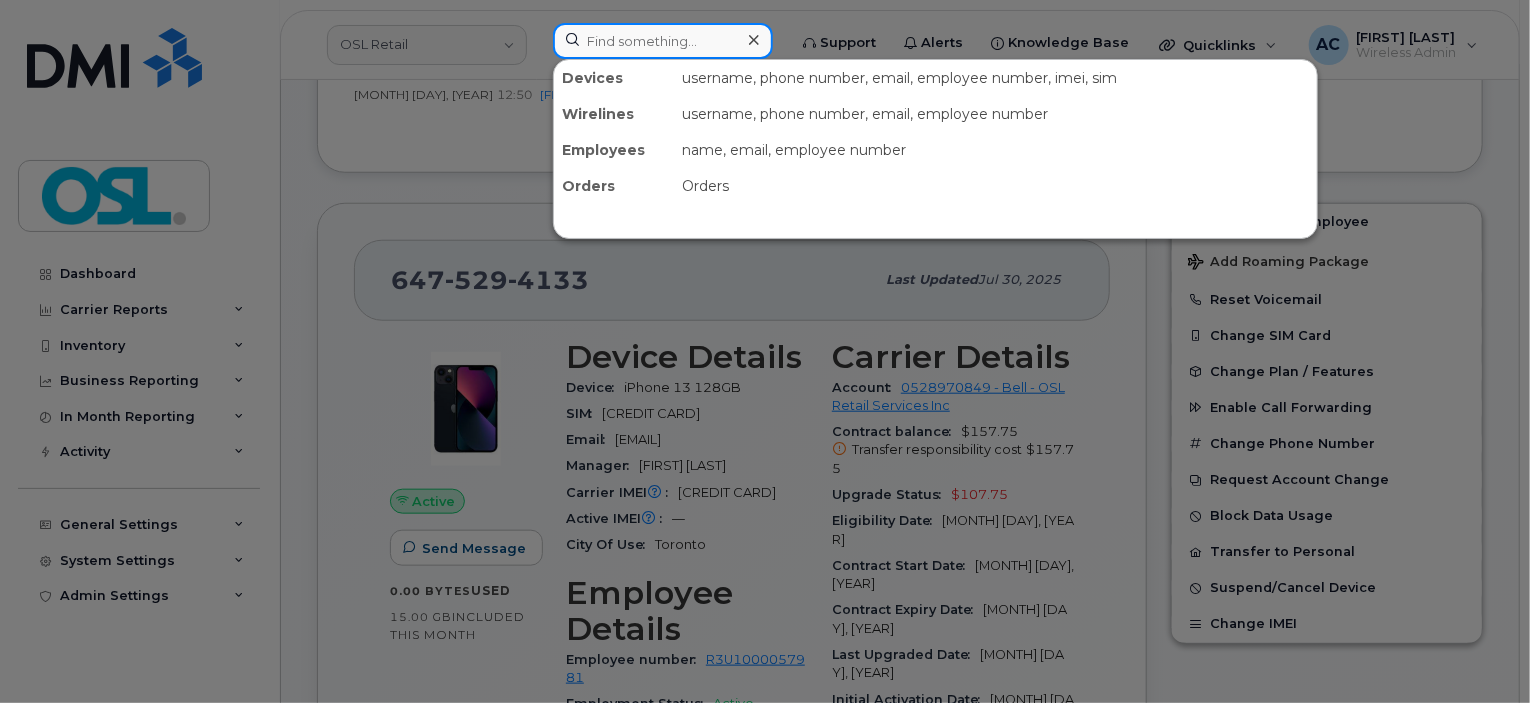 paste on "7802312197" 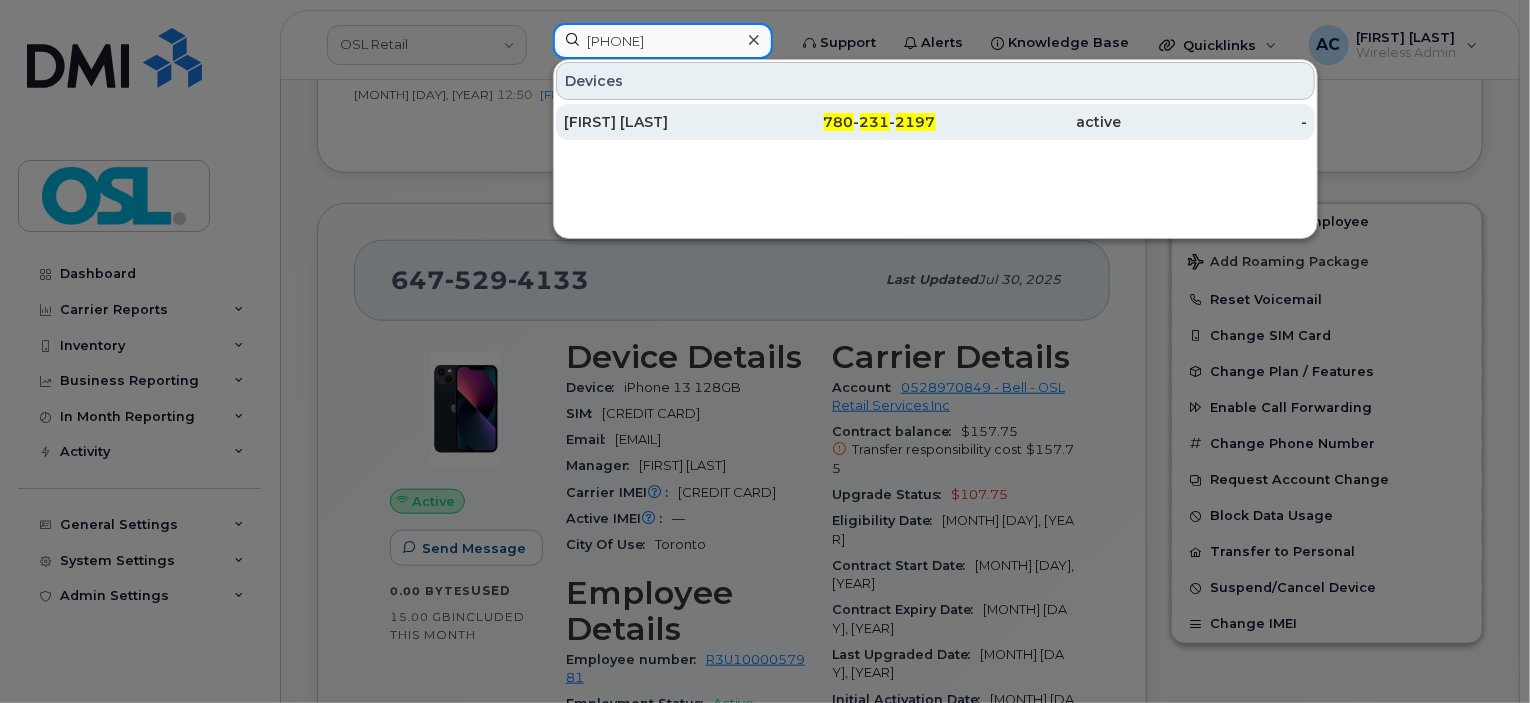 type on "7802312197" 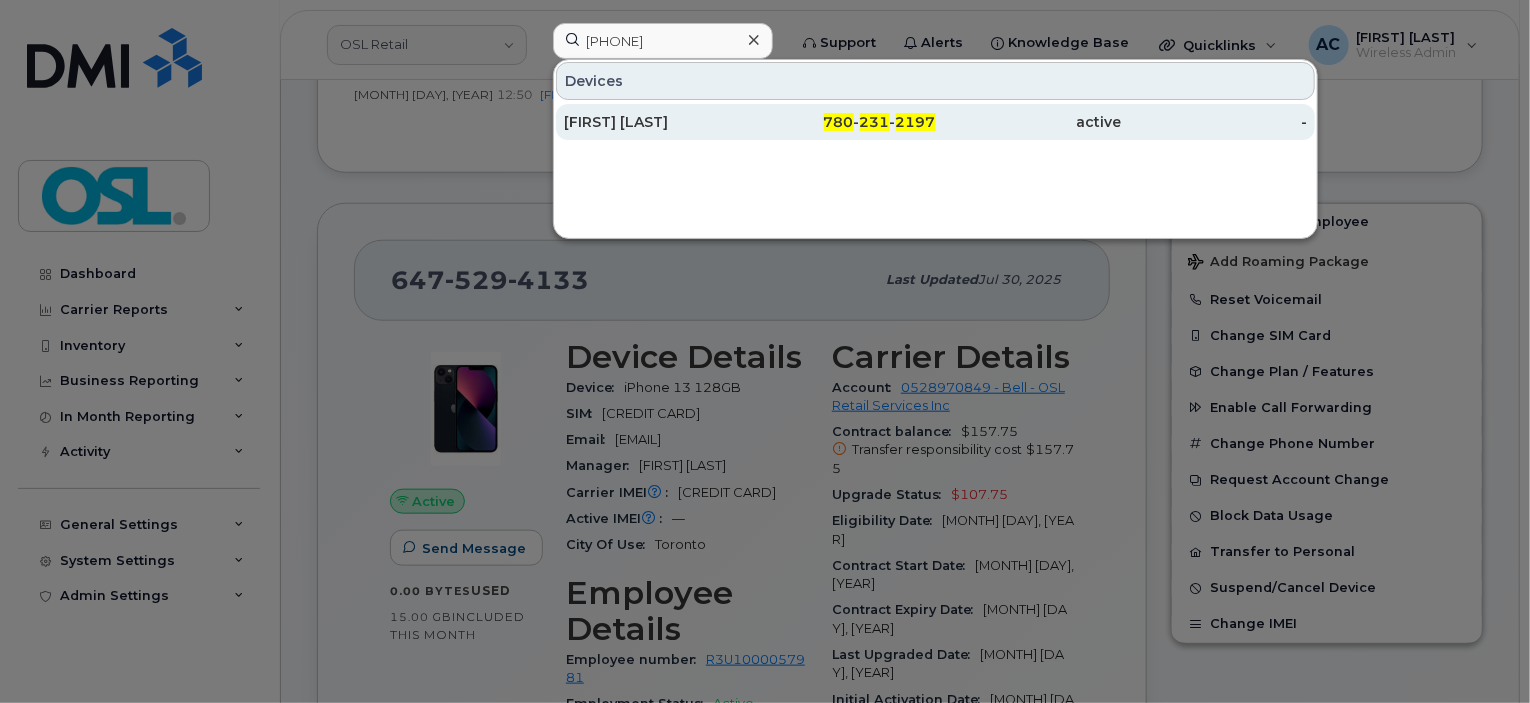 click on "Mohit Mohit" at bounding box center (657, 122) 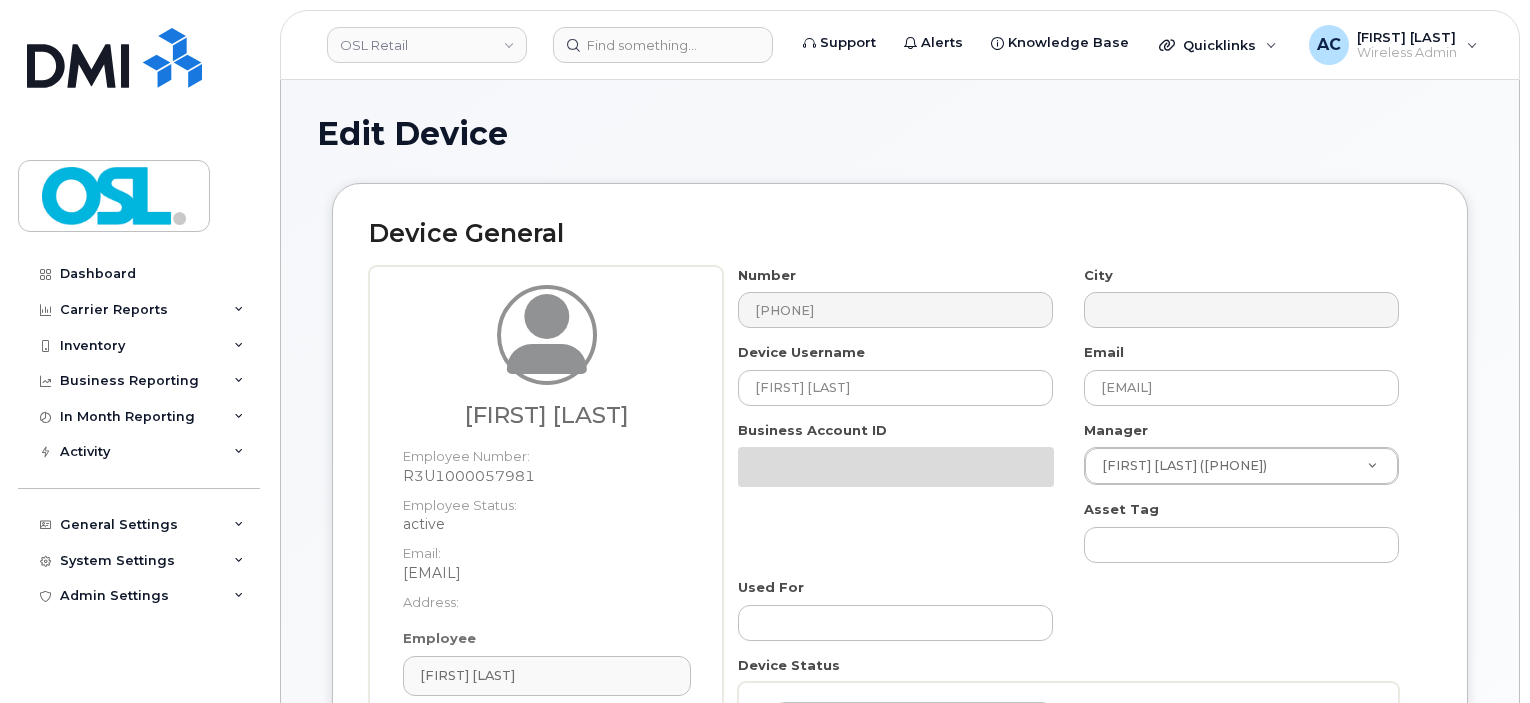 select on "1938691" 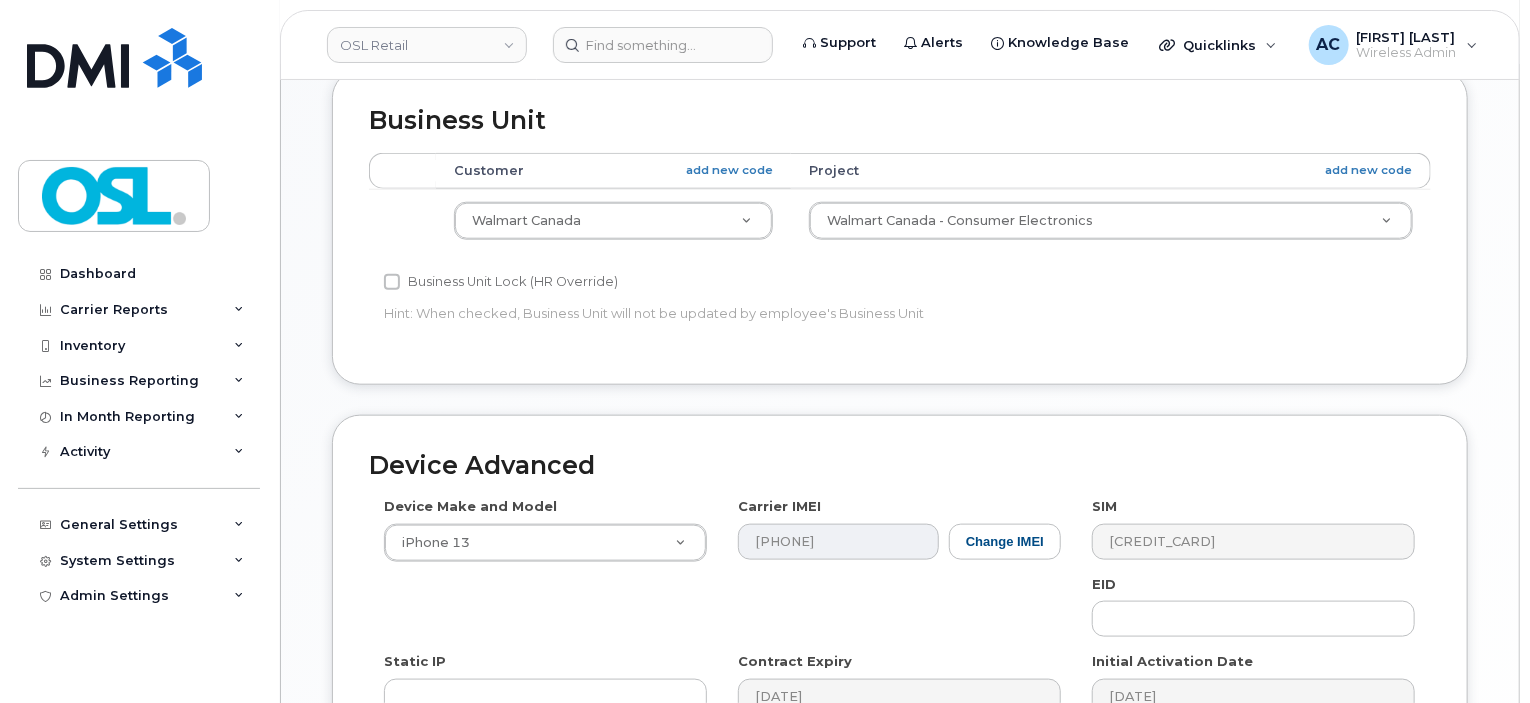scroll, scrollTop: 927, scrollLeft: 0, axis: vertical 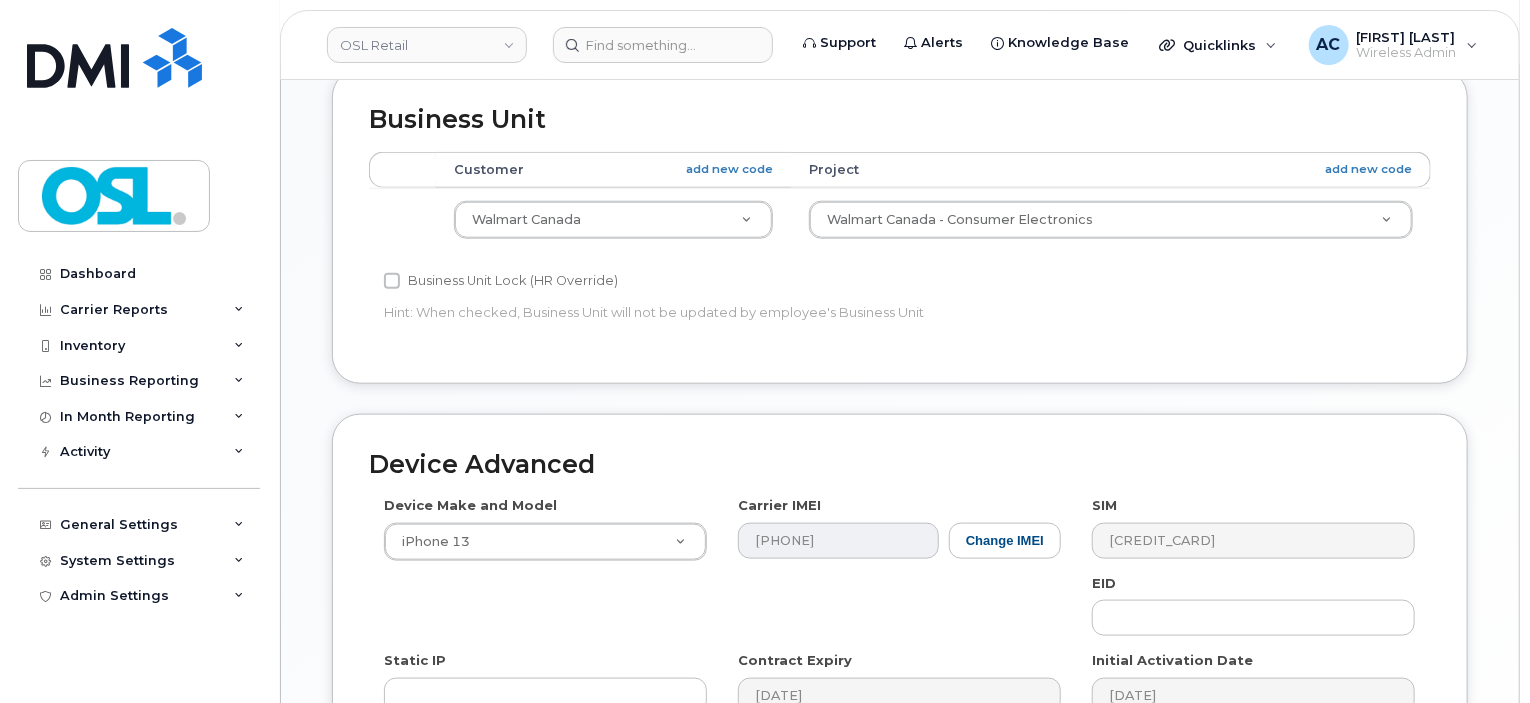 click on "Device Advanced
Device Make and Model
iPhone 13
Android TCL 502
Watch Apple Watch S9 41mm
Android Motorola Moto G4 Plus
Modem Sutron XLINK100-C5-1
Modem Cisco ISR 4431
Laptop Panasonic Toughbook CF-33-2
Aircard Huawei E303c
Tablet Apple iPad Wi-Fi + Cellular (10th Gen)
Cell Phone TCL FLIP Go
Aircard Huawei E5220 Mobile Hotspot
Modem Cradlepoint W1850 5G
Cell Phone Snapfon ezTWO
Tablet iPad Mini (6th Generation)
Watch Apple Watch S7 41mm
Laptop Lenovo ThinkPad X13s Snapdragon
iPhone 7 Plus
Android LG Q Stylo +
Aircard E5836S
Android LG G2
Windows Phone Interac EN70i Hand Held  Scanner
Android Xperia Z1
Modem Bluetree 6800
Modem Bluetree 6801
Modem Bluetree 6621 DC-AC Router
Tablet Samsung Galaxy Tab S 10.5
Tablet Blackberry Playbook
Android Samsung Galaxy Light
HUB ZTE MF28B LTE
Cell Phone Casio G'zOne Ravine 2
Aircard Verizon Wireless USB727 Modem
Cell Phone Sharp KIN TWO" at bounding box center [900, 629] 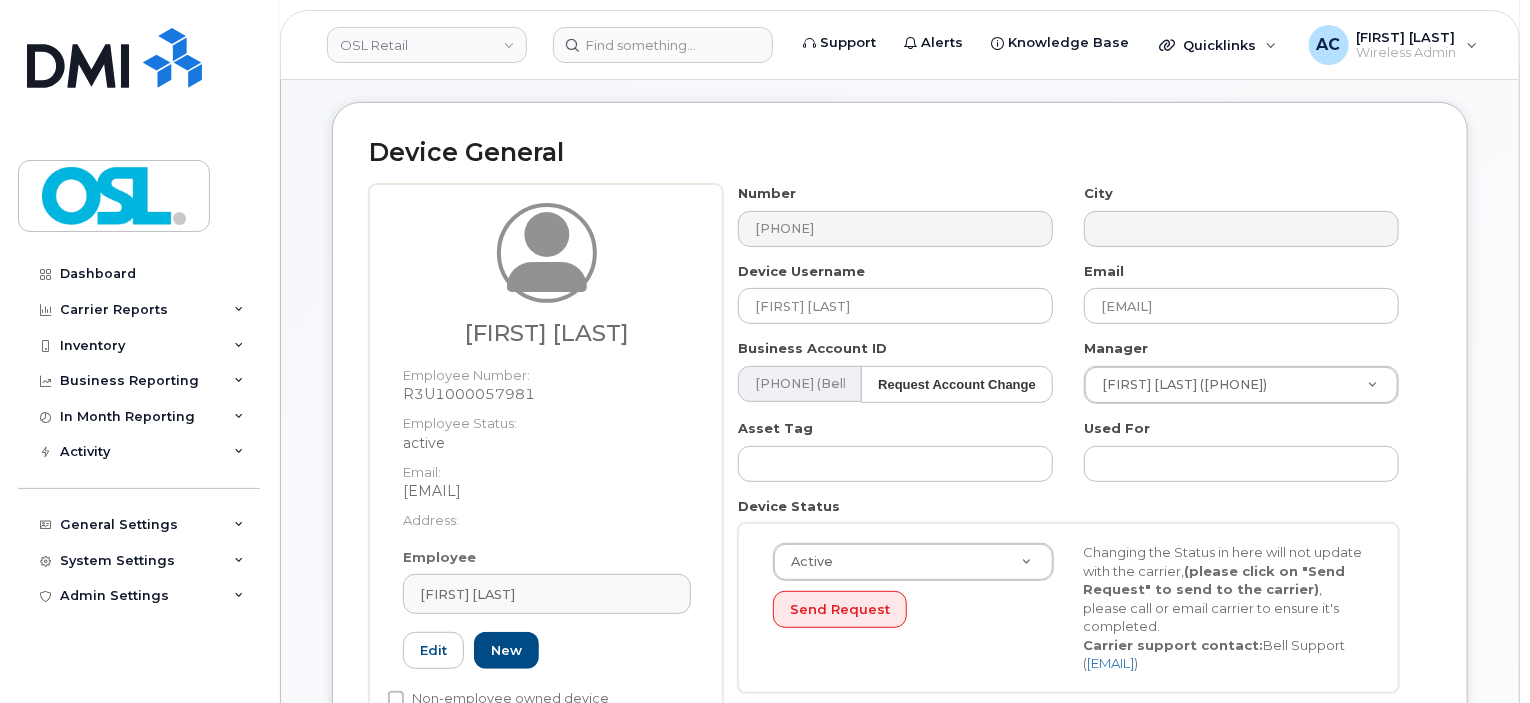 scroll, scrollTop: 0, scrollLeft: 0, axis: both 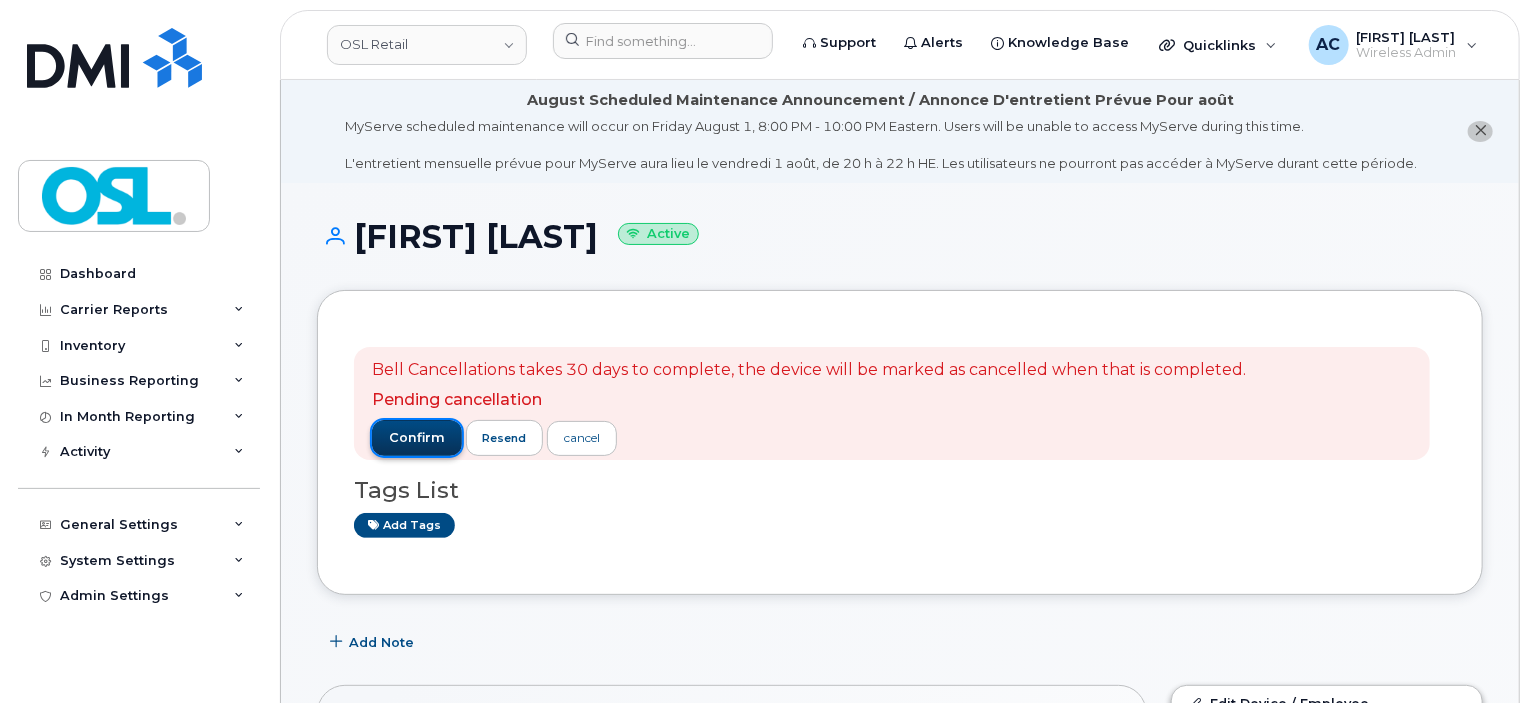 click on "confirm" 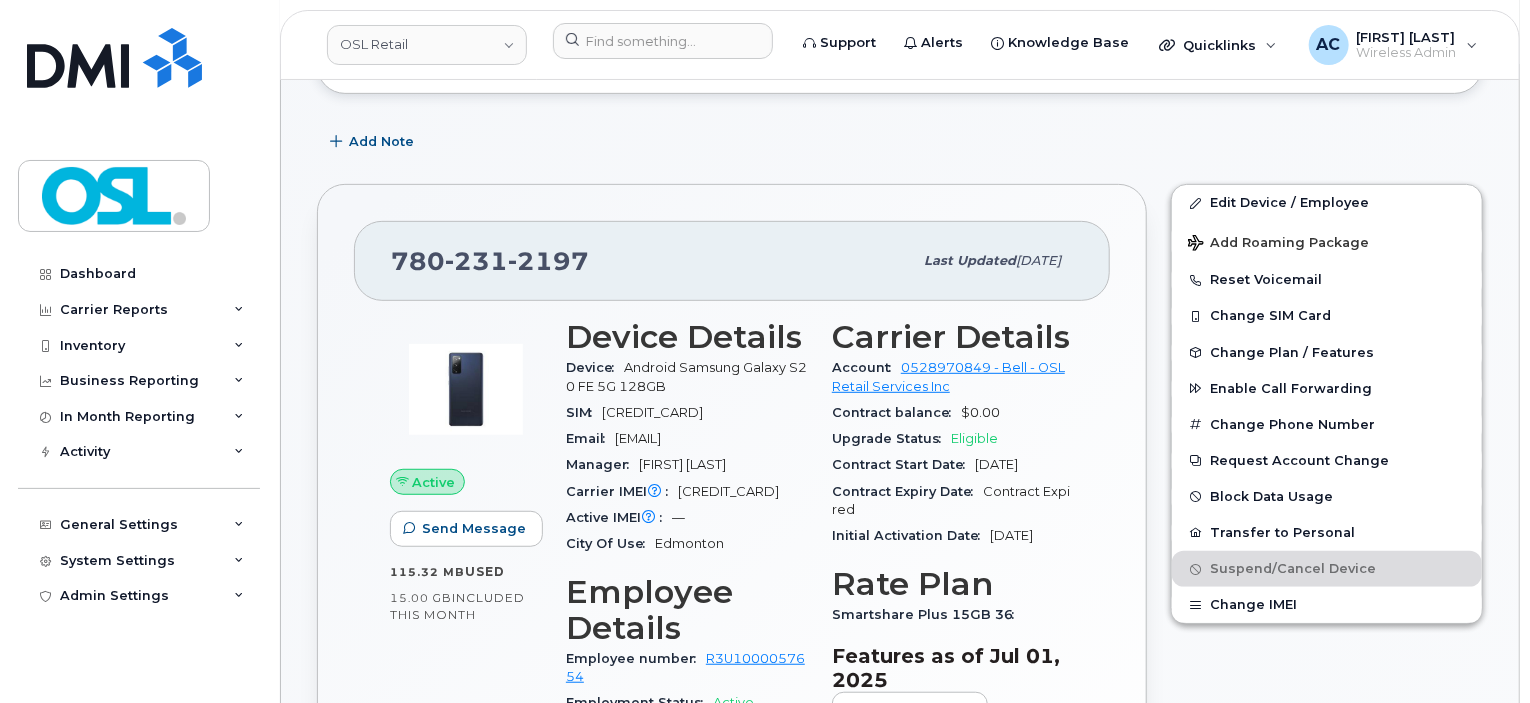 scroll, scrollTop: 388, scrollLeft: 0, axis: vertical 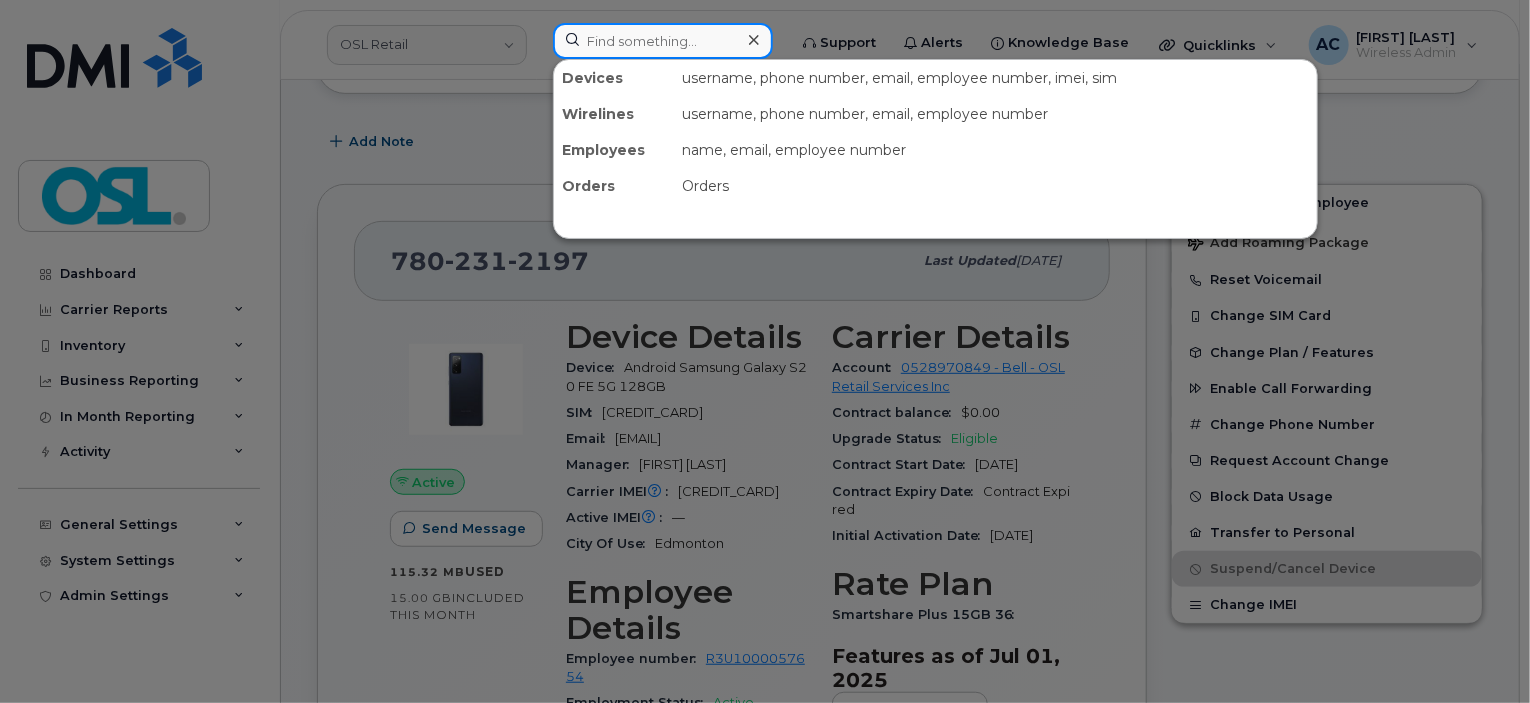 click at bounding box center [663, 41] 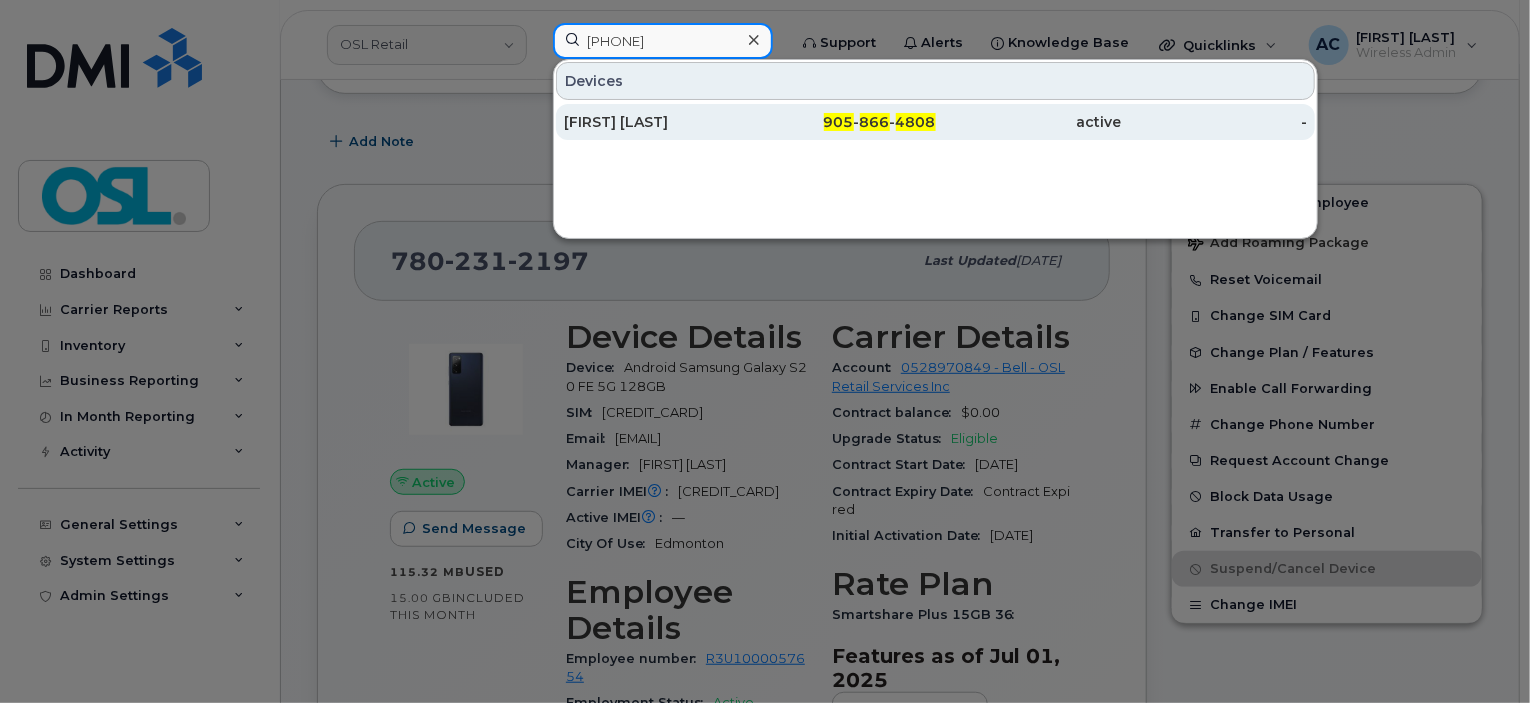 type on "9058664808" 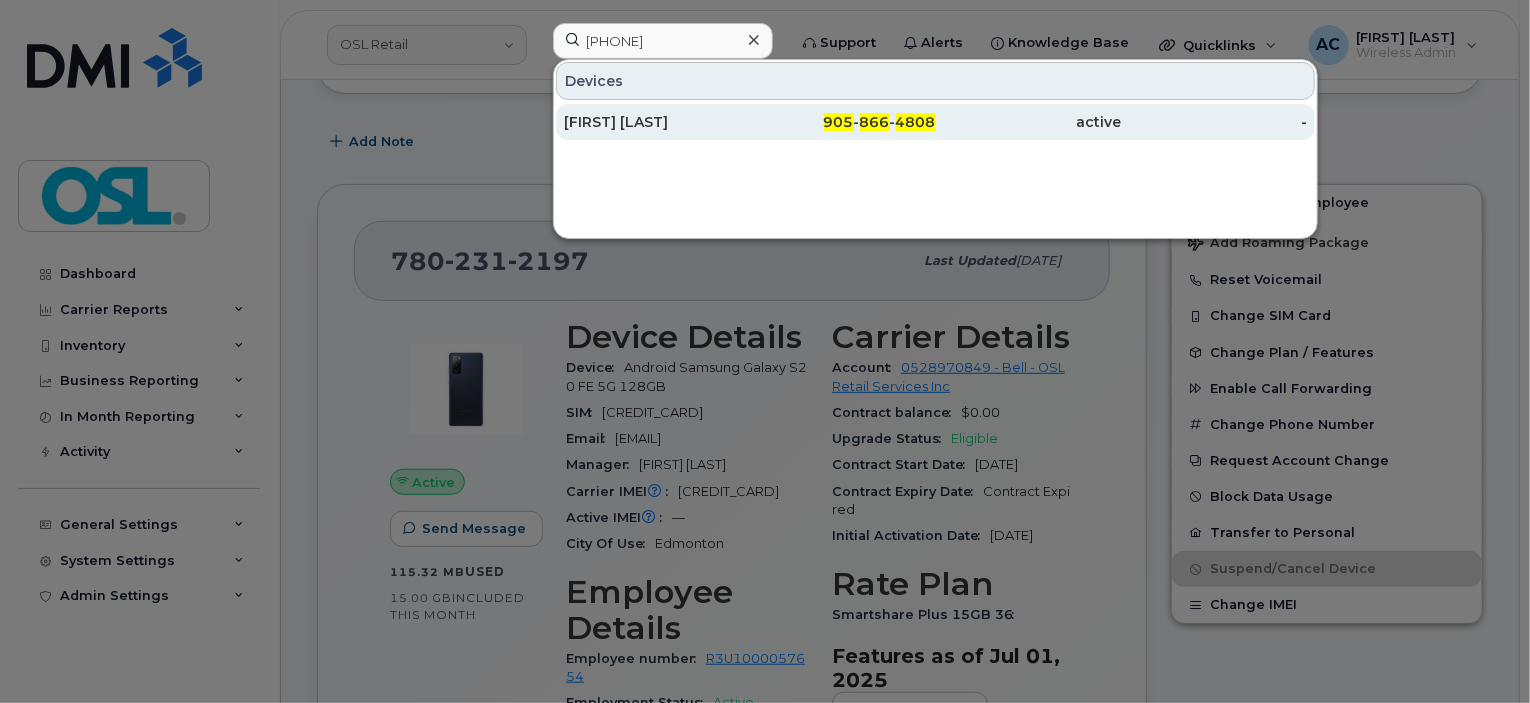 click on "[FIRST] [LAST]" at bounding box center (657, 122) 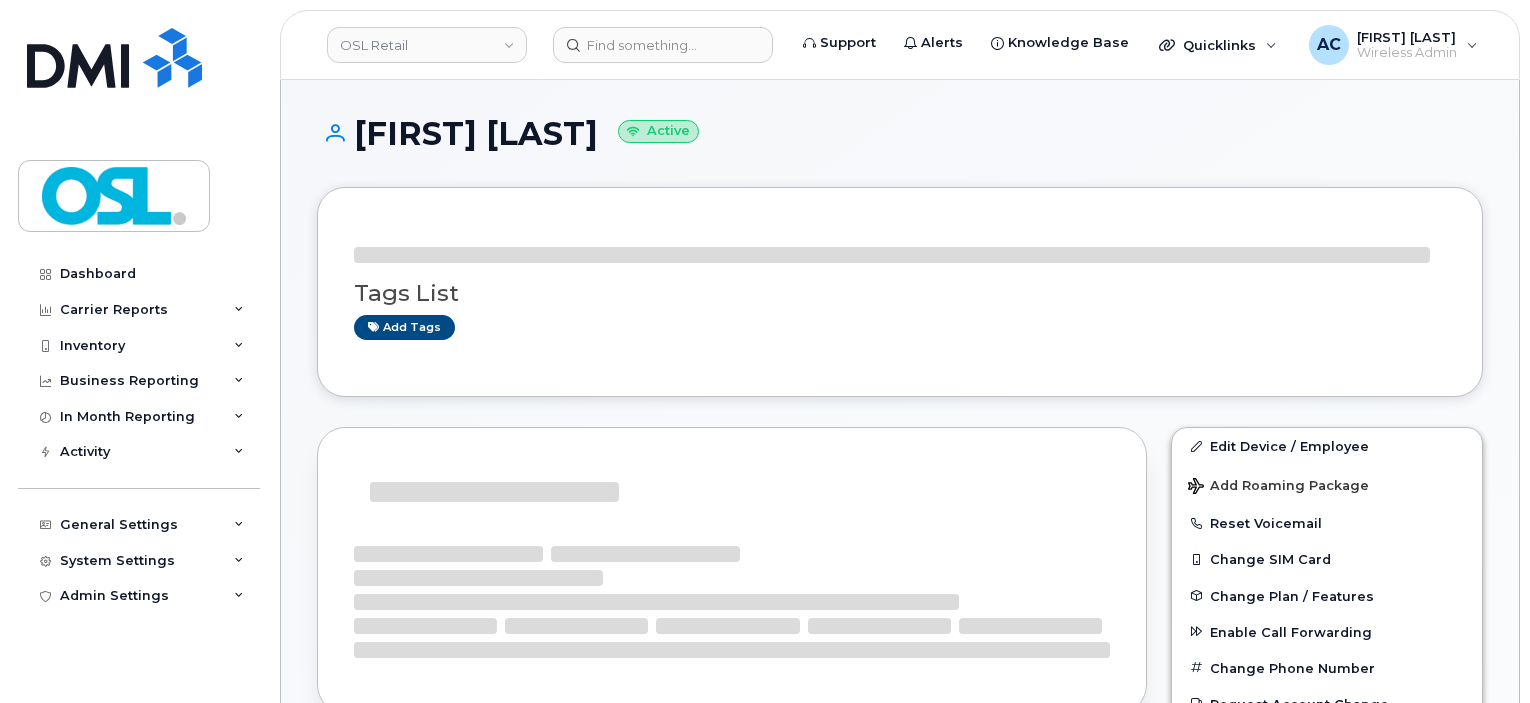 scroll, scrollTop: 0, scrollLeft: 0, axis: both 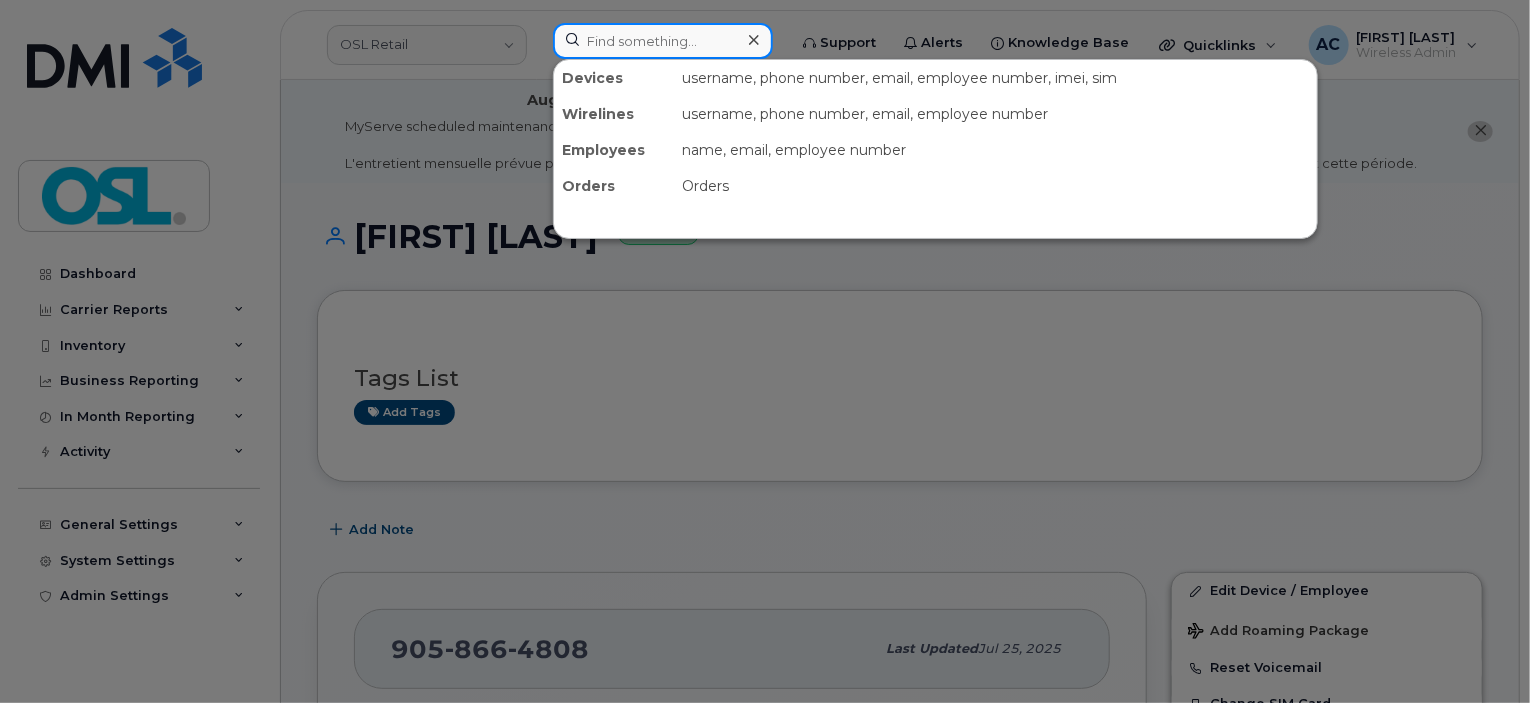 click at bounding box center (663, 41) 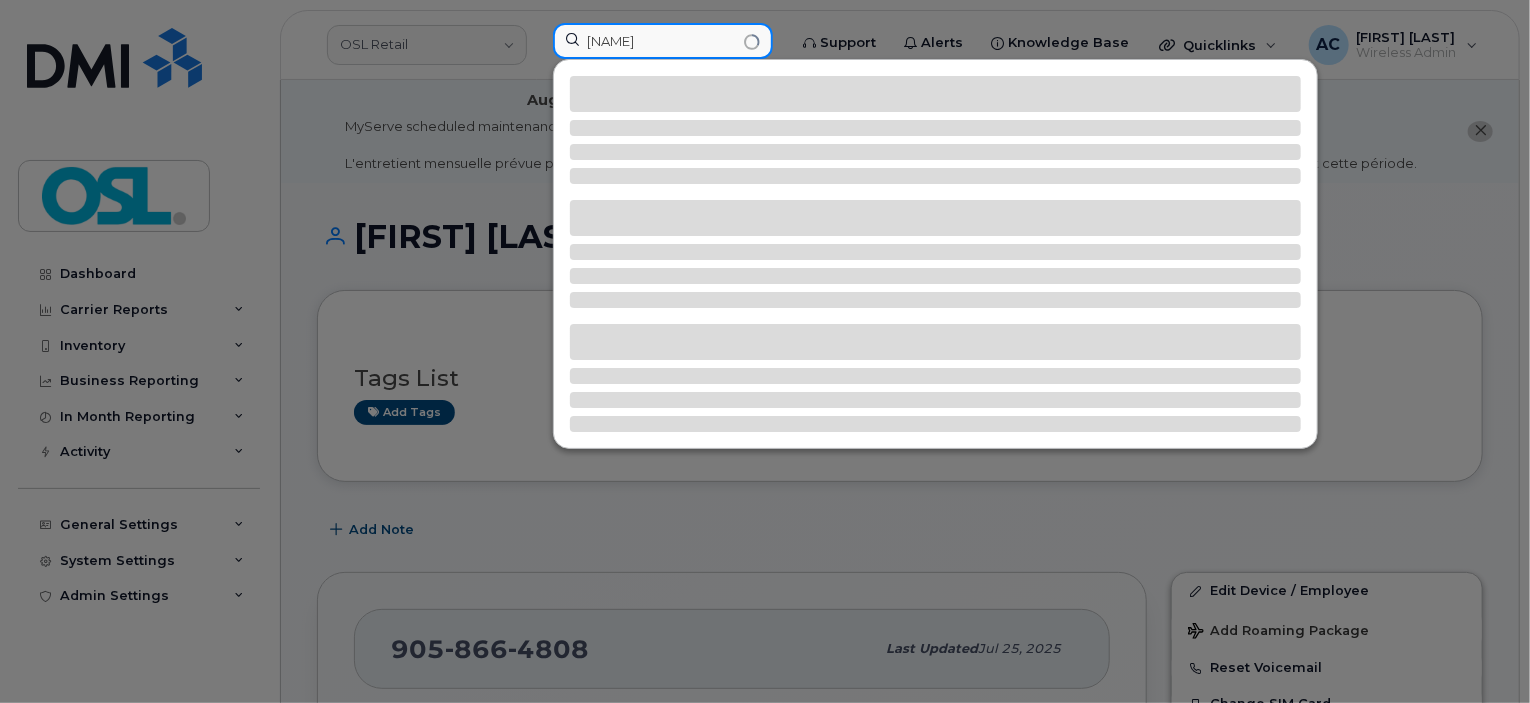 type on "[NAME]" 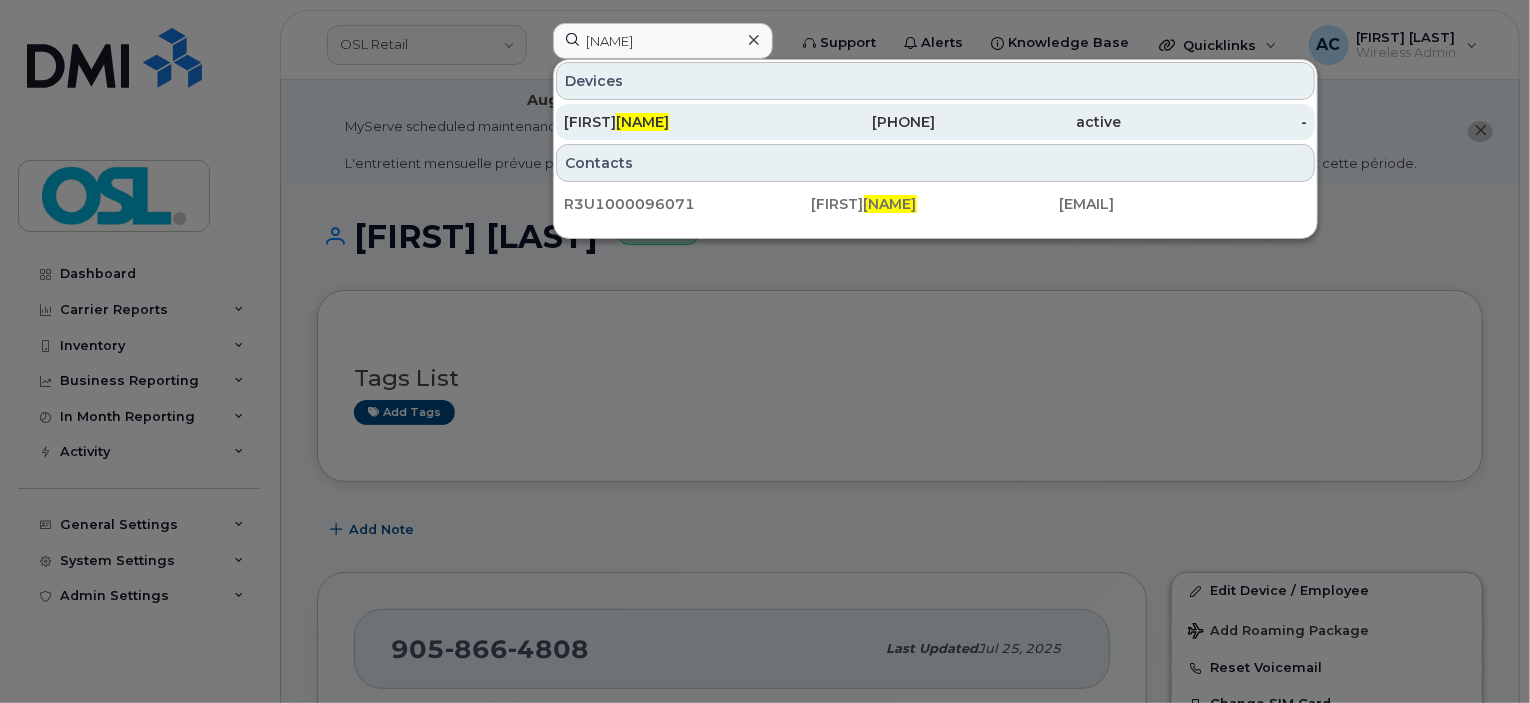 click on "Pachon" at bounding box center [642, 122] 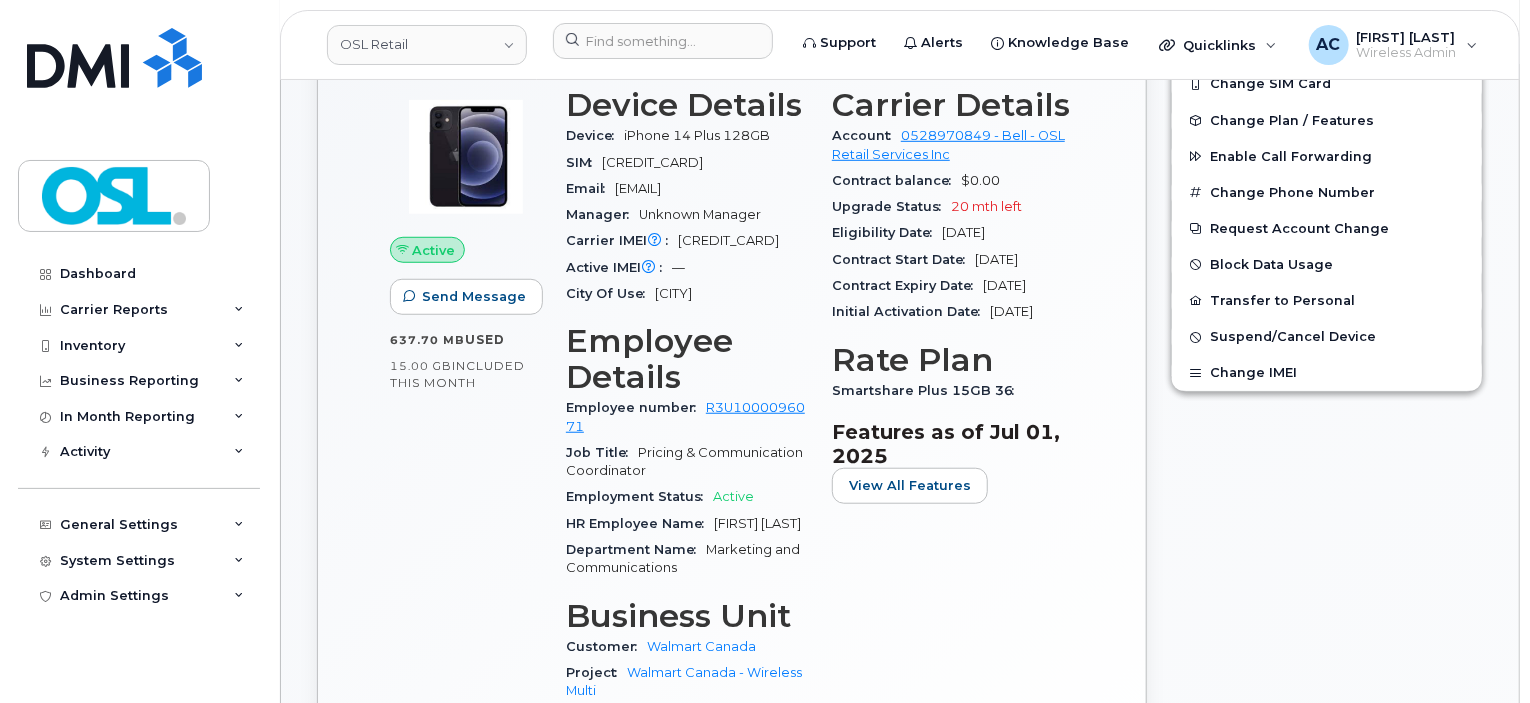 scroll, scrollTop: 612, scrollLeft: 0, axis: vertical 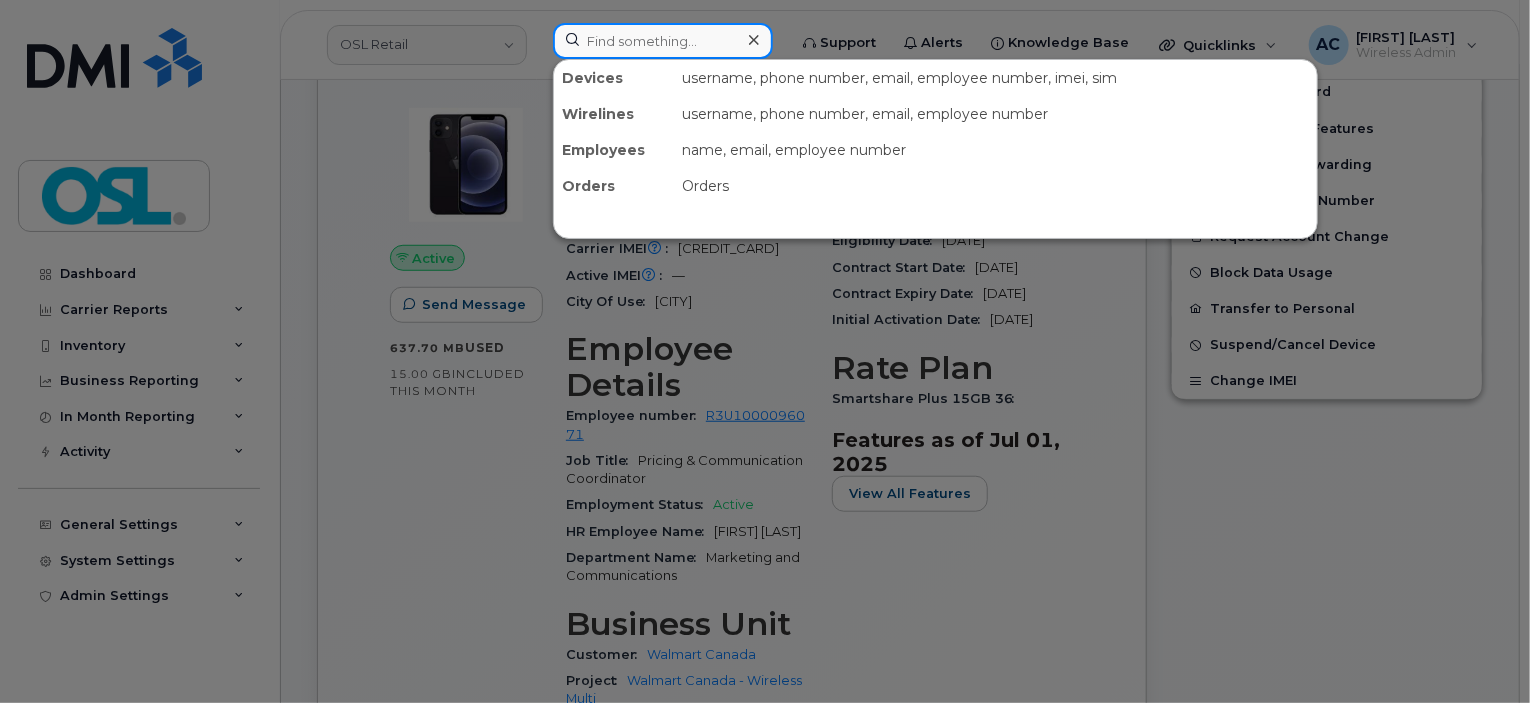 click at bounding box center (663, 41) 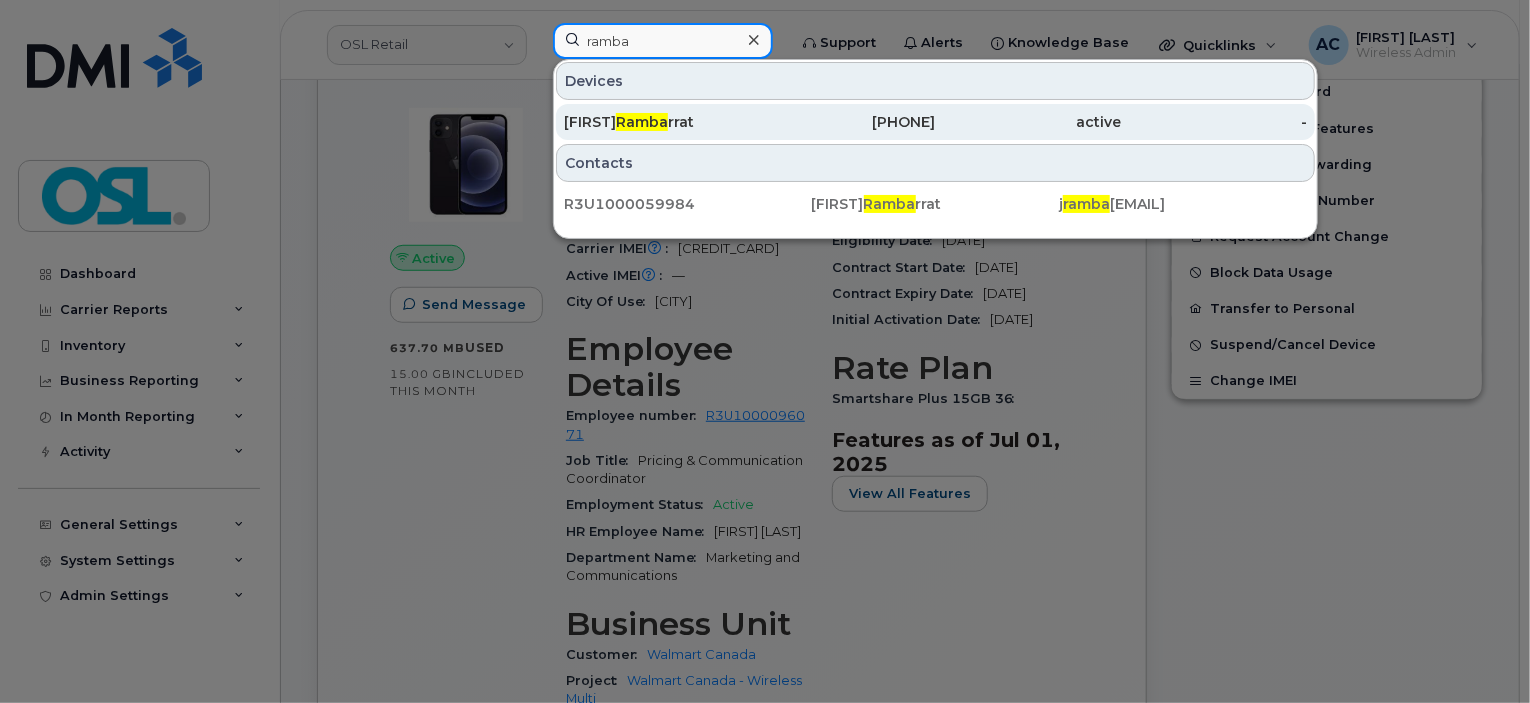type on "ramba" 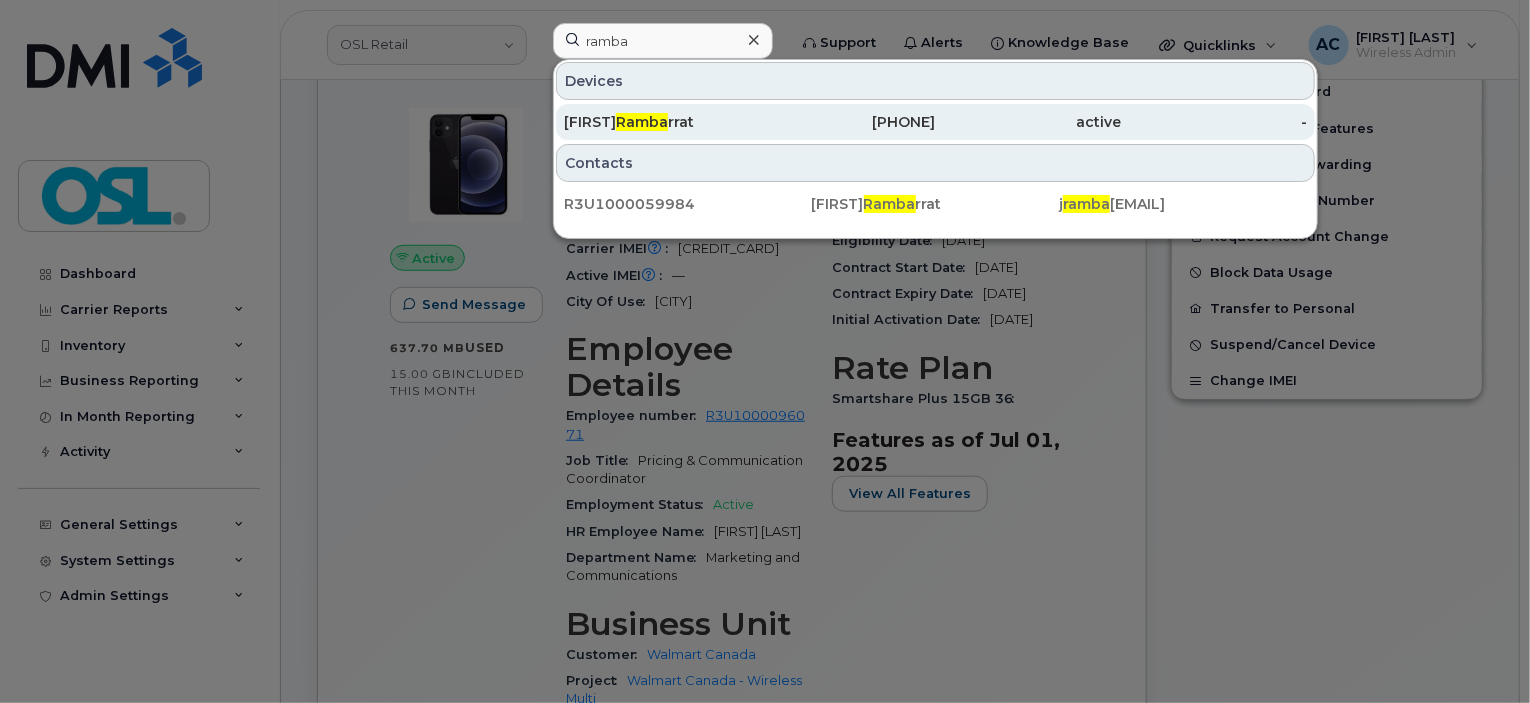 click on "[FIRST] [LAST] [LAST]" 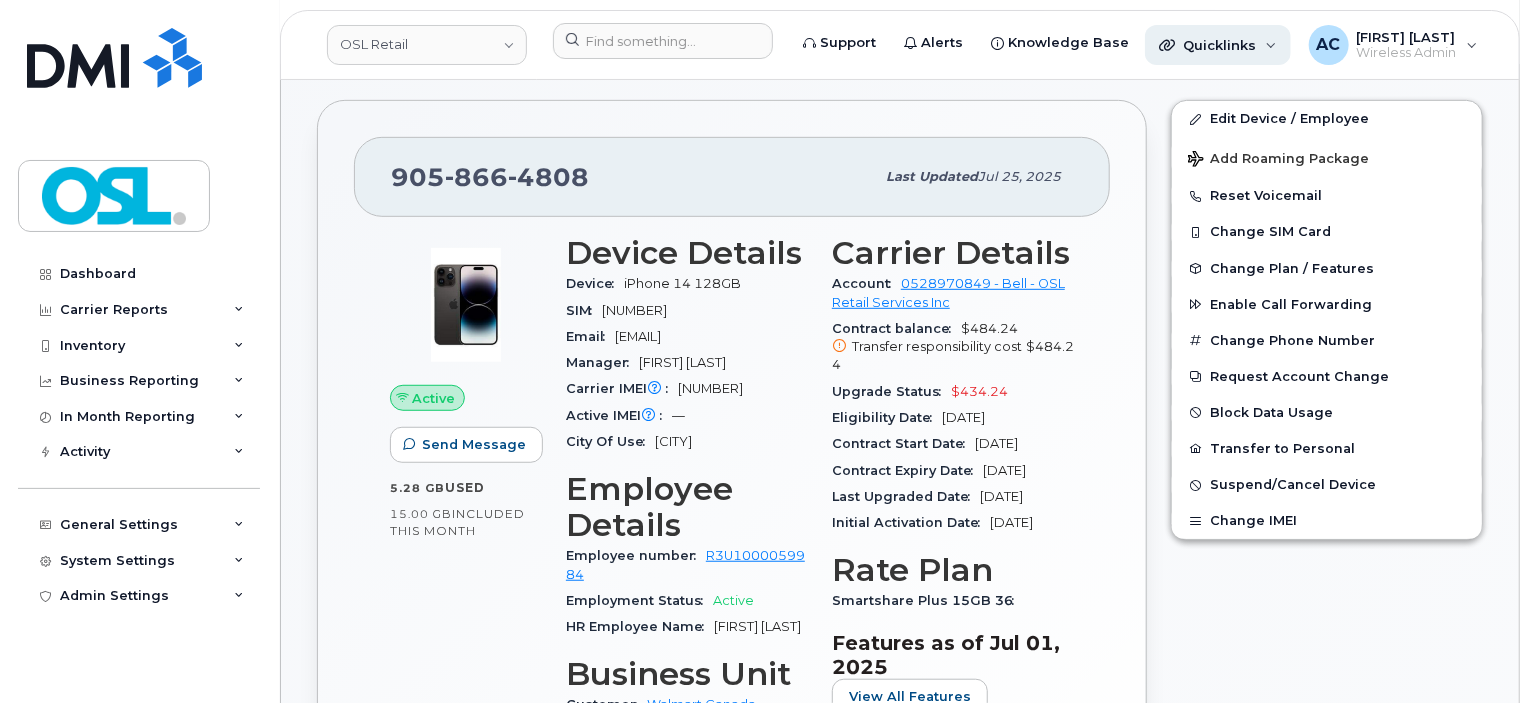 scroll, scrollTop: 468, scrollLeft: 0, axis: vertical 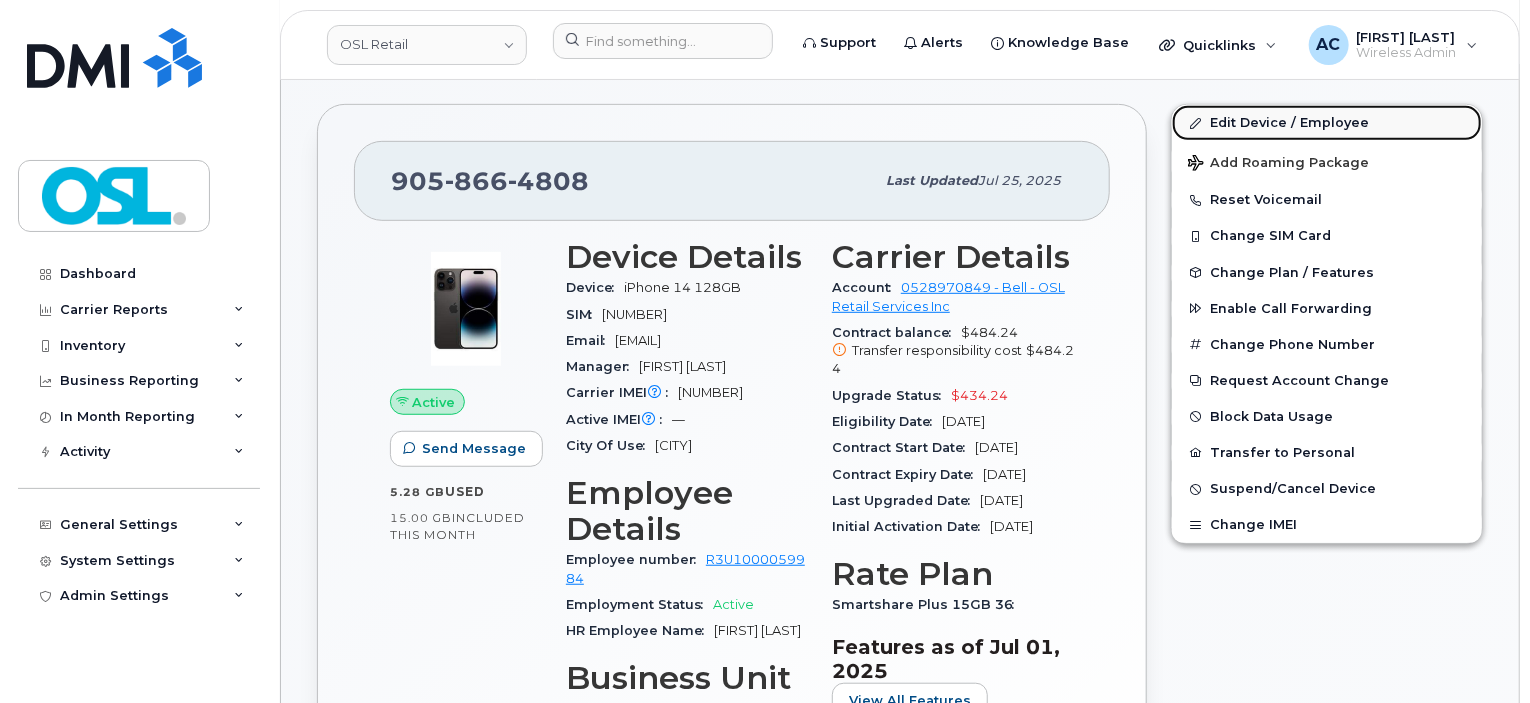 click on "Edit Device / Employee" at bounding box center [1327, 123] 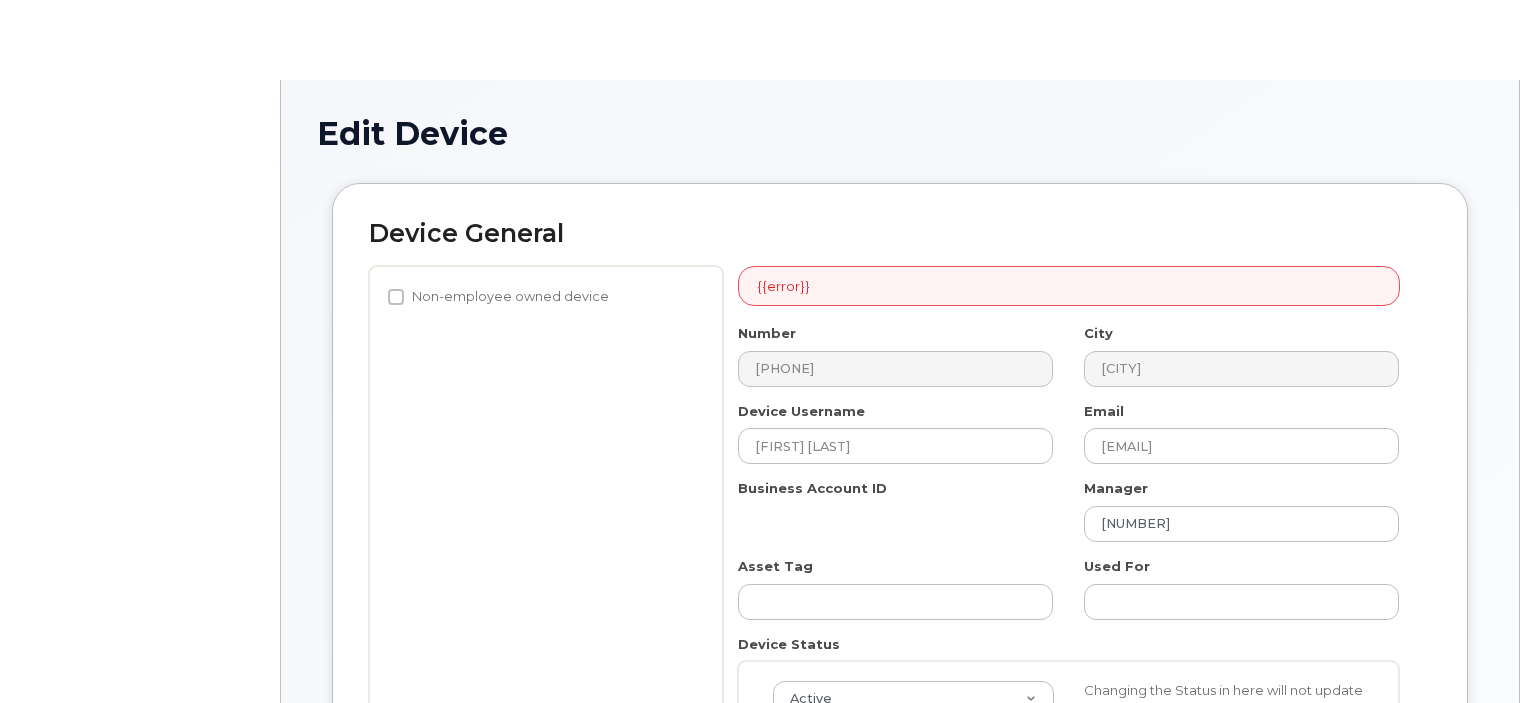 scroll, scrollTop: 0, scrollLeft: 0, axis: both 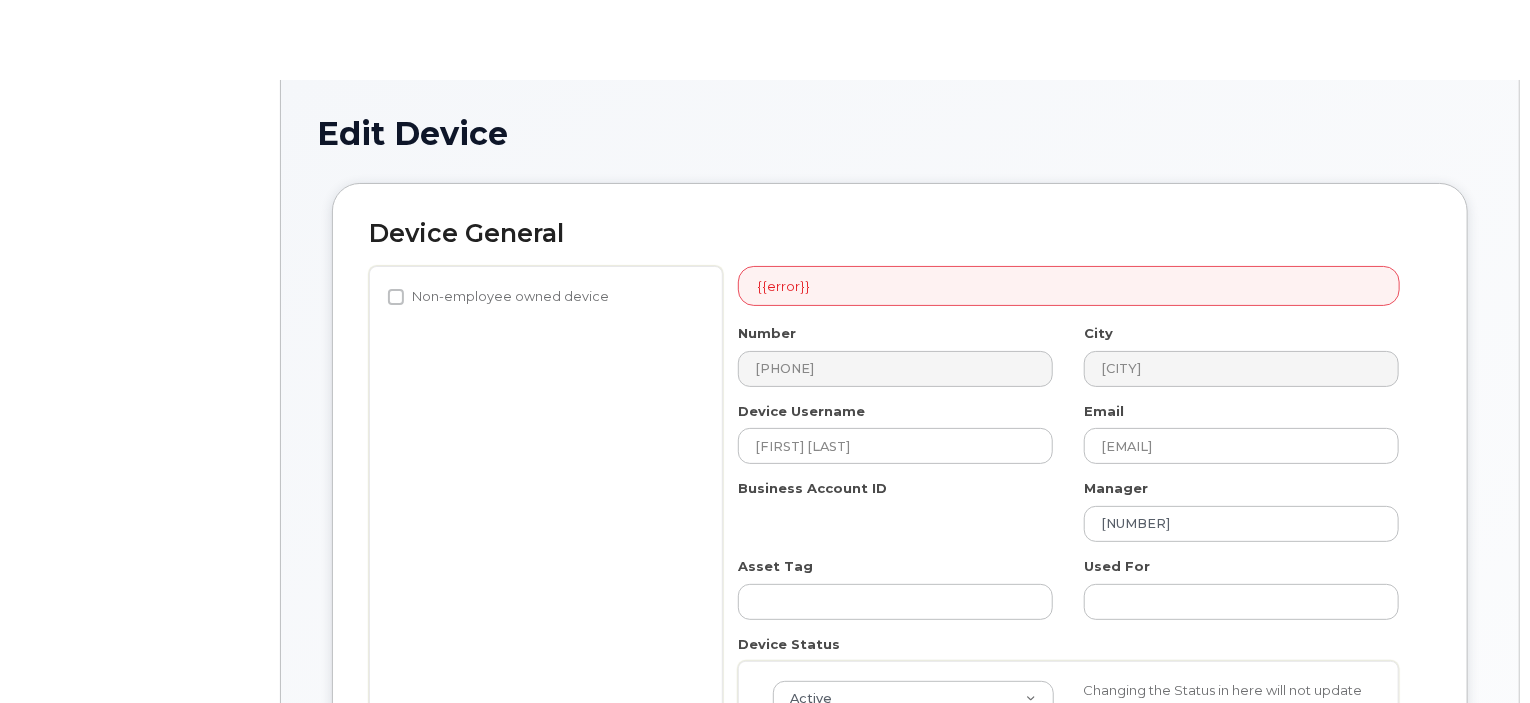 select on "1938691" 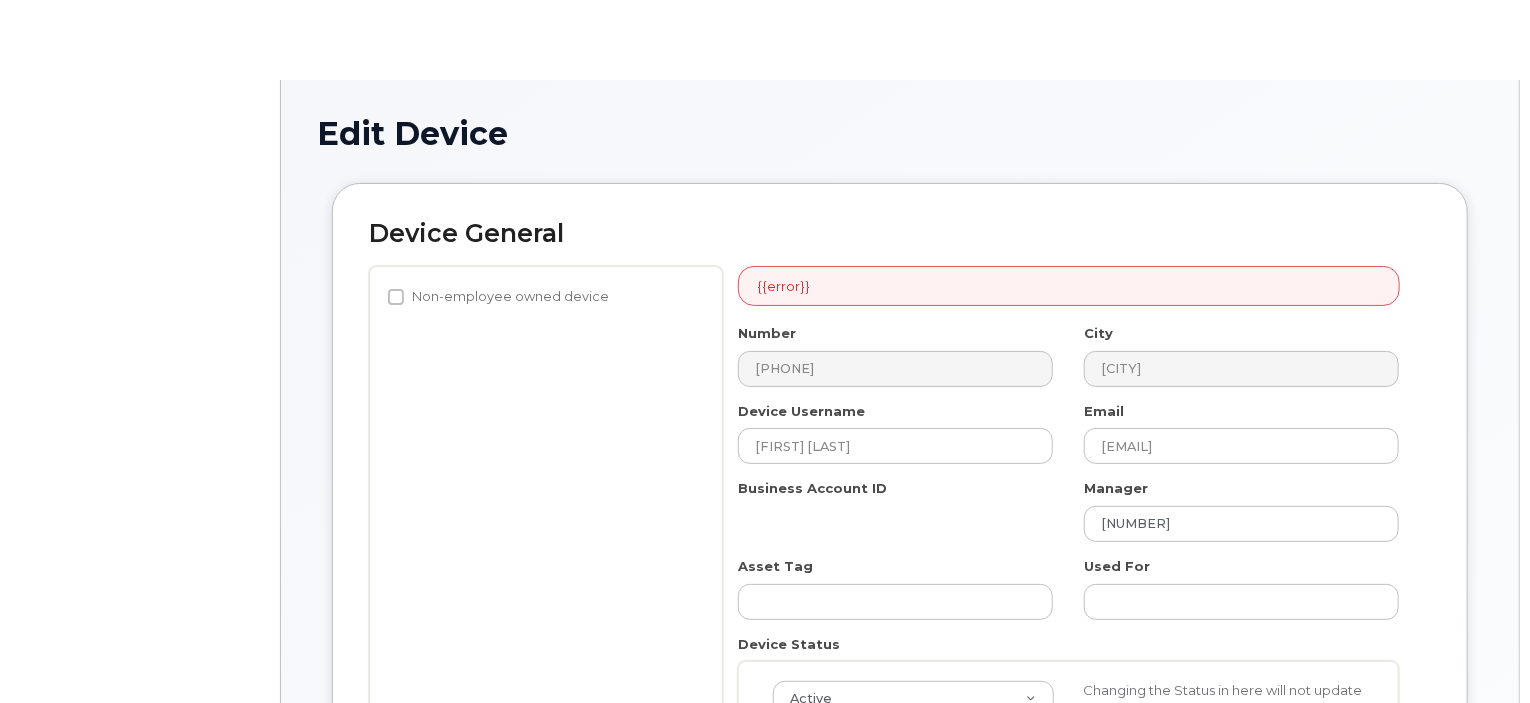 select on "33825843" 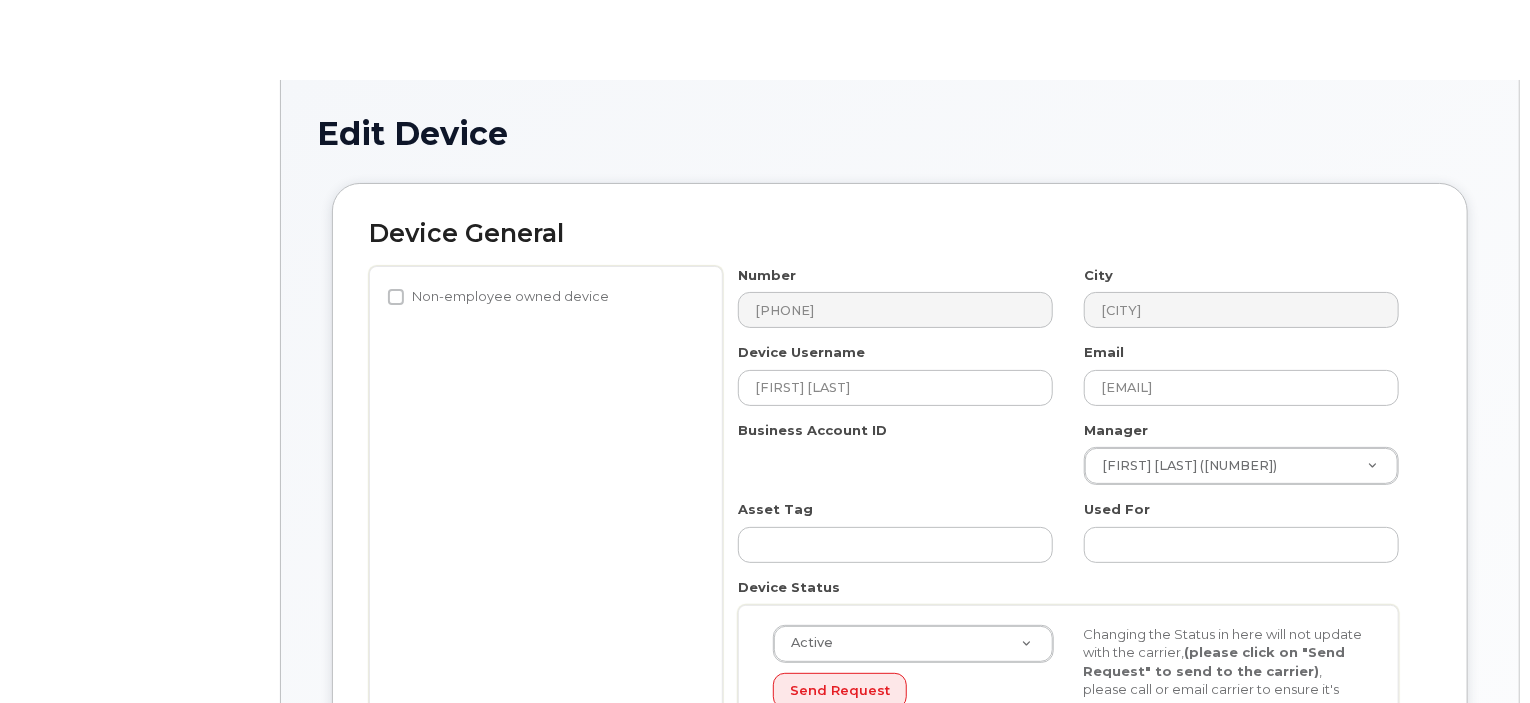 type 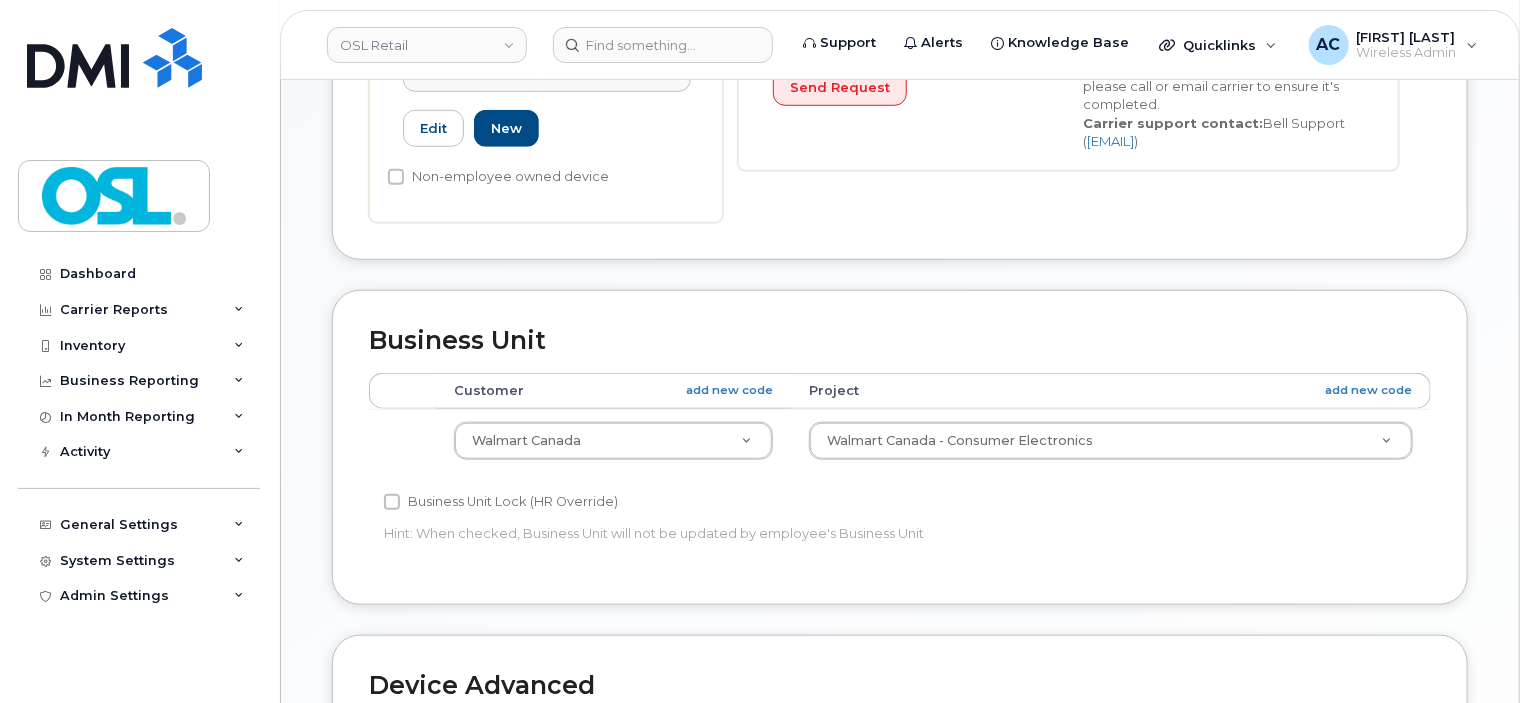 scroll, scrollTop: 707, scrollLeft: 0, axis: vertical 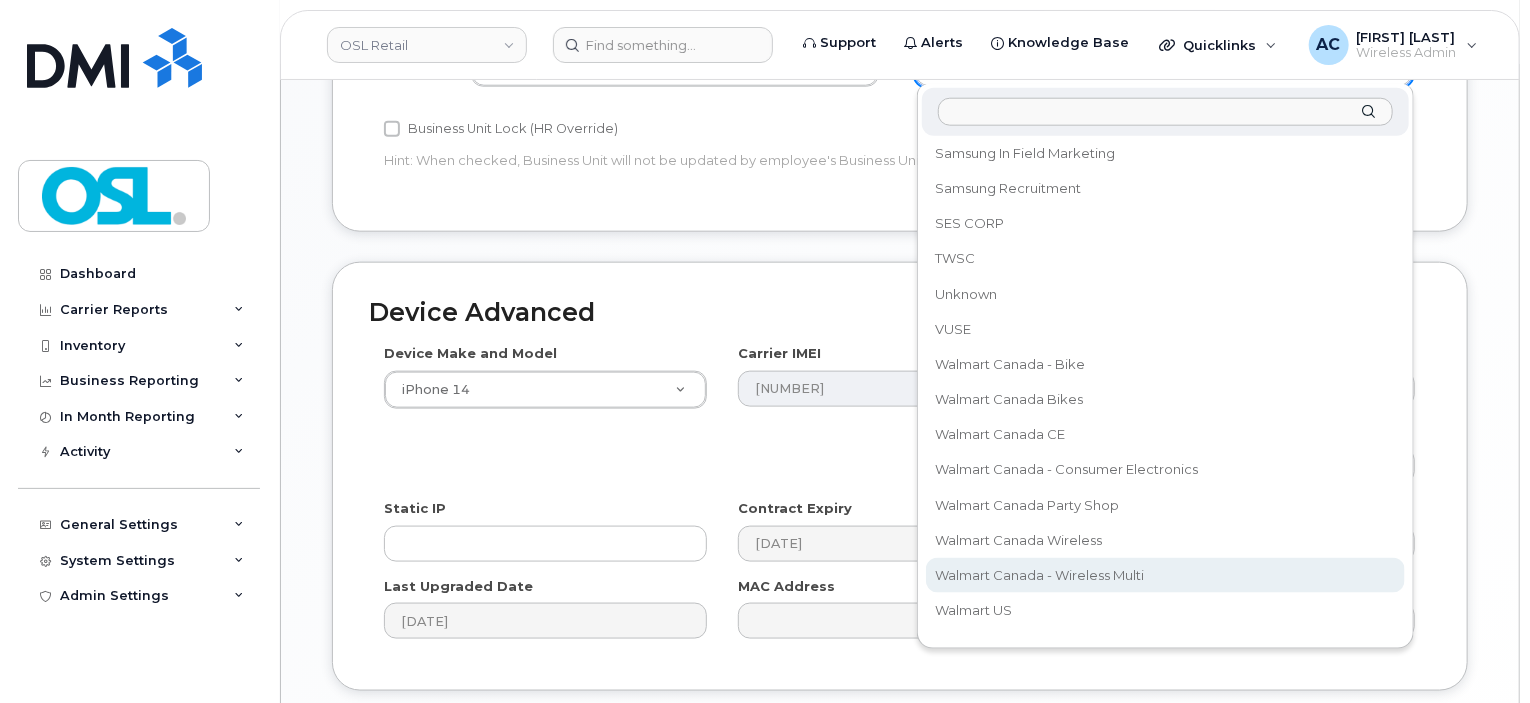 select on "33825836" 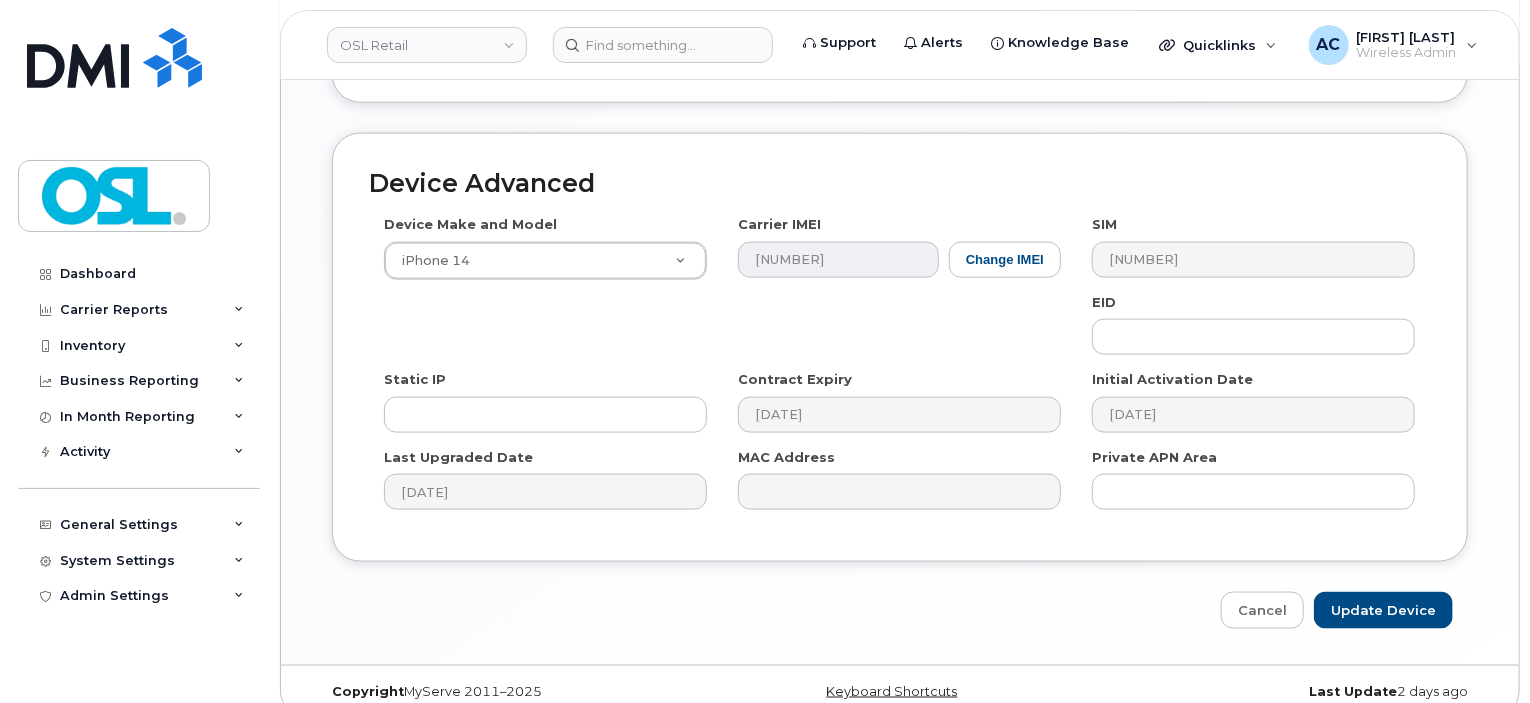 scroll, scrollTop: 1230, scrollLeft: 0, axis: vertical 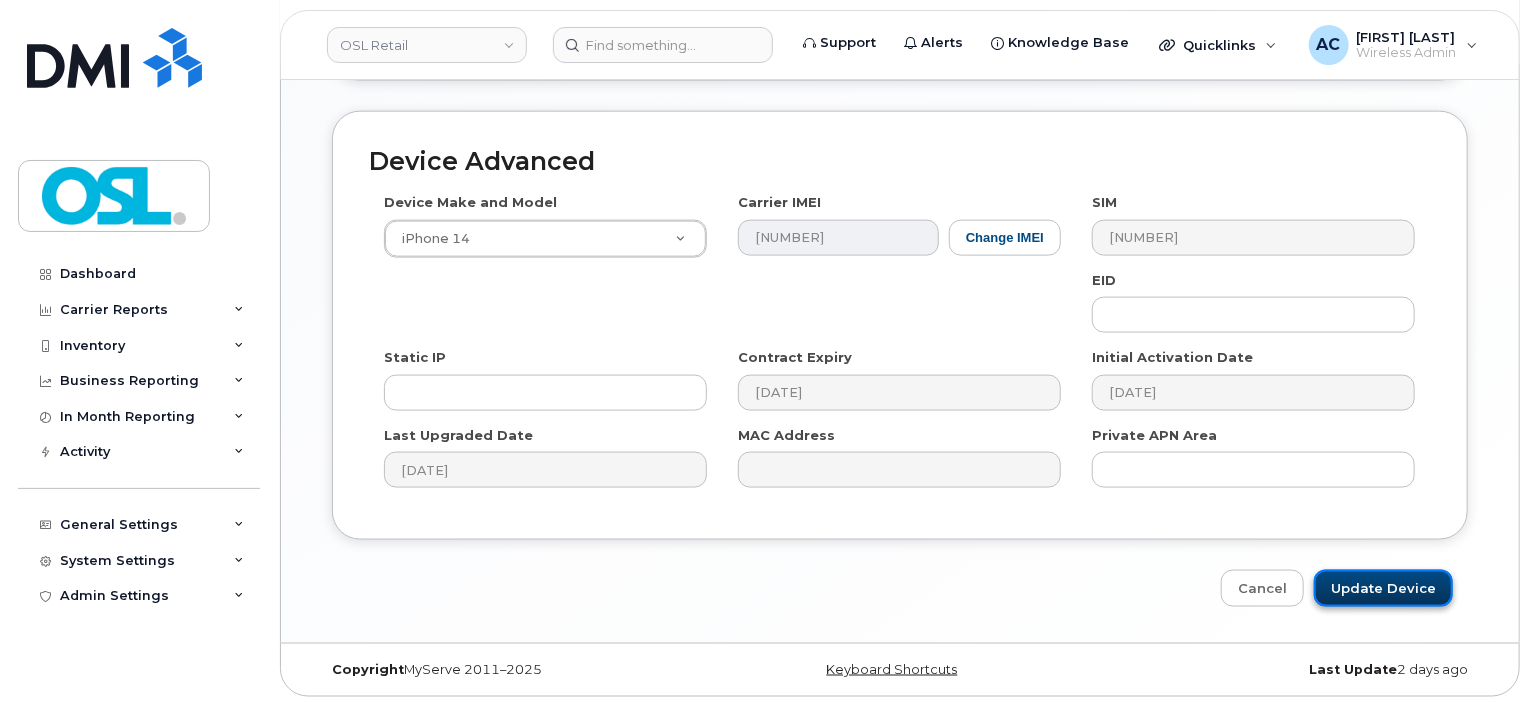 click on "Update Device" at bounding box center [1383, 588] 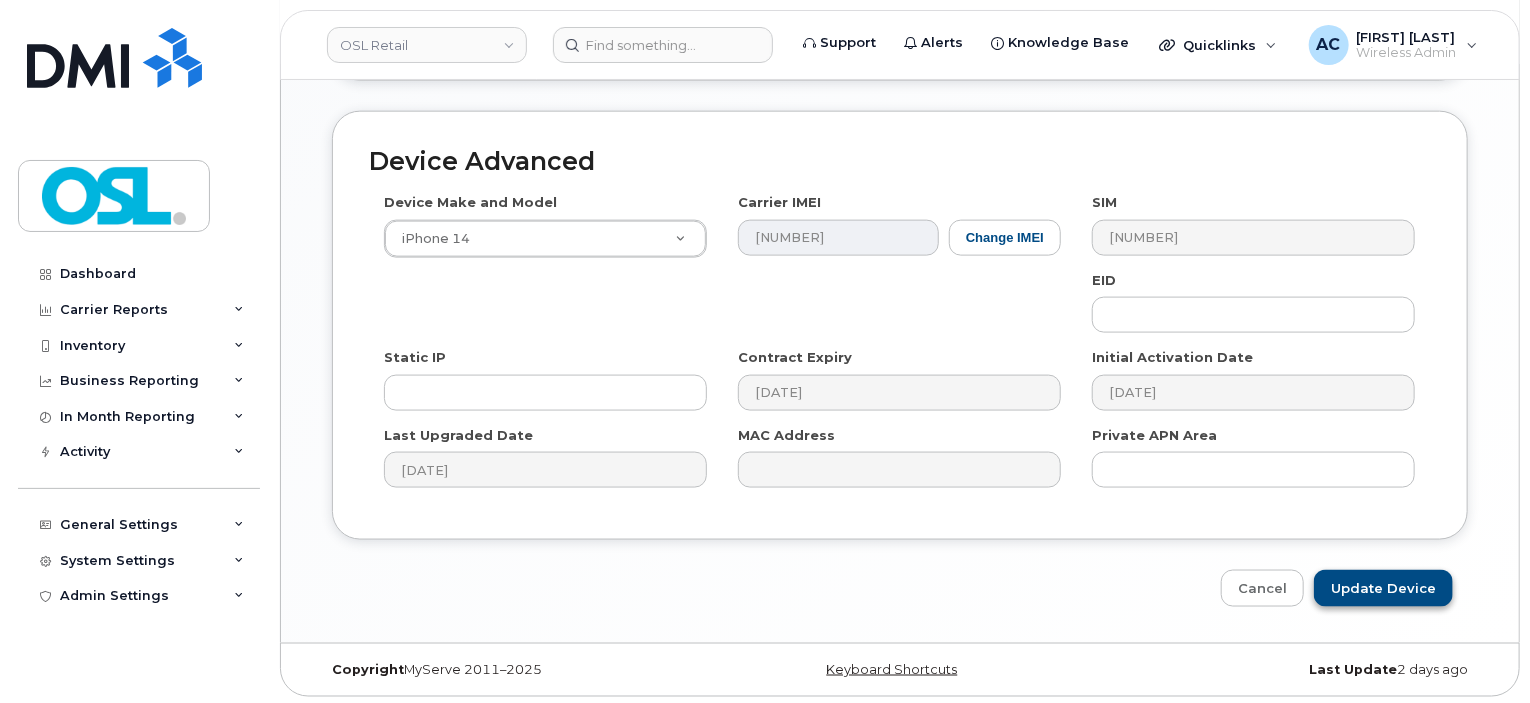 type on "Saving..." 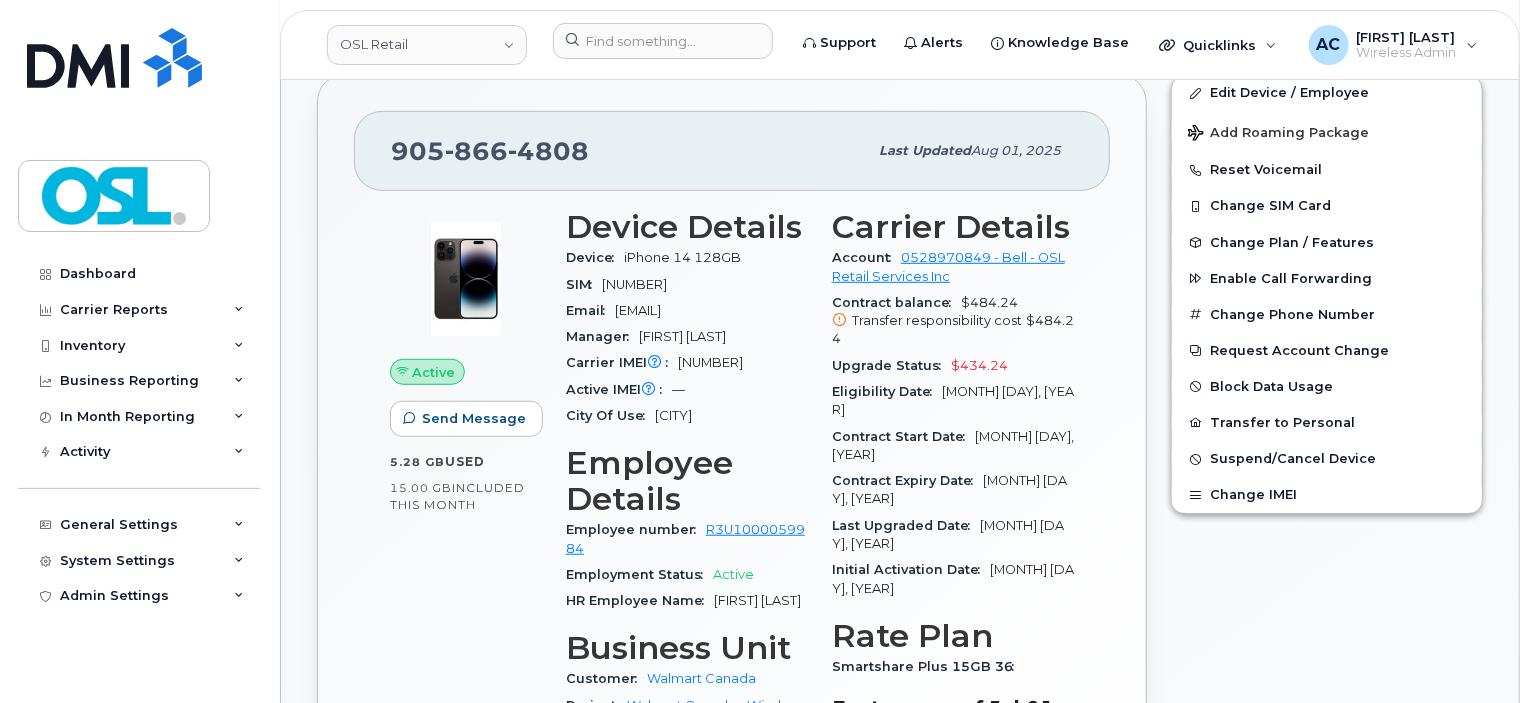 scroll, scrollTop: 506, scrollLeft: 0, axis: vertical 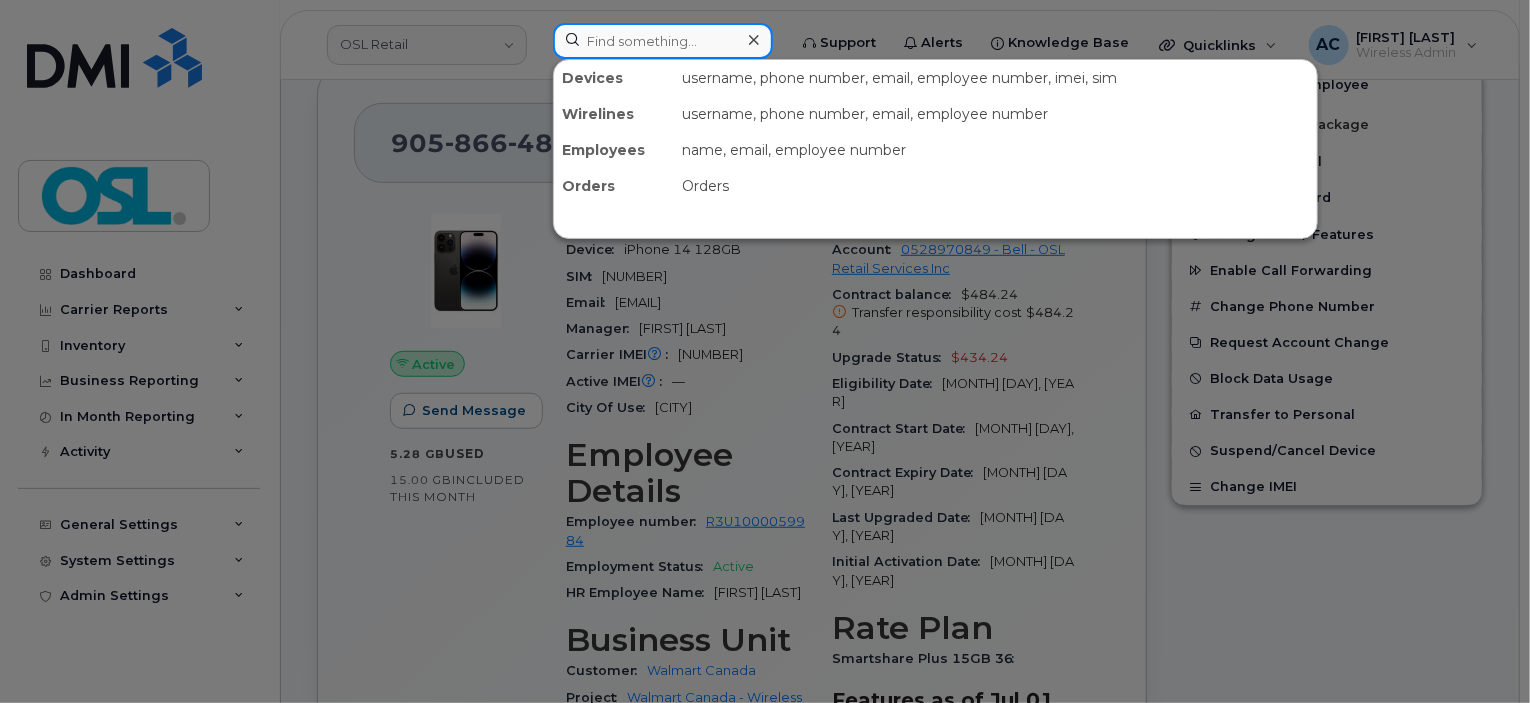 click at bounding box center (663, 41) 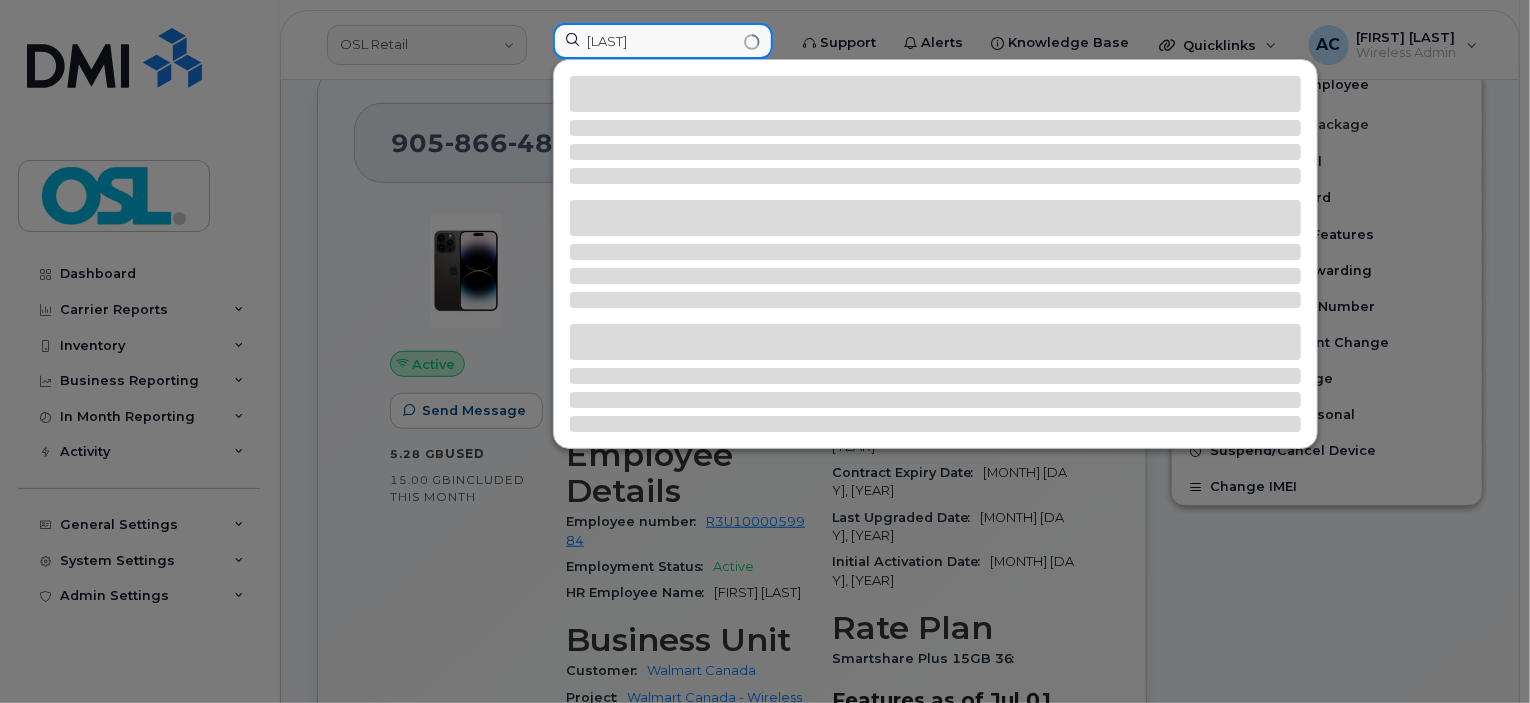type on "maday" 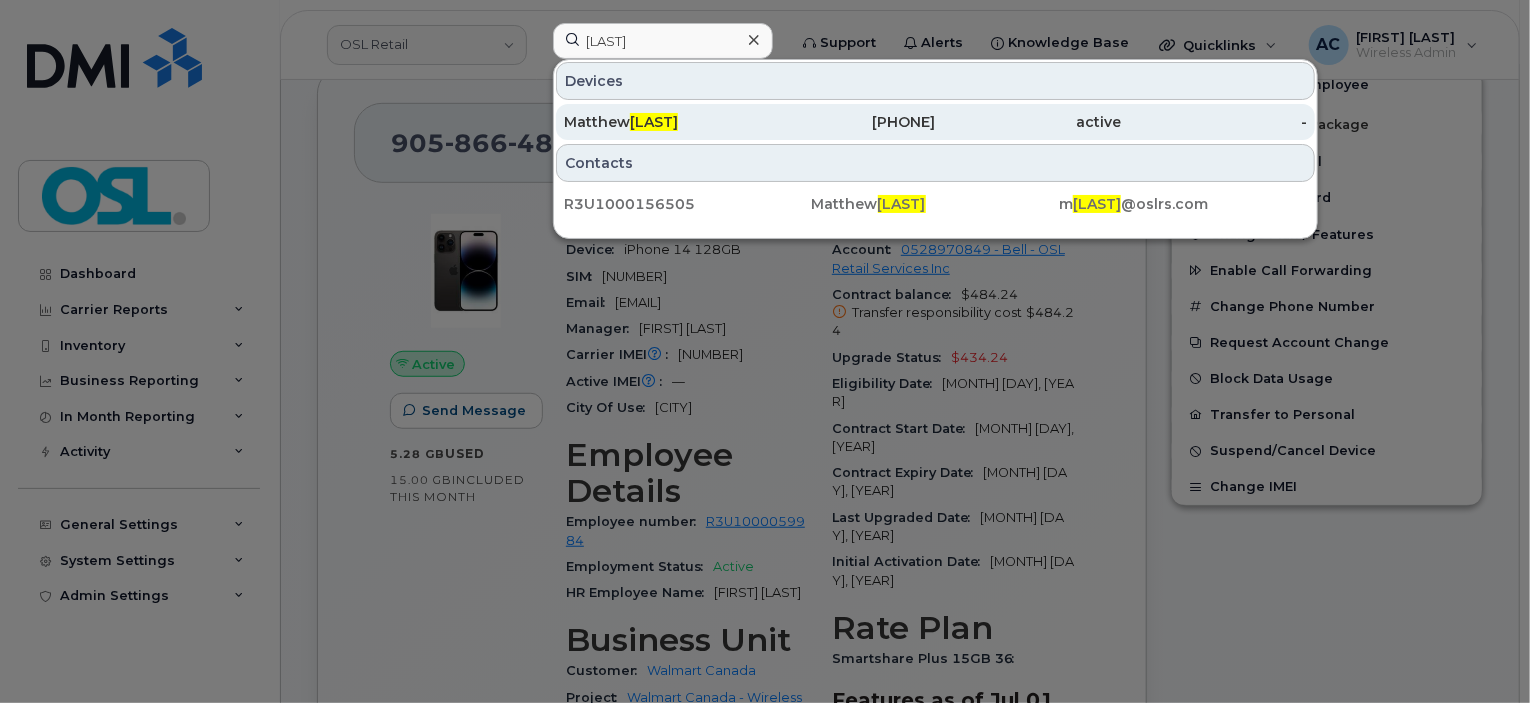 click on "Matthew  Maday" at bounding box center [657, 122] 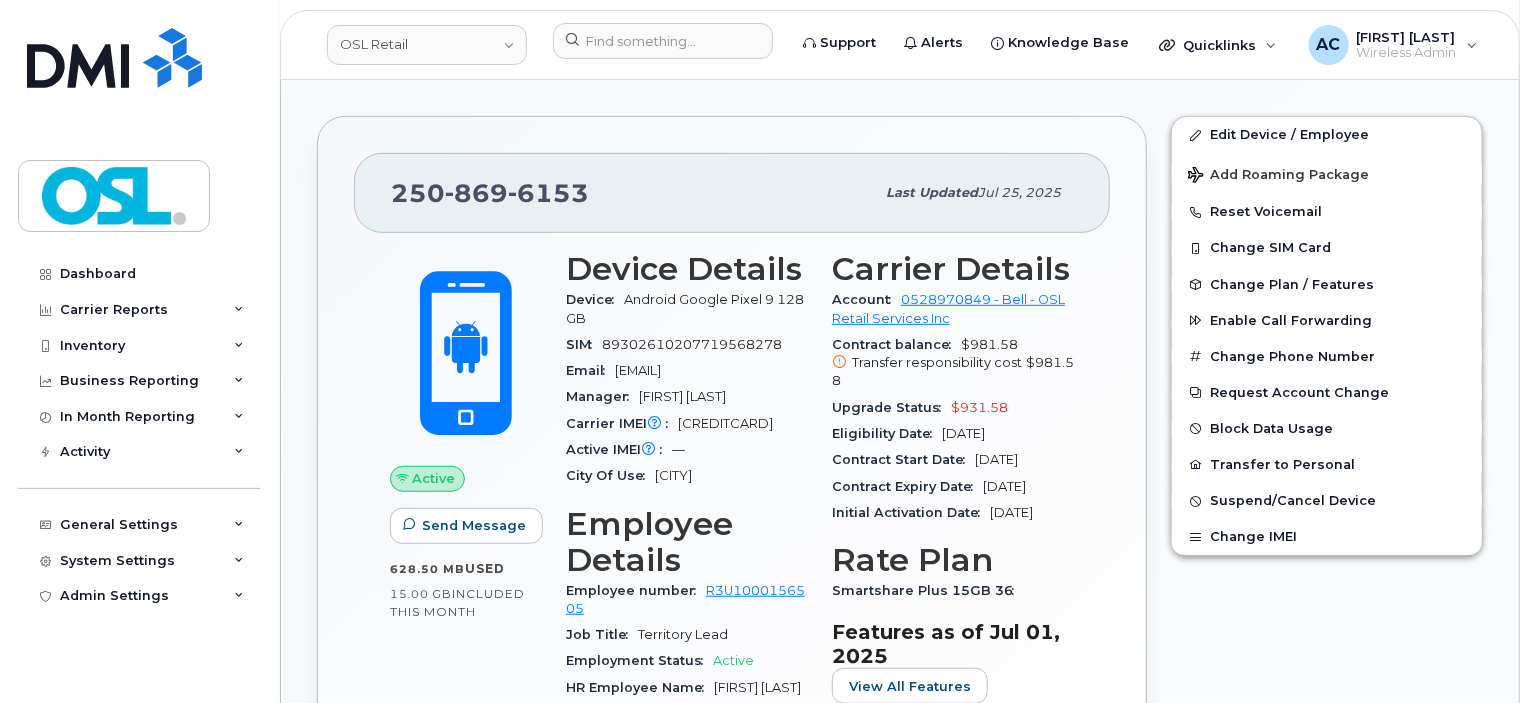 scroll, scrollTop: 455, scrollLeft: 0, axis: vertical 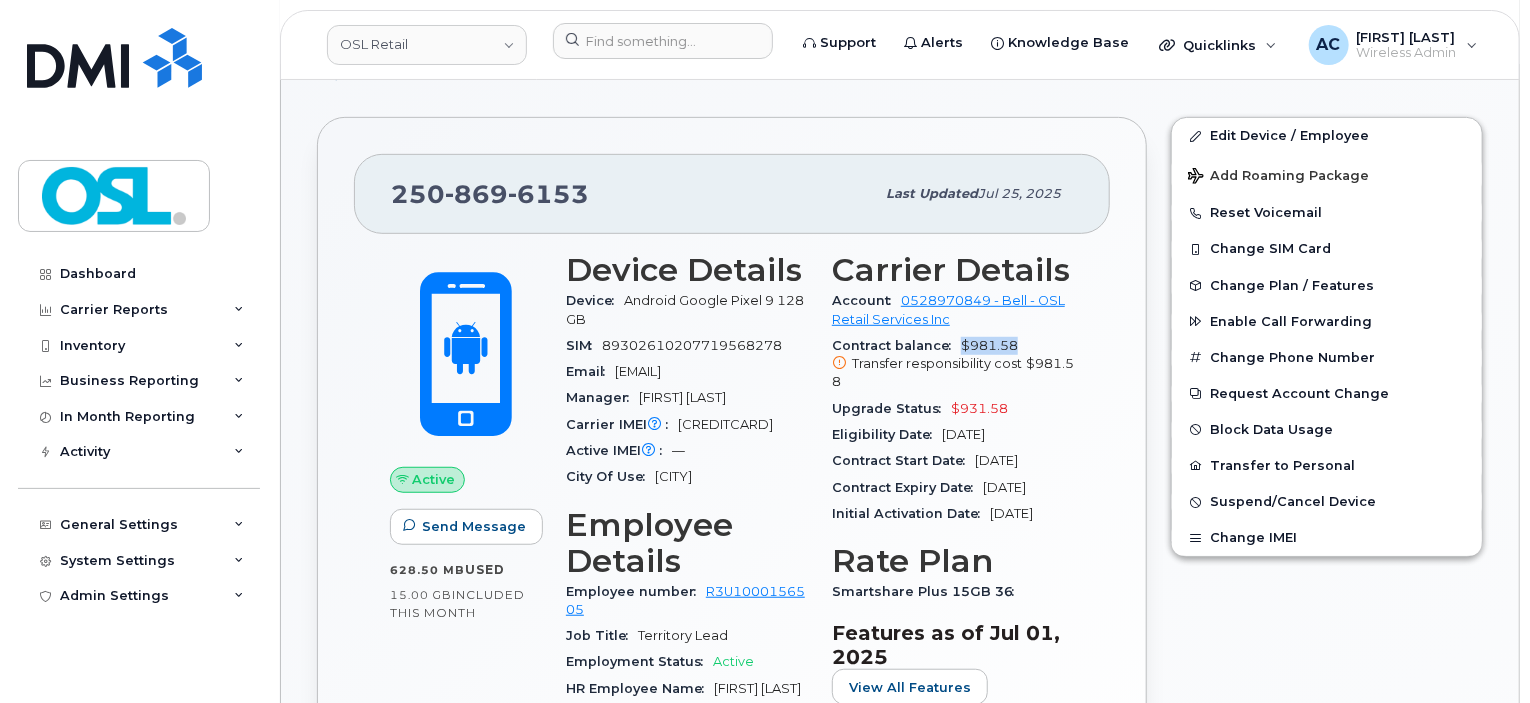 drag, startPoint x: 1036, startPoint y: 339, endPoint x: 953, endPoint y: 338, distance: 83.00603 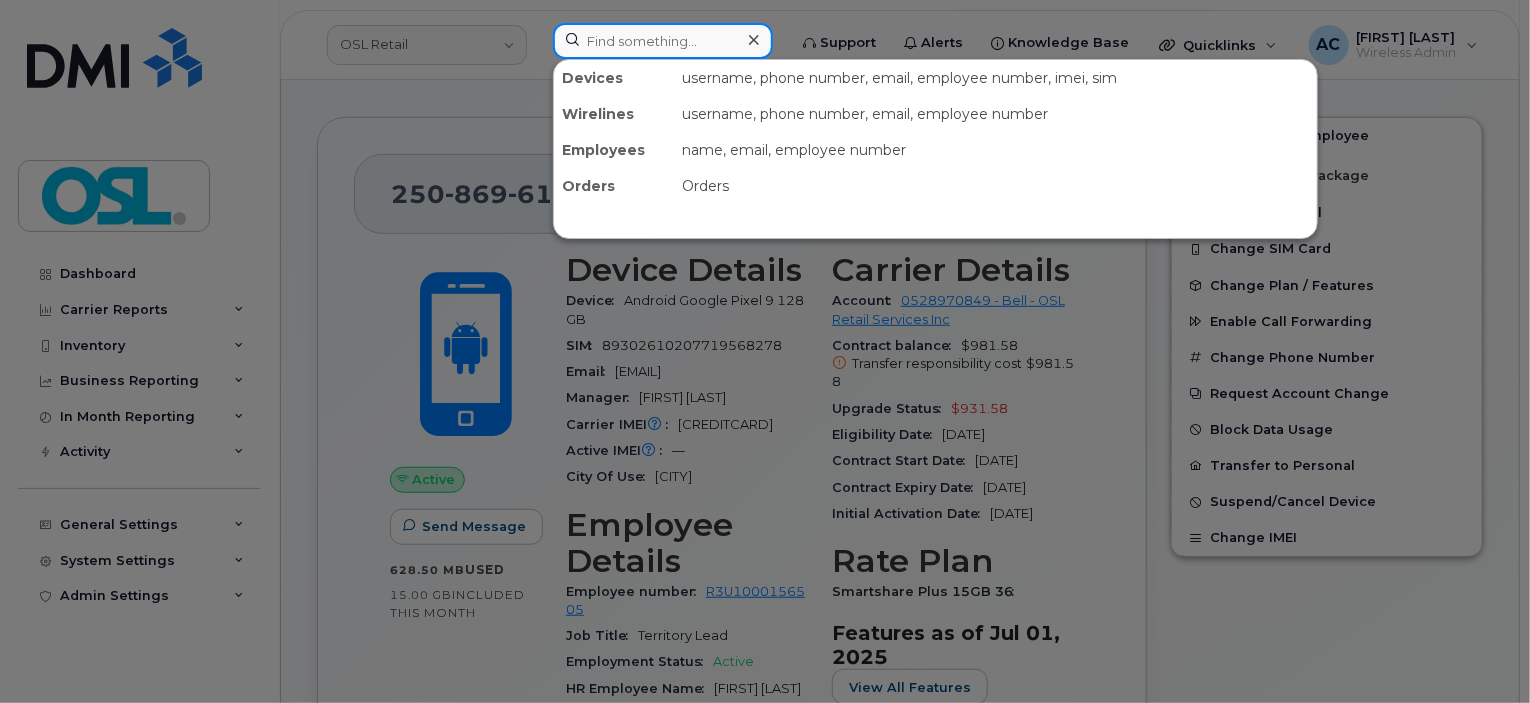 click at bounding box center (663, 41) 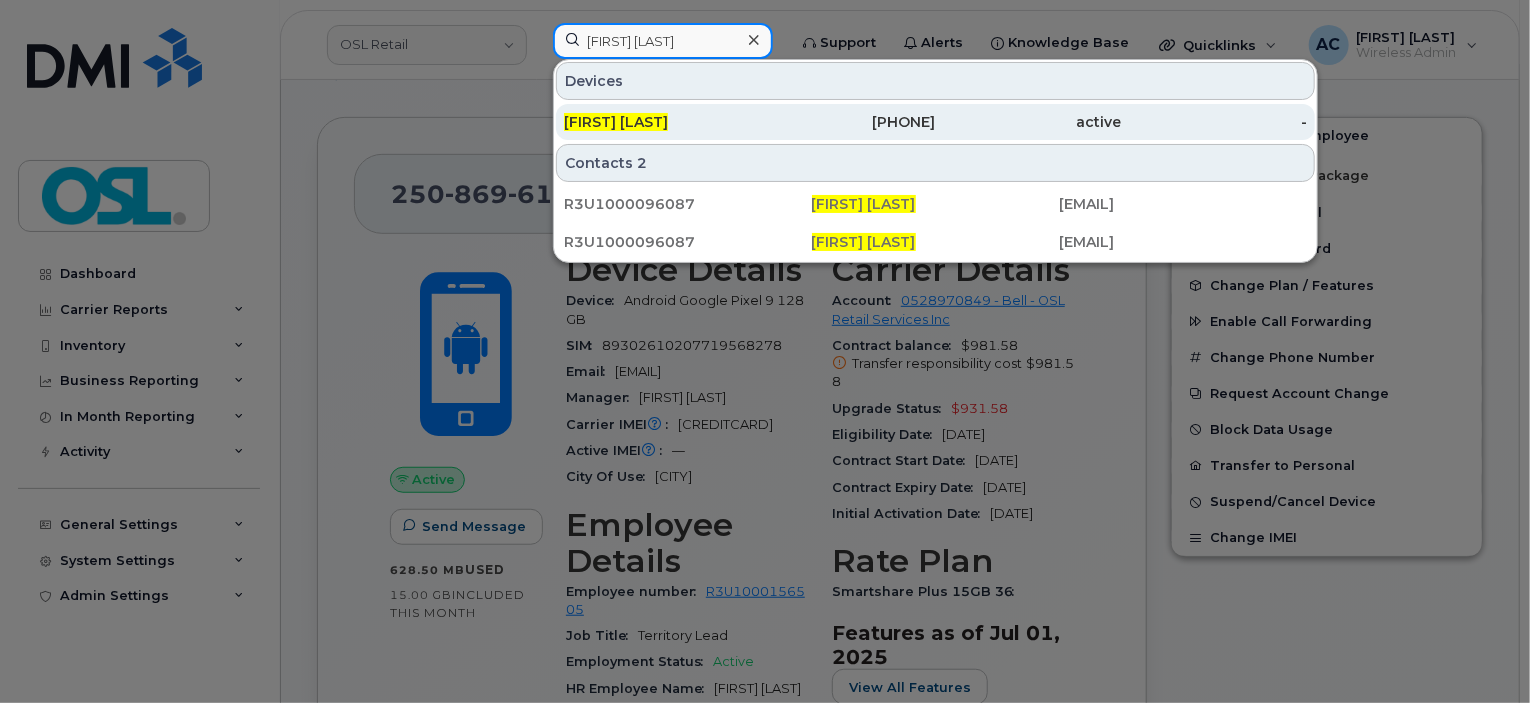 type on "Sean Dennis" 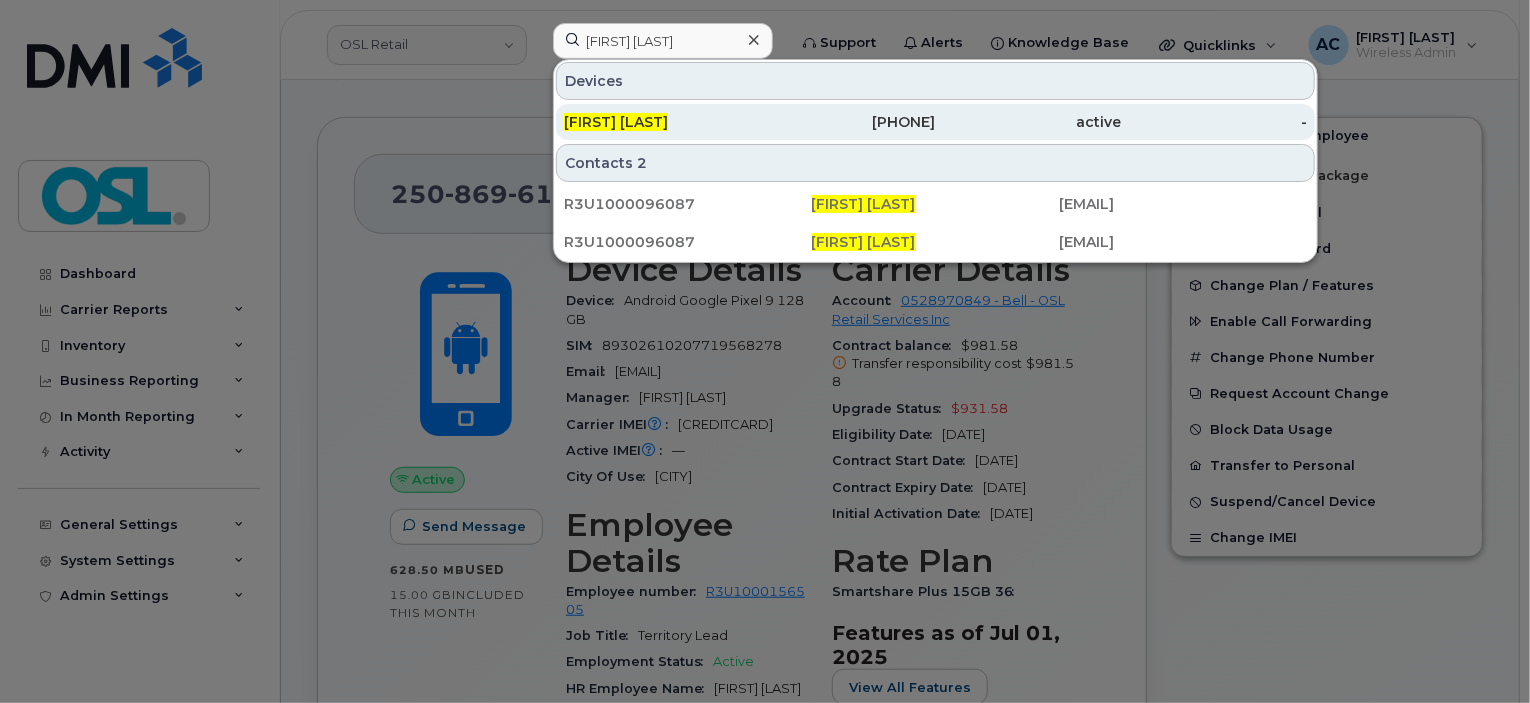 click on "Sean Dennis" 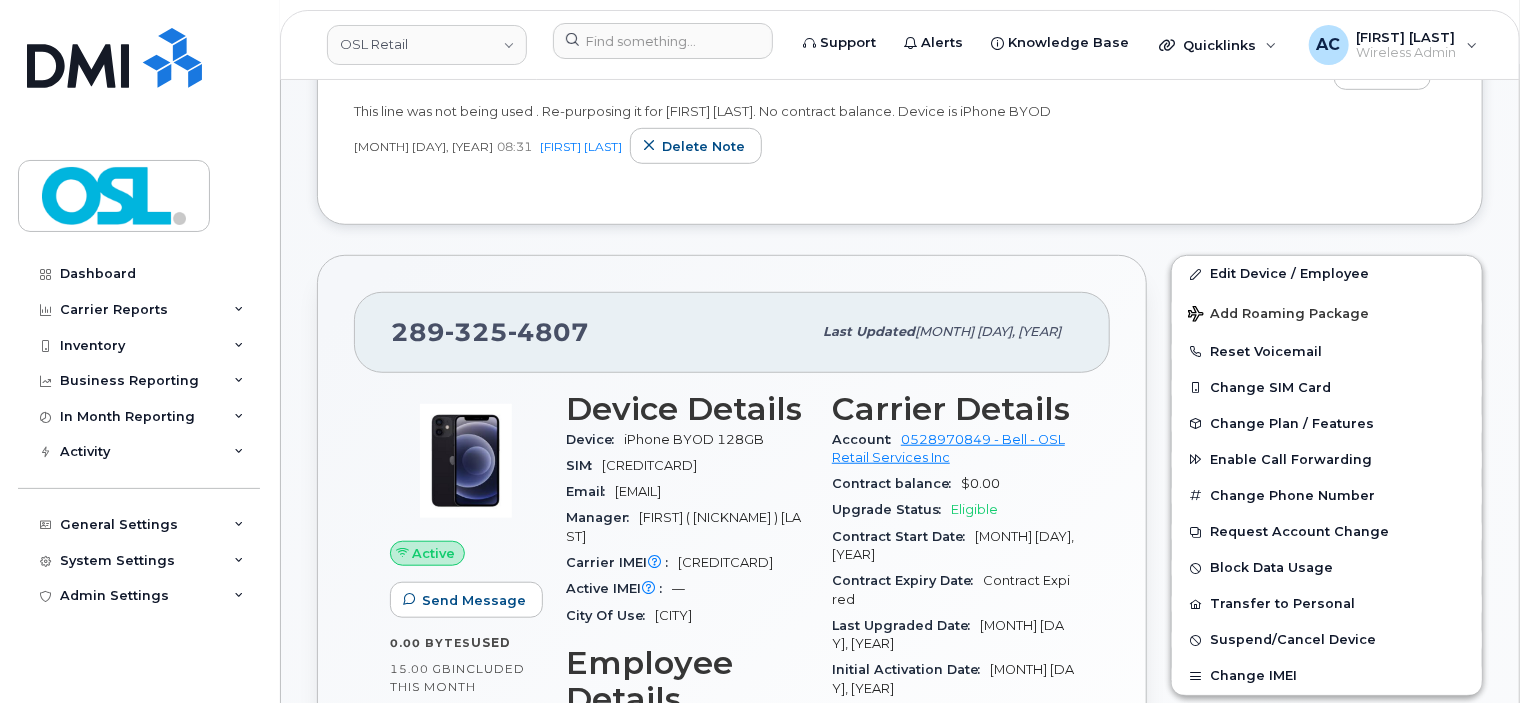 scroll, scrollTop: 578, scrollLeft: 0, axis: vertical 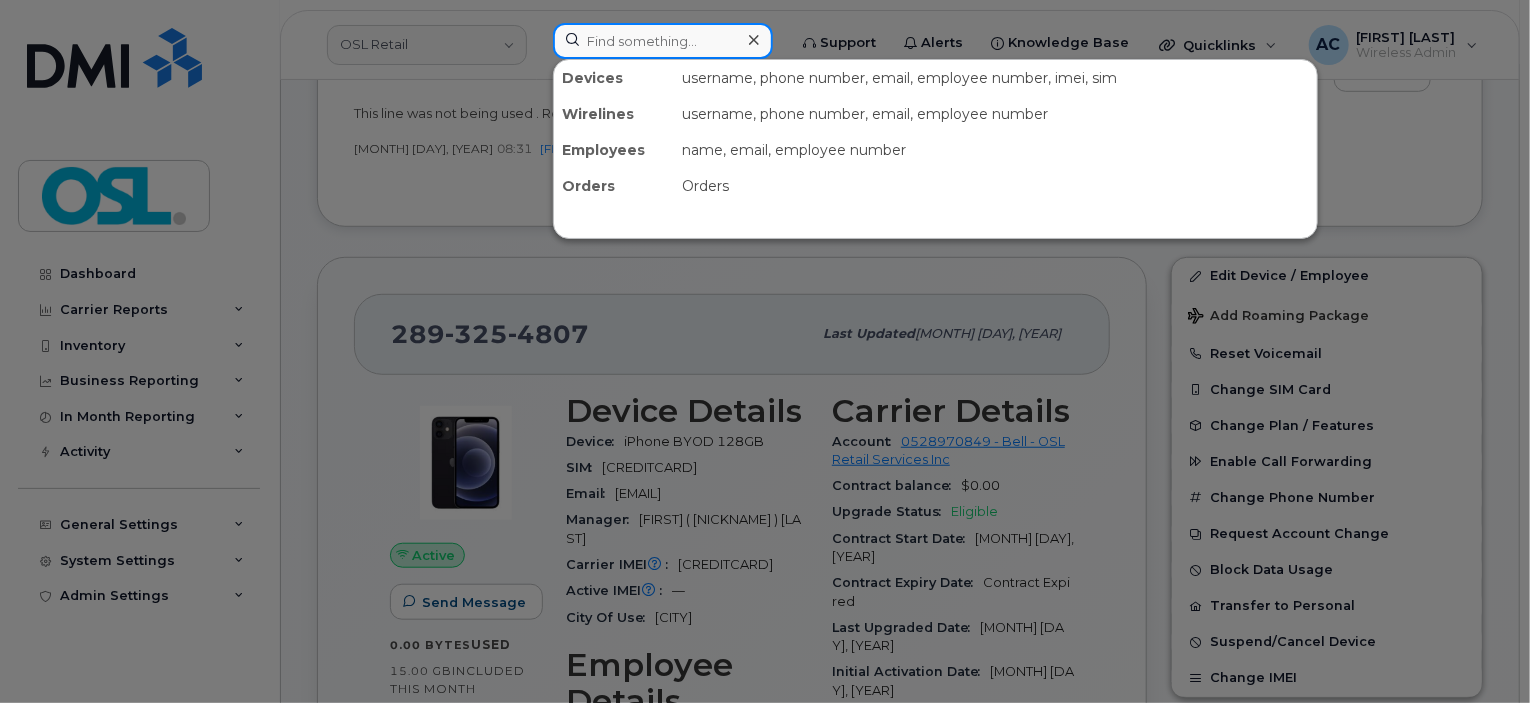 click at bounding box center (663, 41) 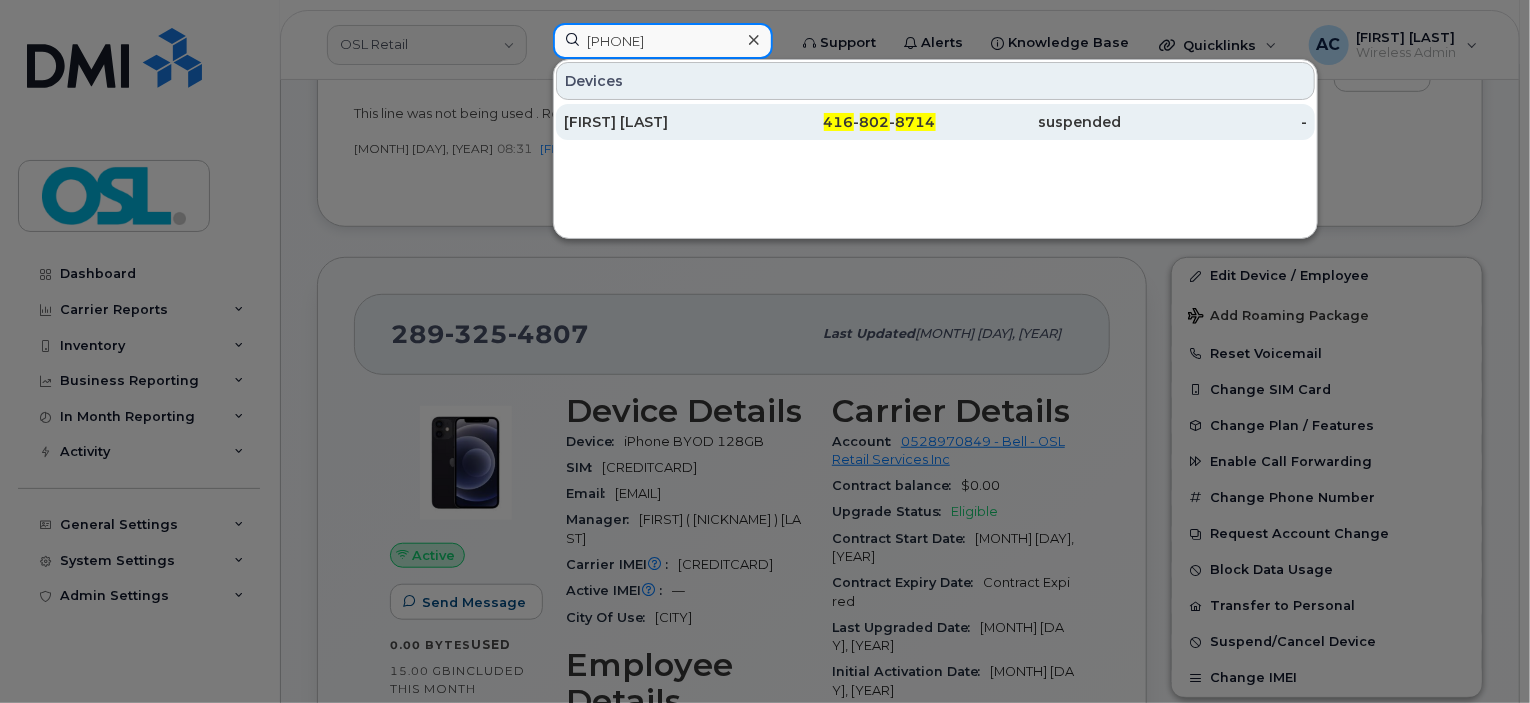 type on "4168028714" 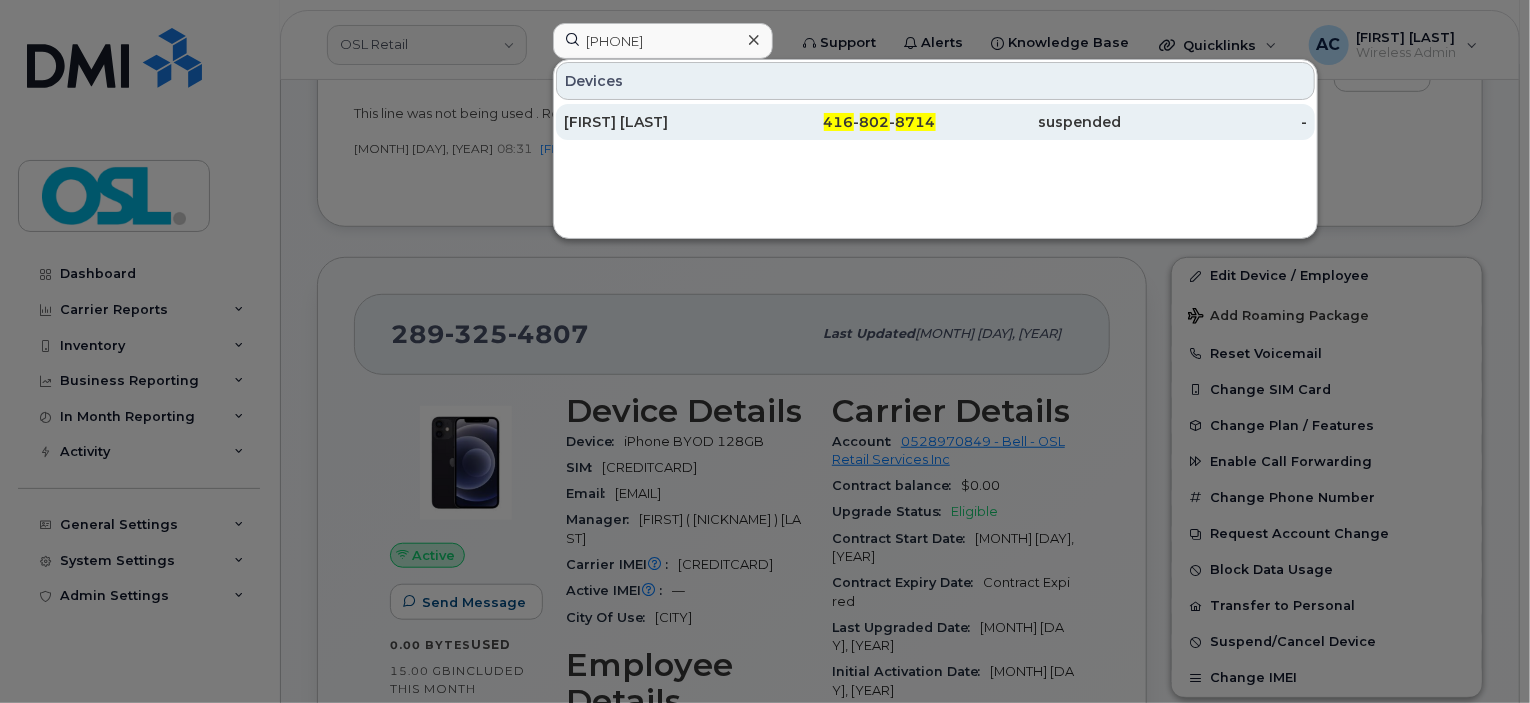 click on "[FIRST] [LAST]" 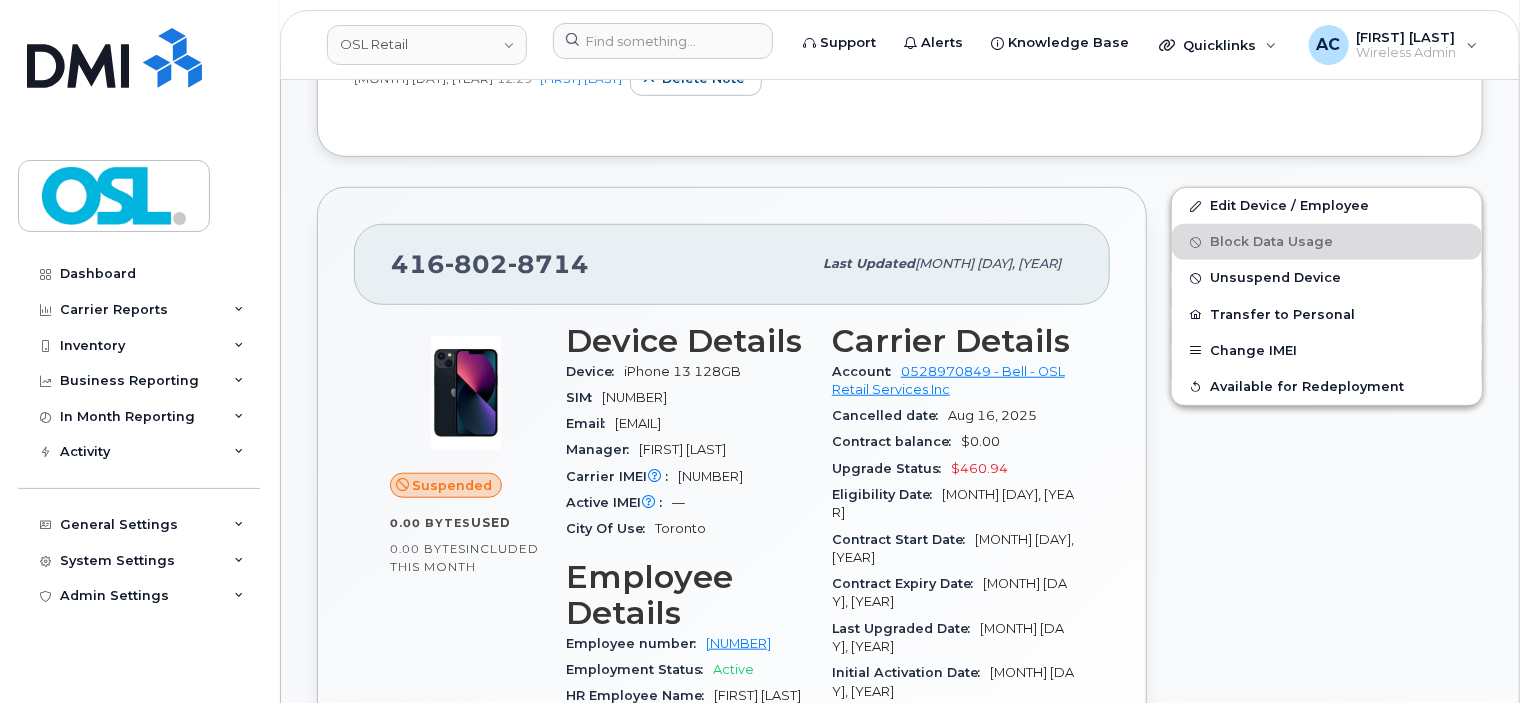 scroll, scrollTop: 650, scrollLeft: 0, axis: vertical 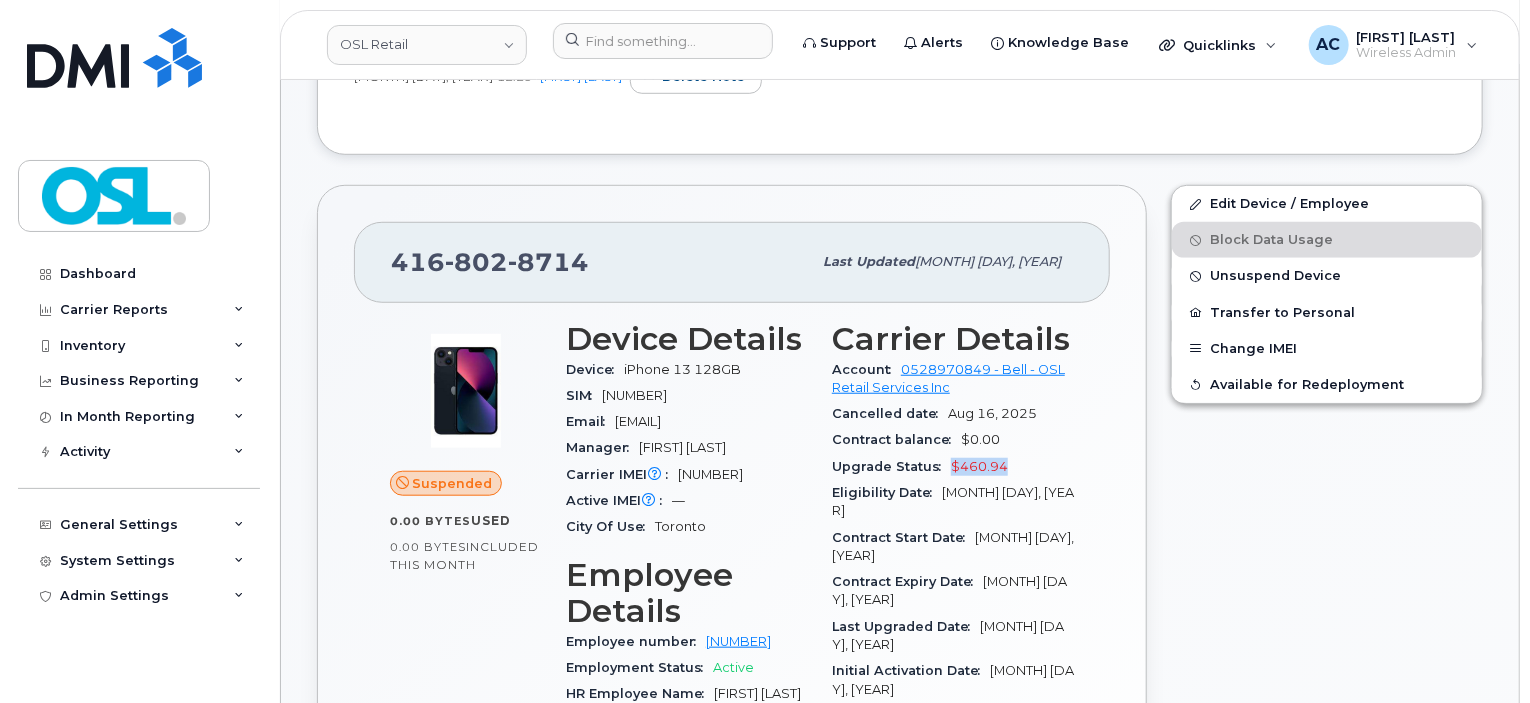 drag, startPoint x: 1021, startPoint y: 466, endPoint x: 946, endPoint y: 465, distance: 75.00667 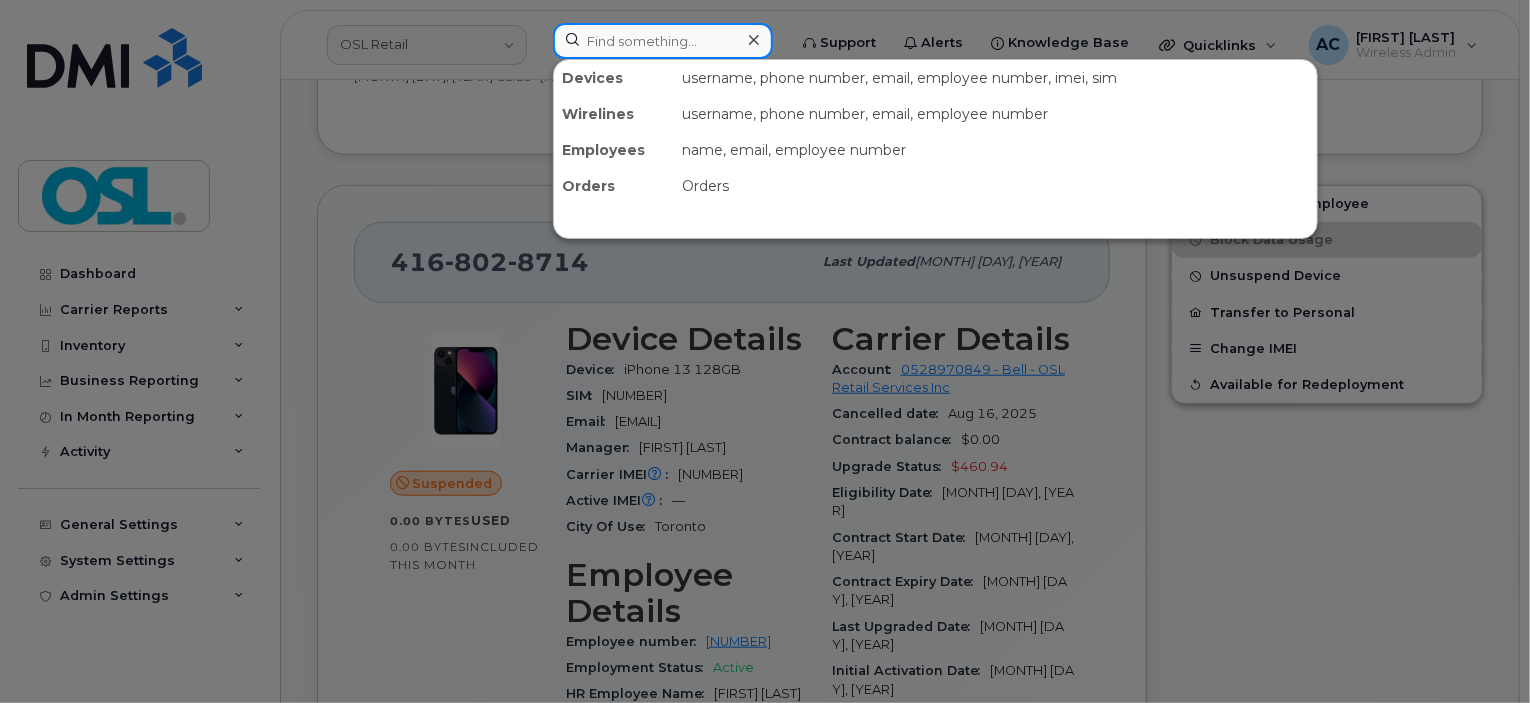 click at bounding box center (663, 41) 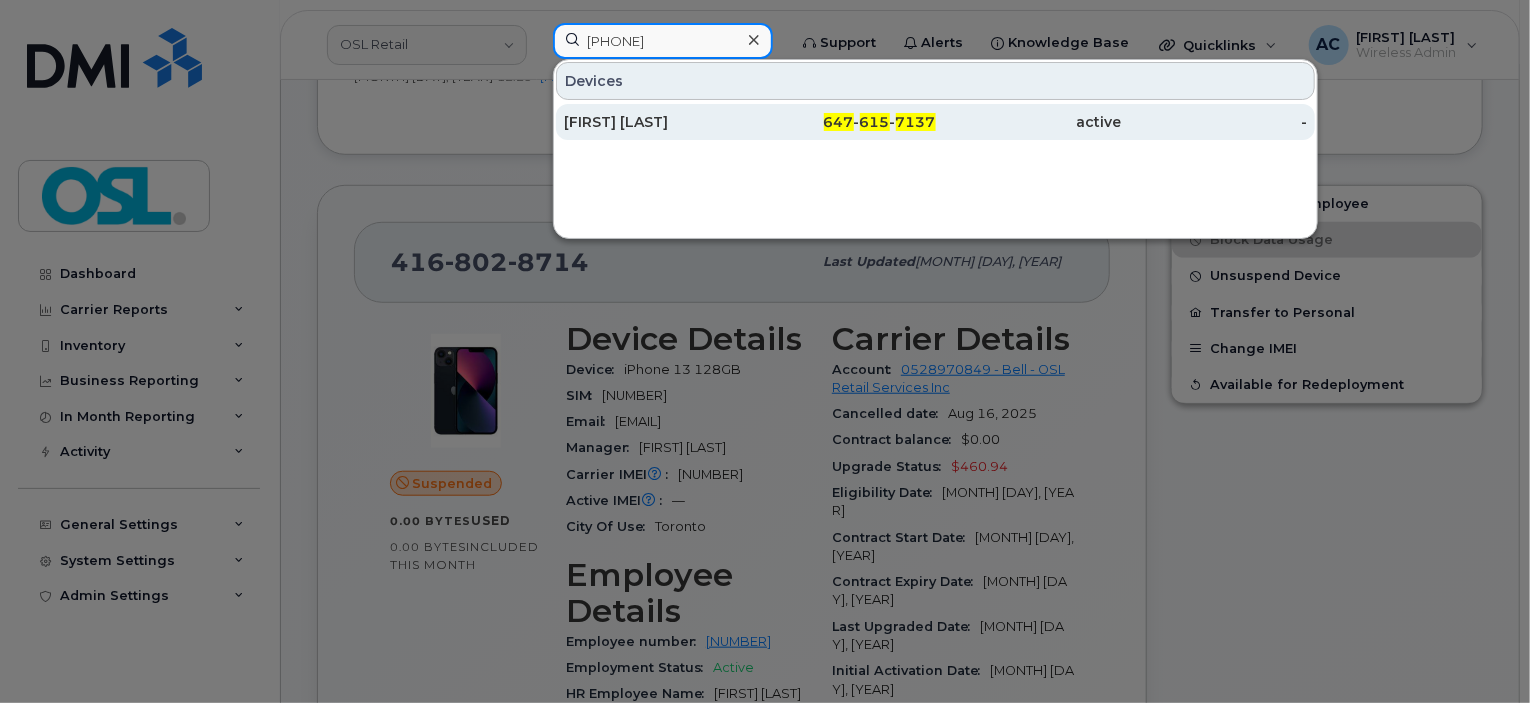 type on "6476157137" 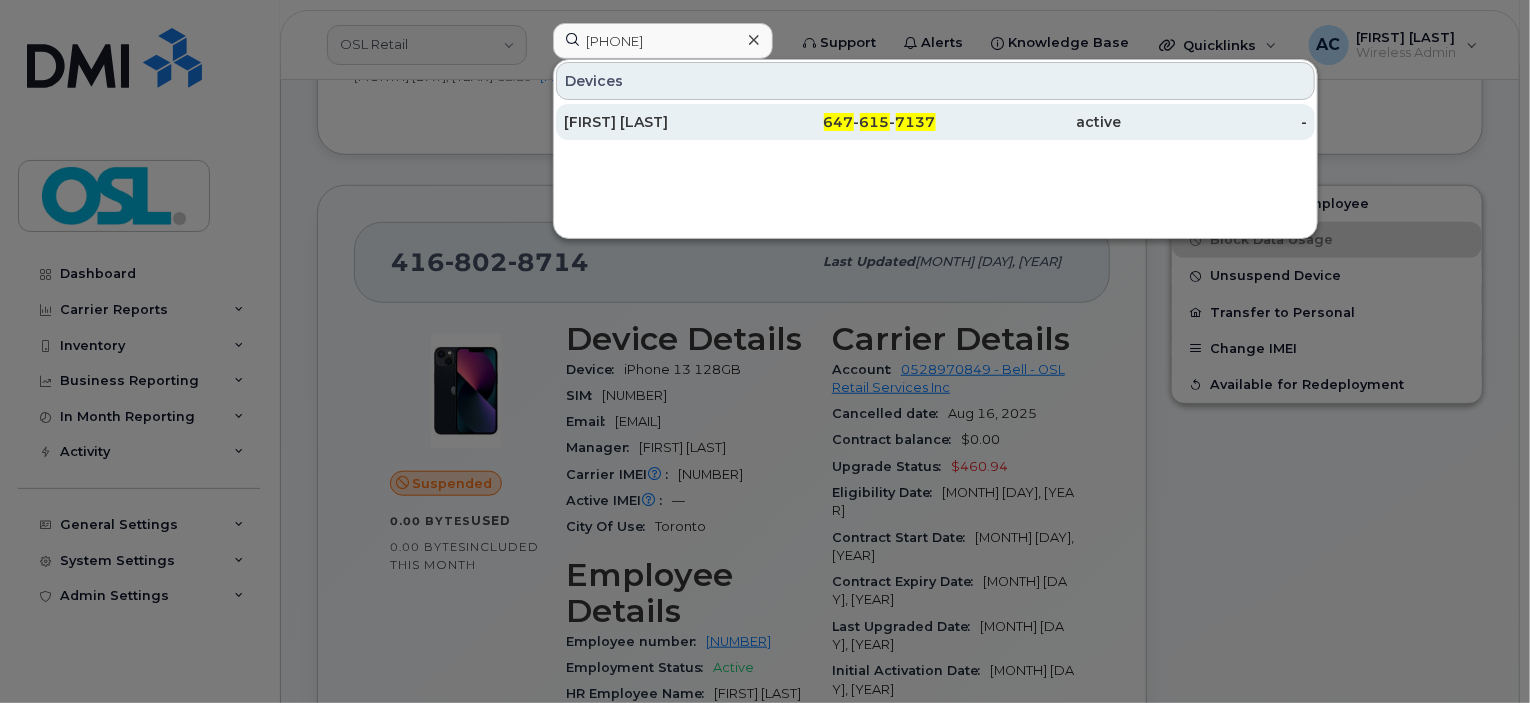 click on "[FIRST] [LAST]" at bounding box center [657, 122] 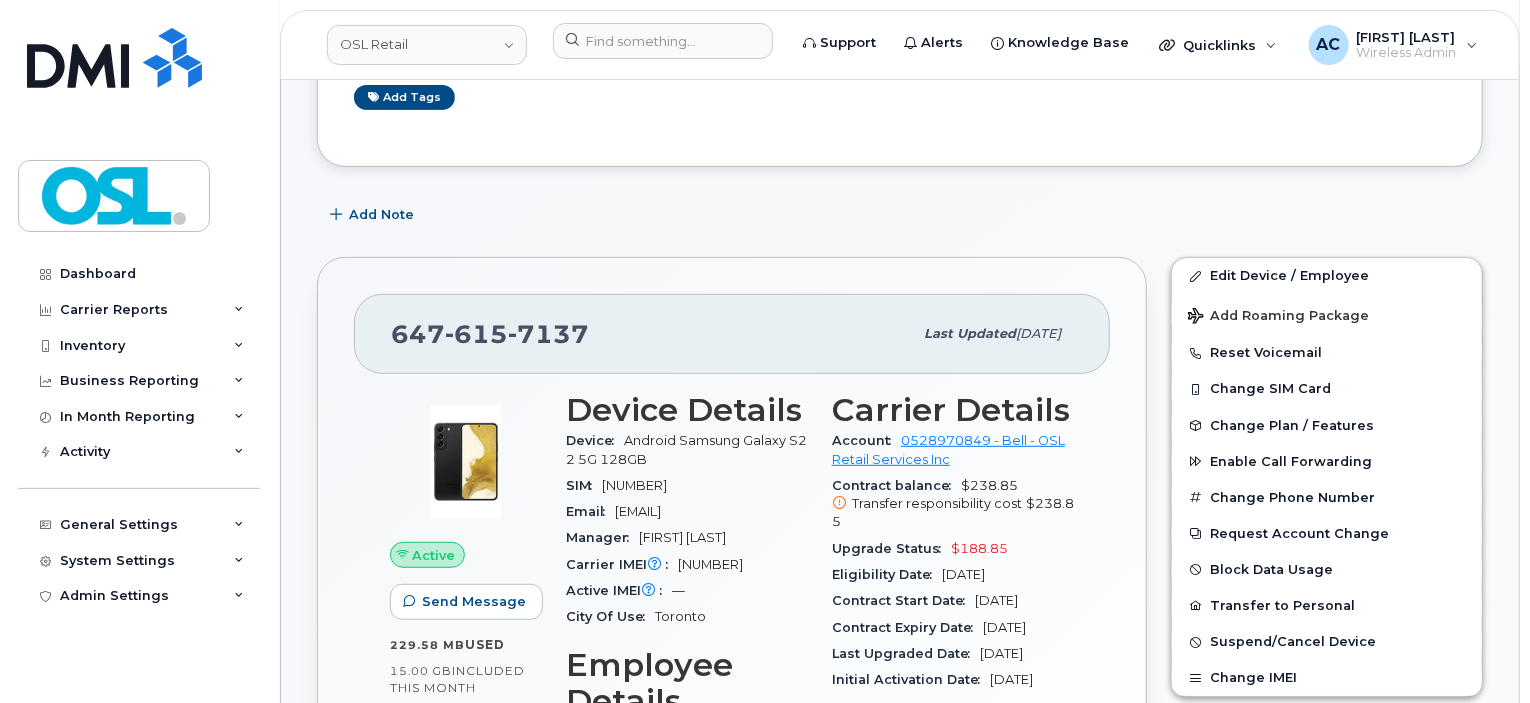 scroll, scrollTop: 319, scrollLeft: 0, axis: vertical 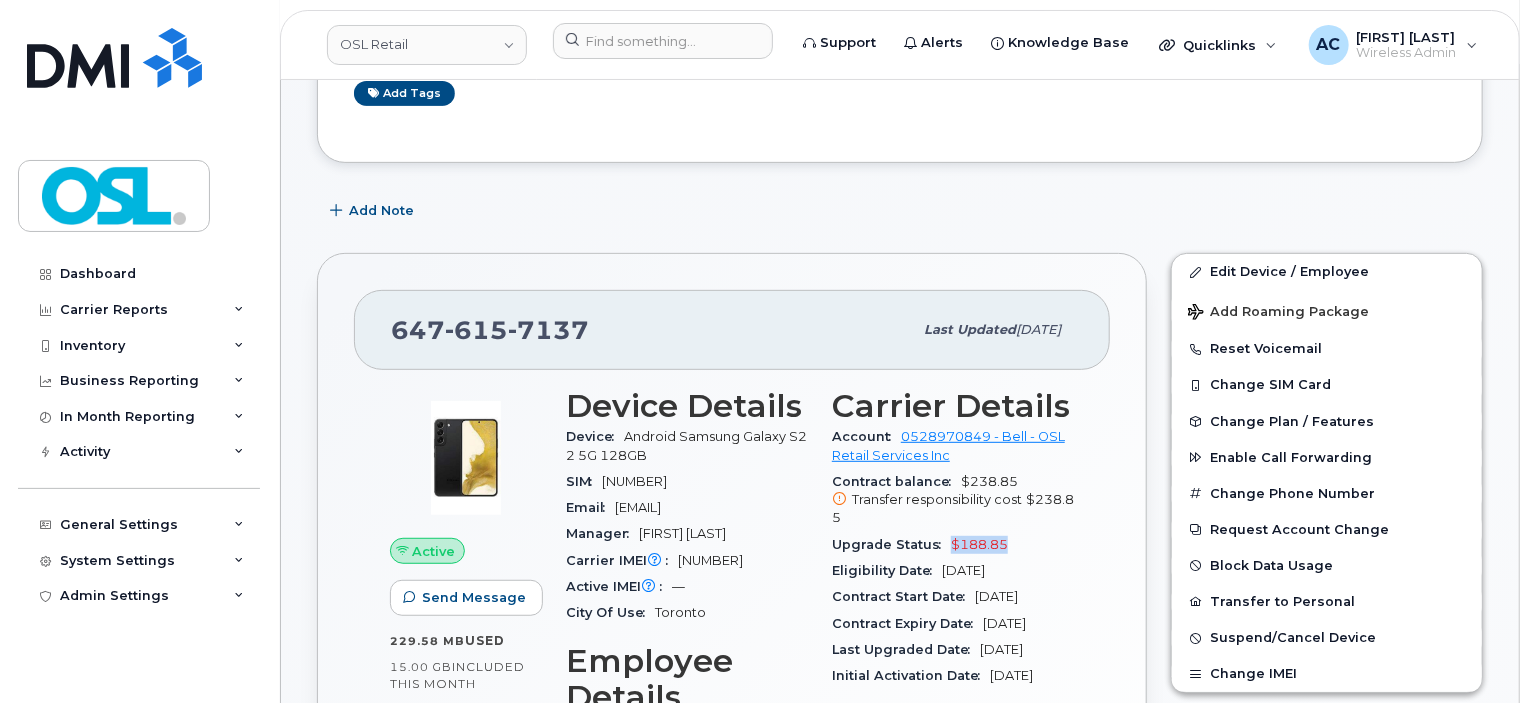 drag, startPoint x: 1020, startPoint y: 544, endPoint x: 948, endPoint y: 544, distance: 72 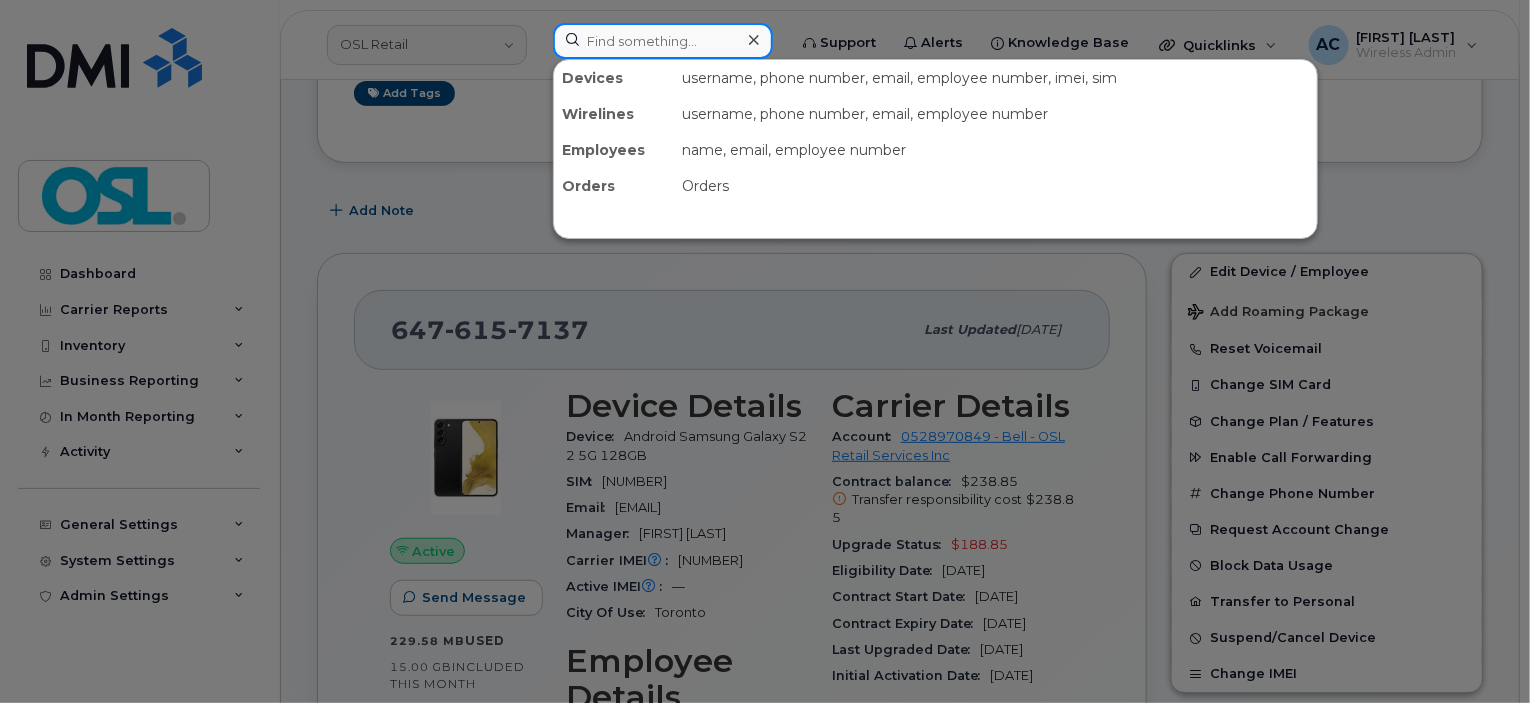 click at bounding box center (663, 41) 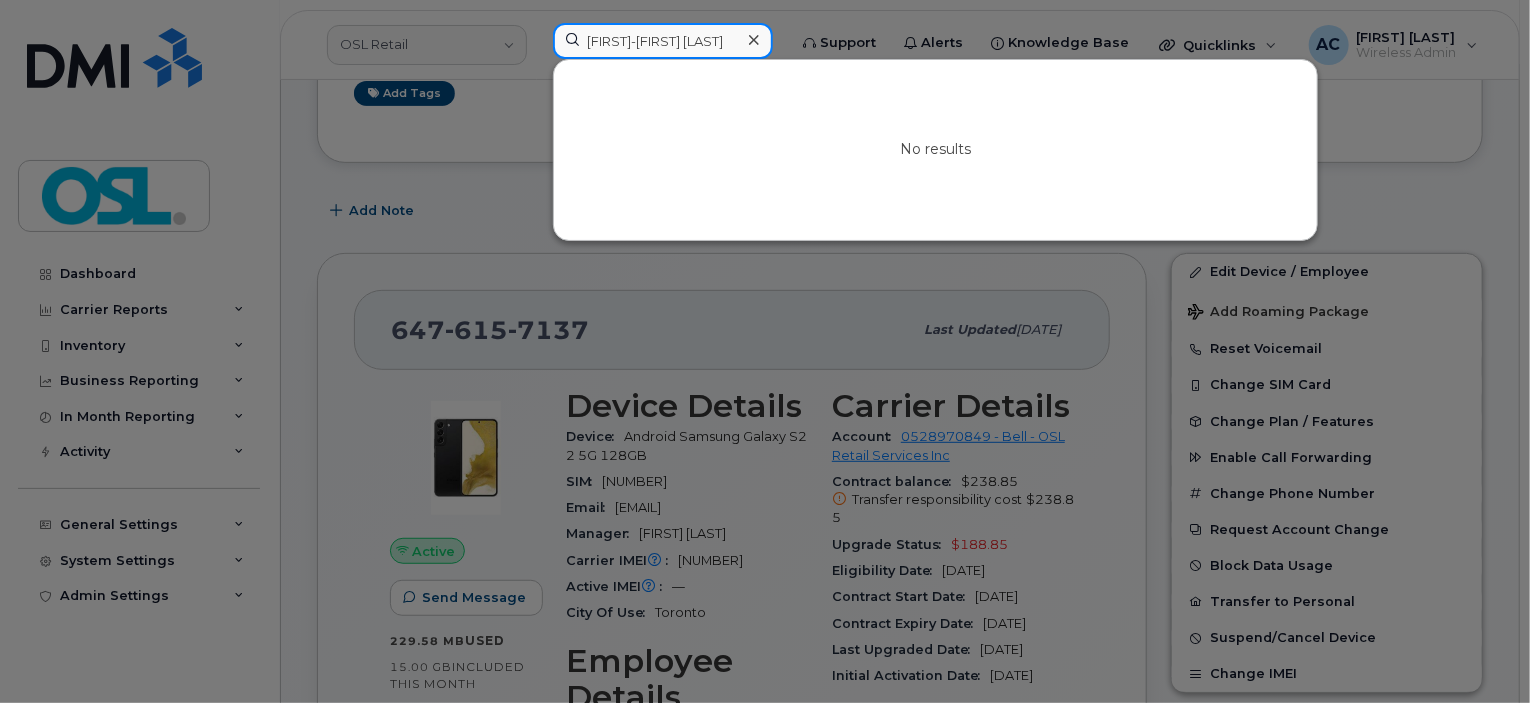 drag, startPoint x: 680, startPoint y: 39, endPoint x: 749, endPoint y: 38, distance: 69.00725 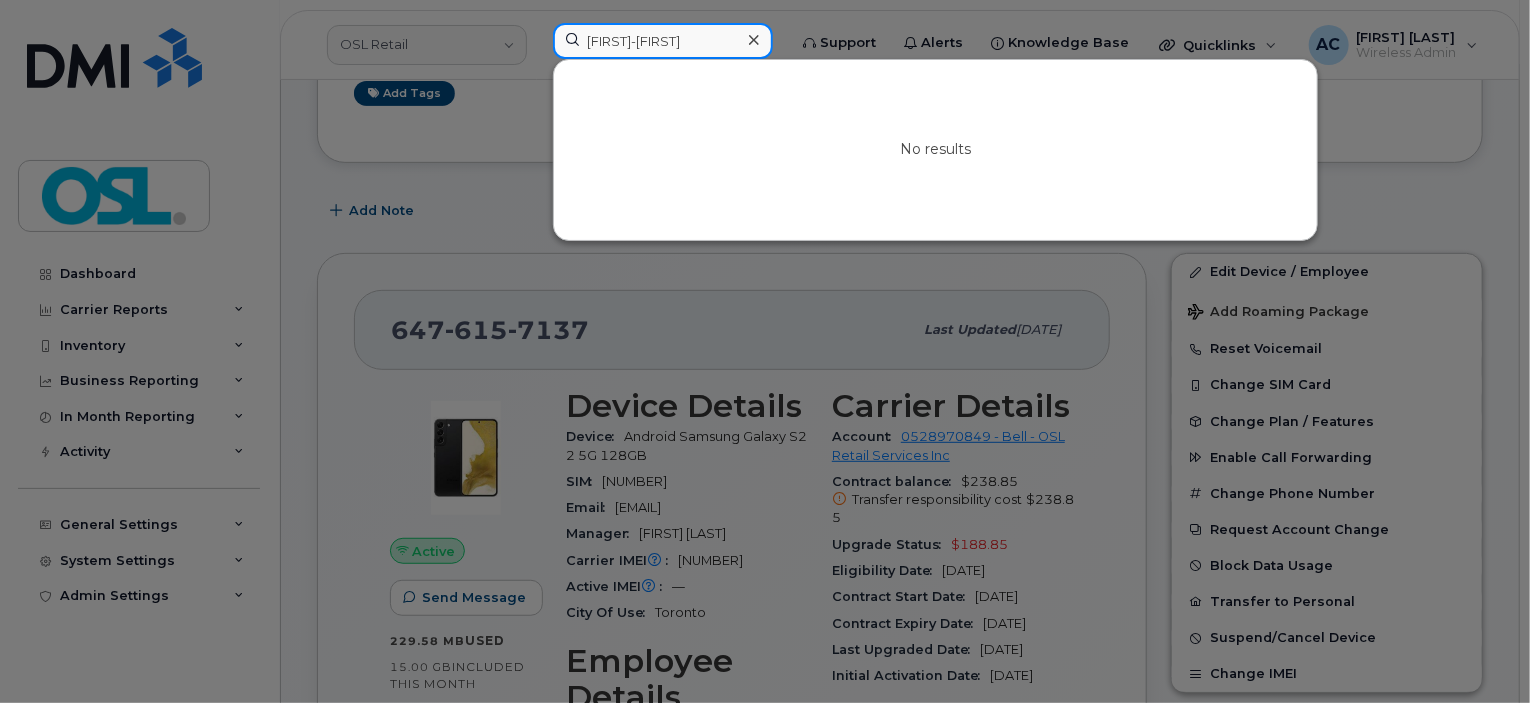 drag, startPoint x: 624, startPoint y: 39, endPoint x: 748, endPoint y: 50, distance: 124.486946 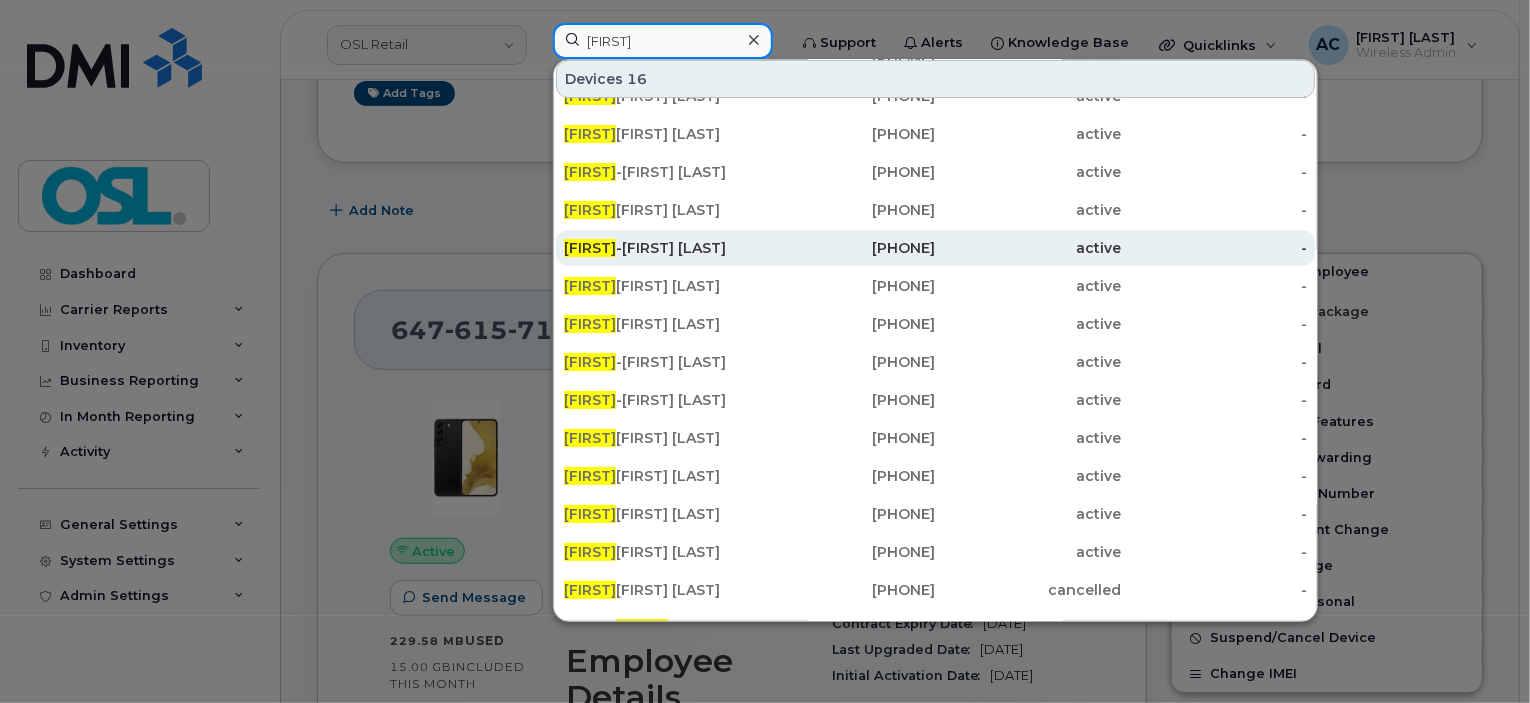 scroll, scrollTop: 247, scrollLeft: 0, axis: vertical 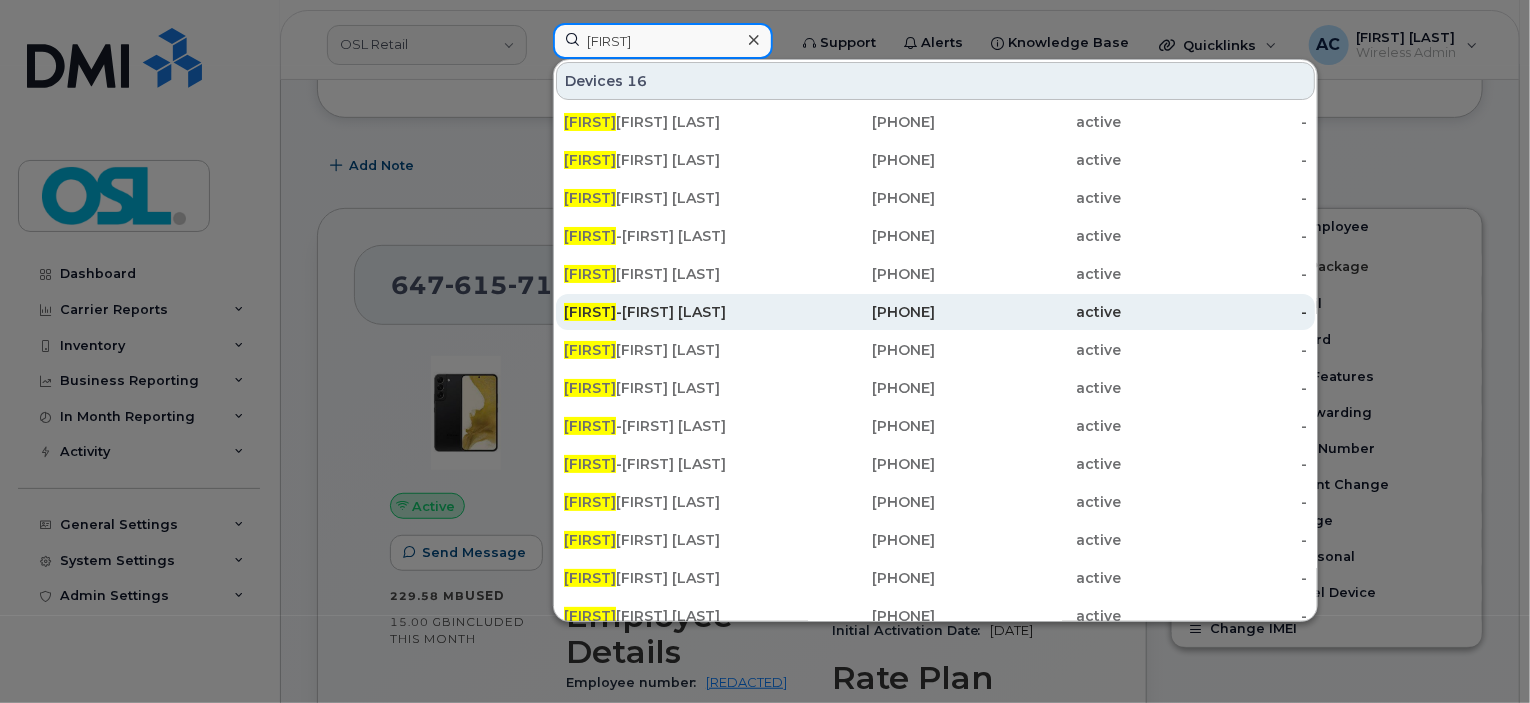 type on "Marie" 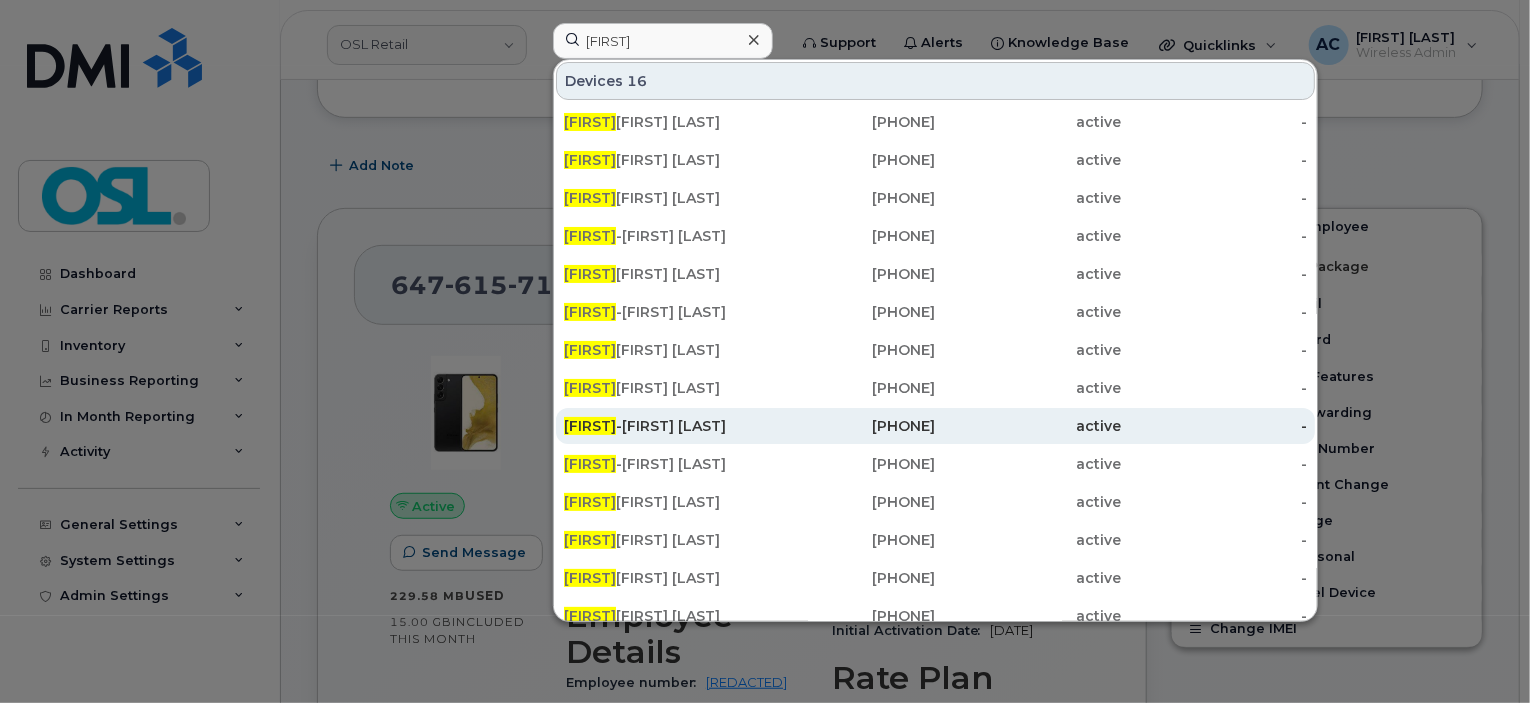 click on "Marie -therese Adams" at bounding box center (657, 426) 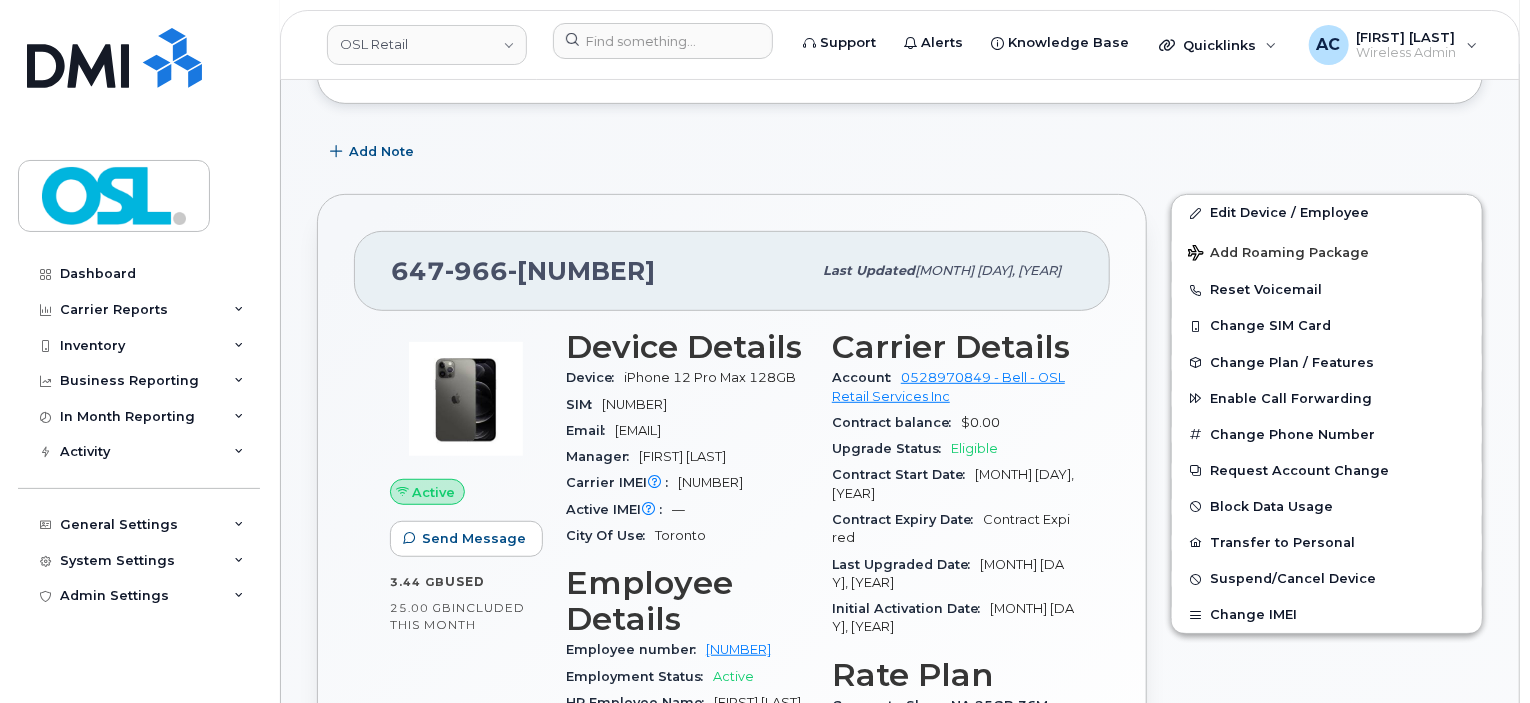 scroll, scrollTop: 372, scrollLeft: 0, axis: vertical 